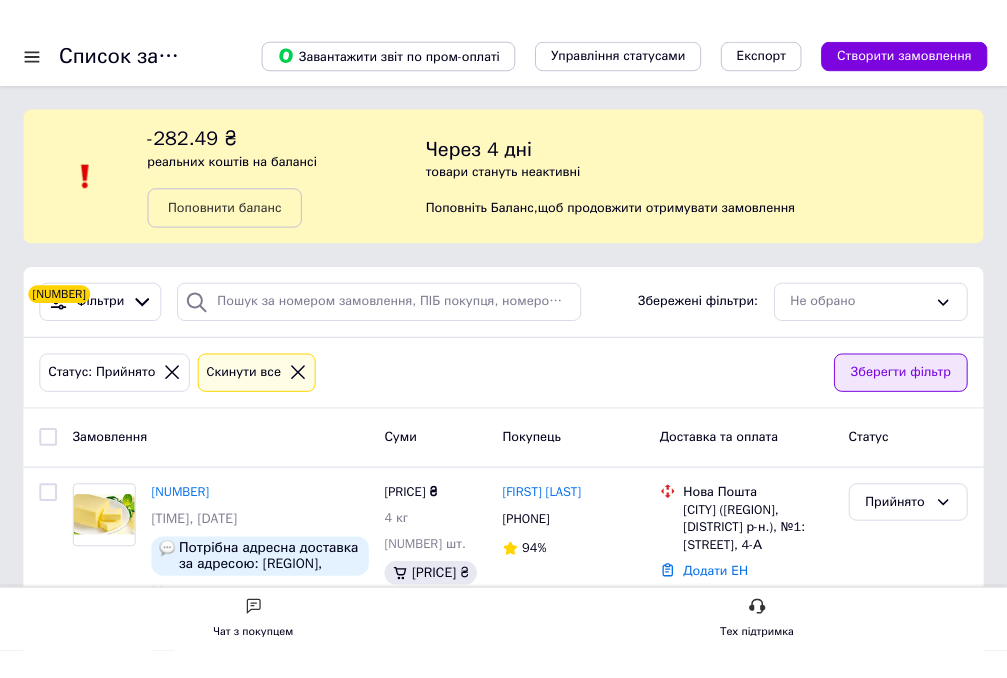 scroll, scrollTop: 0, scrollLeft: 0, axis: both 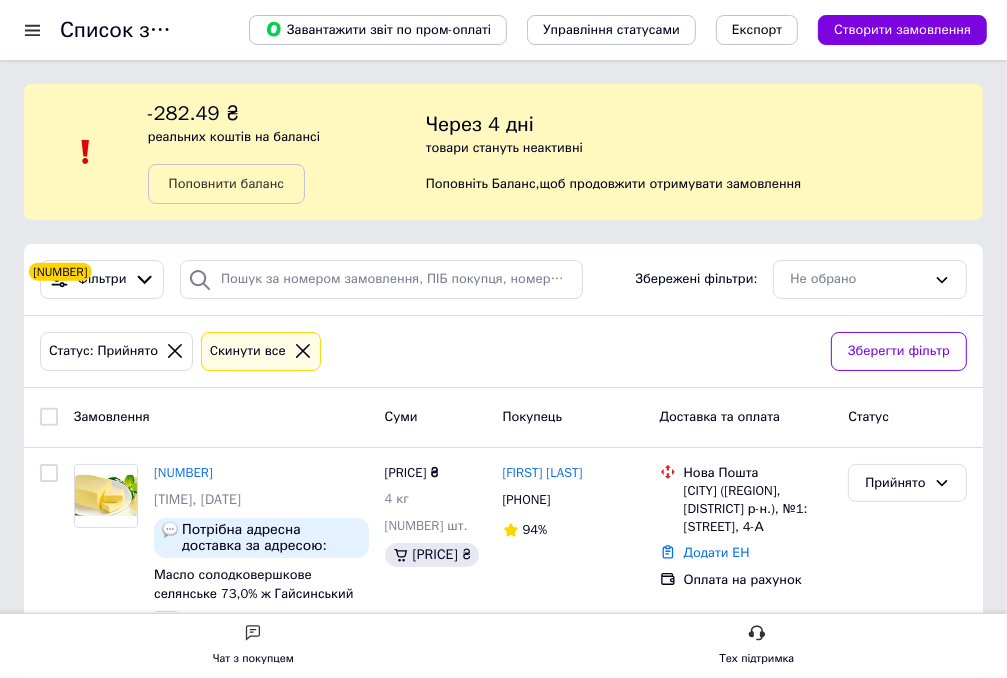 click on "Не обрано" at bounding box center [870, 279] 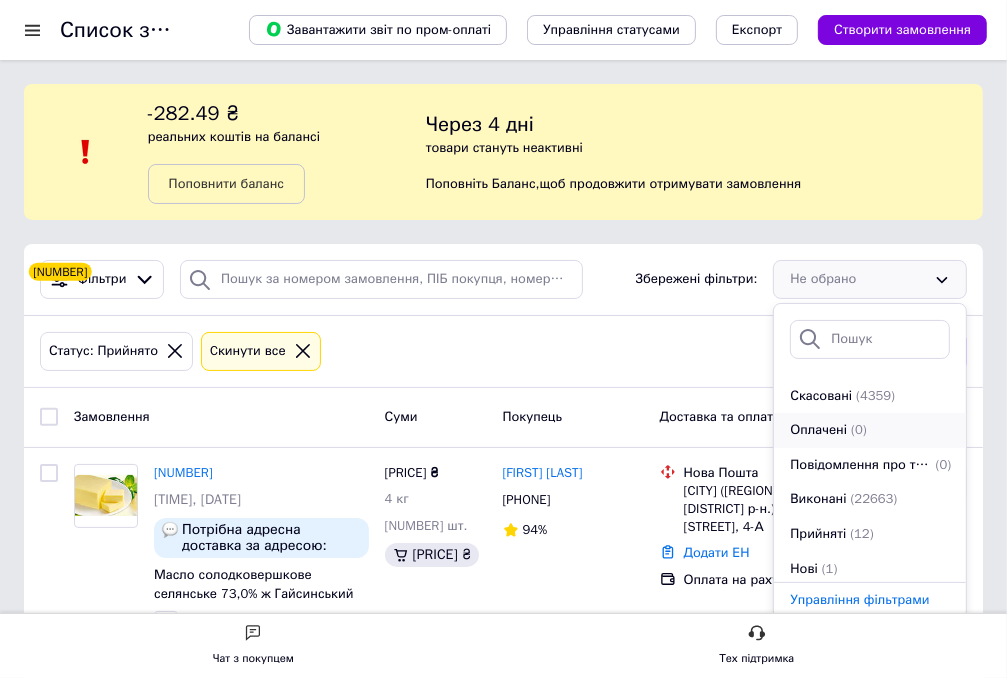 scroll, scrollTop: 100, scrollLeft: 0, axis: vertical 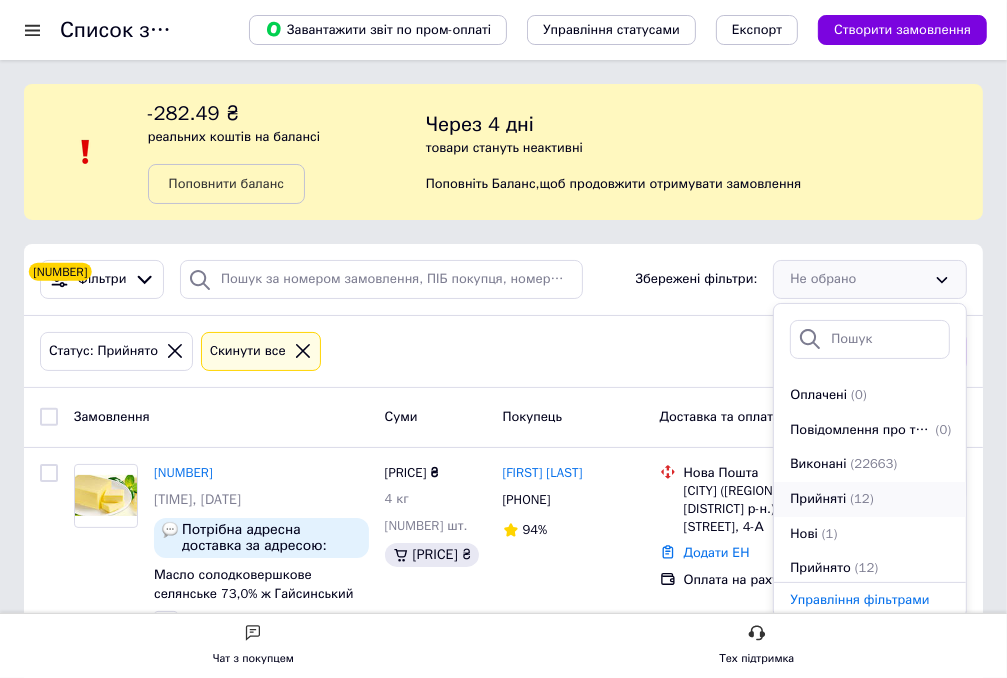 click on "Прийняті (12)" at bounding box center [870, 292] 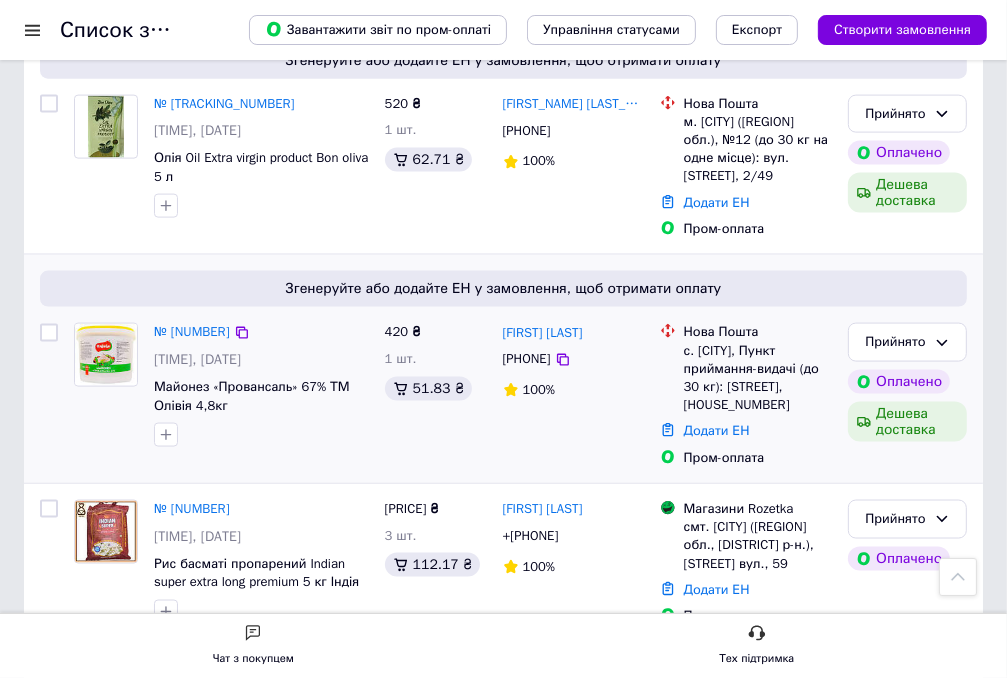 scroll, scrollTop: 2288, scrollLeft: 0, axis: vertical 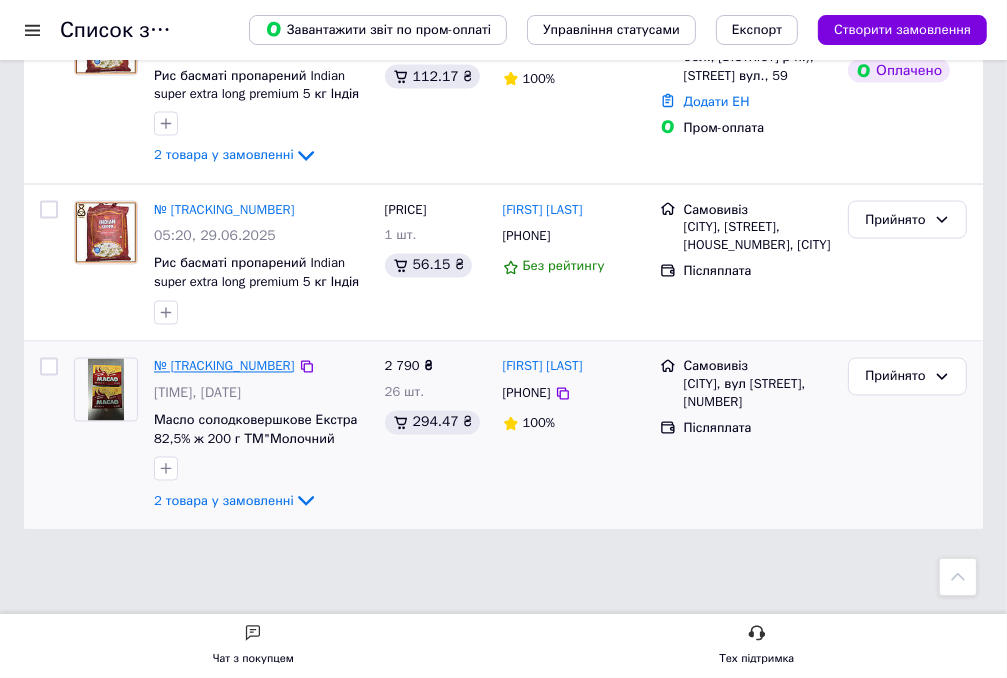 click on "№ [TRACKING_NUMBER]" at bounding box center [224, 366] 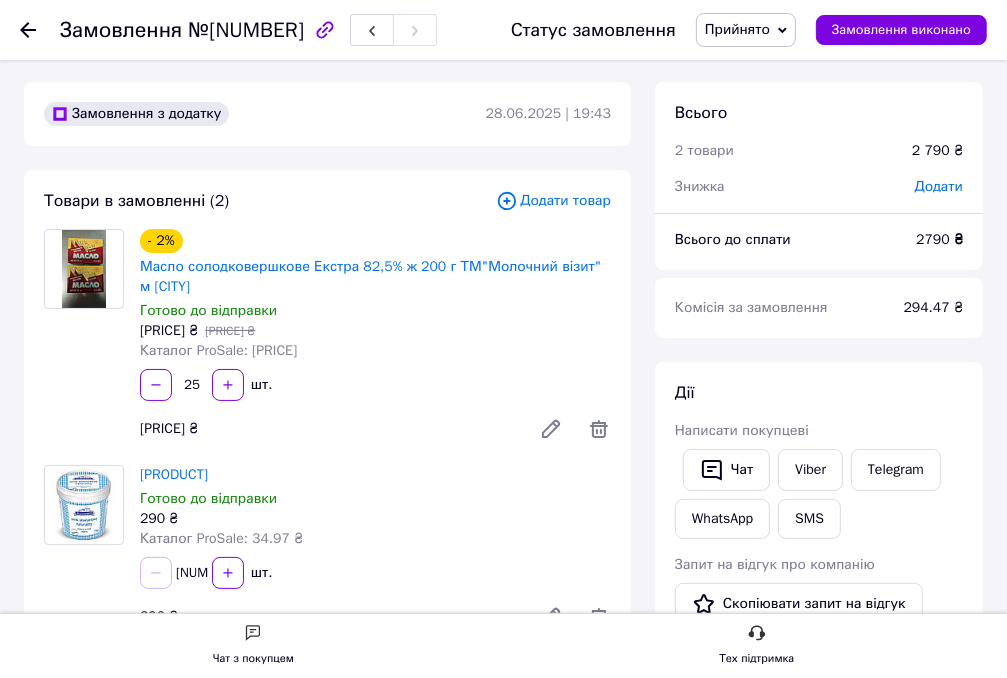 scroll, scrollTop: 0, scrollLeft: 0, axis: both 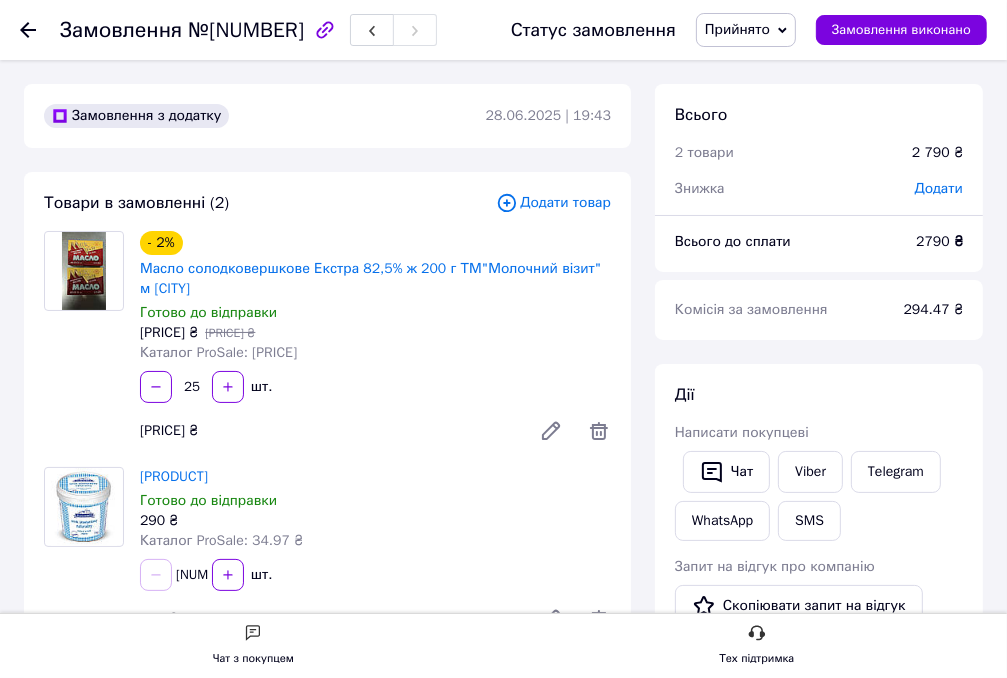 click at bounding box center (28, 30) 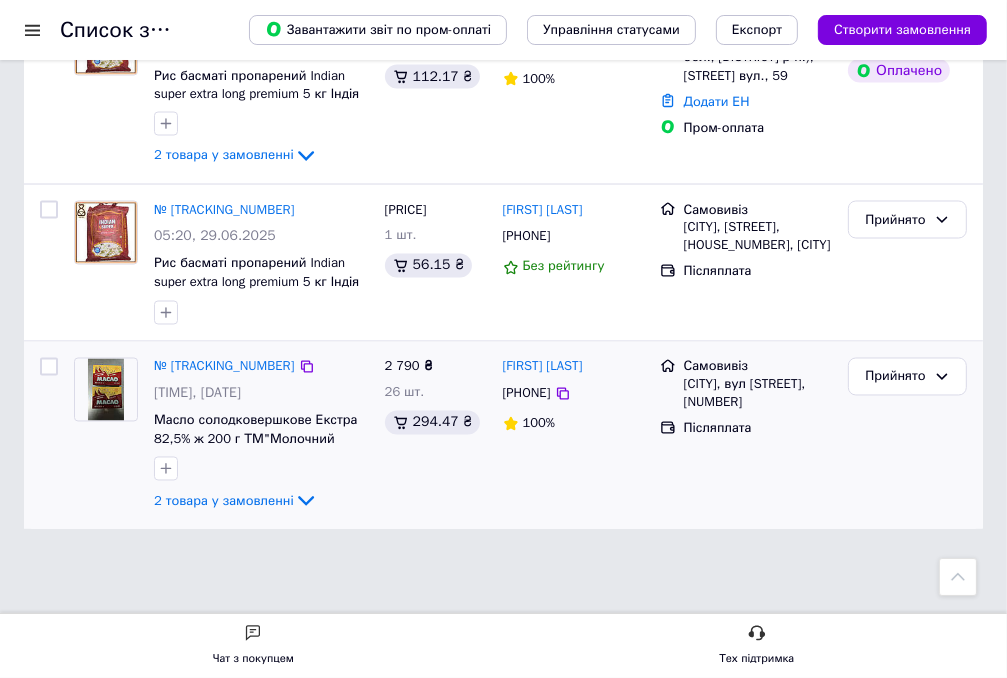 scroll, scrollTop: 2088, scrollLeft: 0, axis: vertical 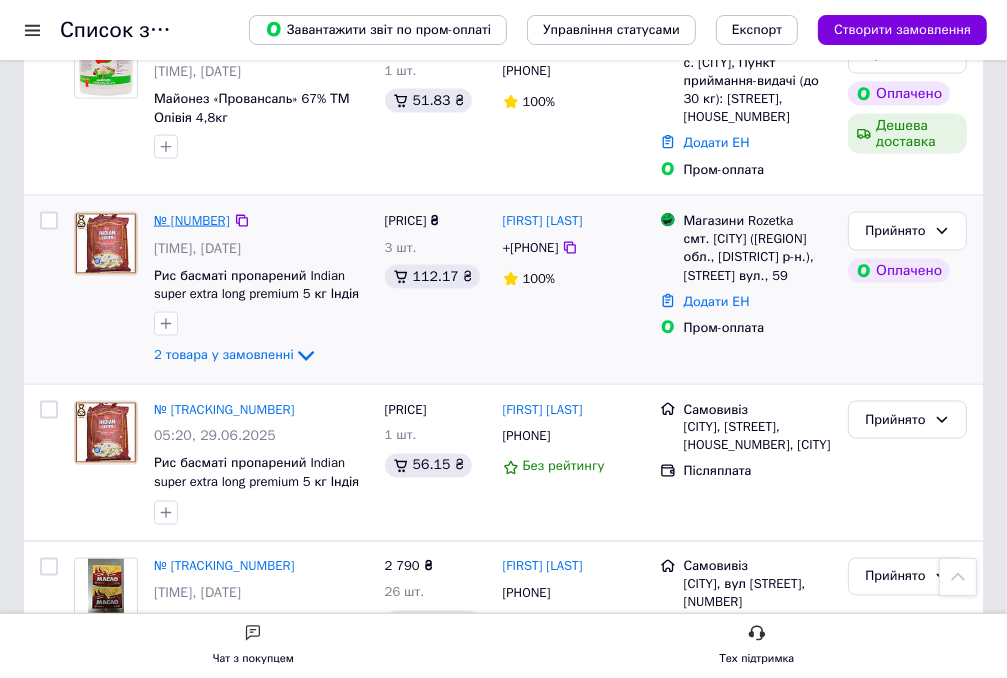 click on "№ [NUMBER]" at bounding box center (192, 220) 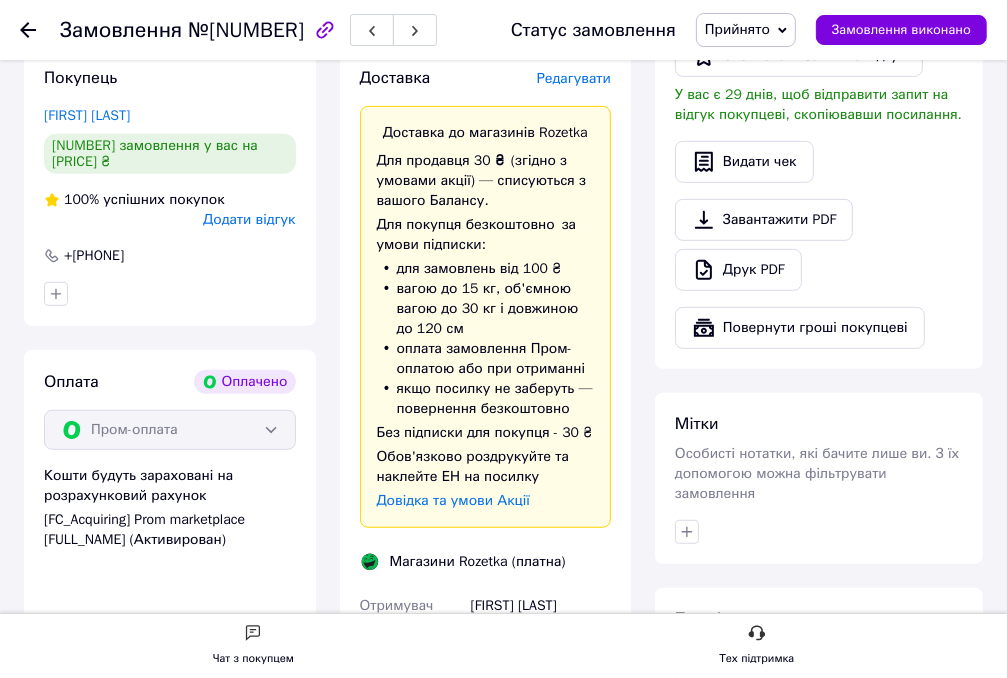scroll, scrollTop: 627, scrollLeft: 0, axis: vertical 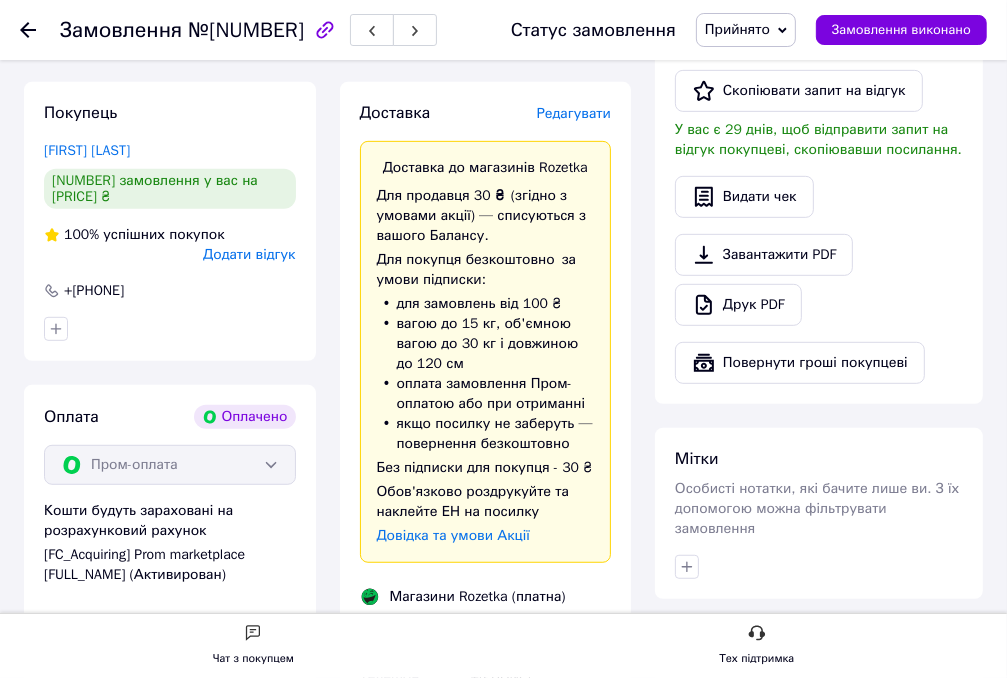 click on "Редагувати" at bounding box center (574, 113) 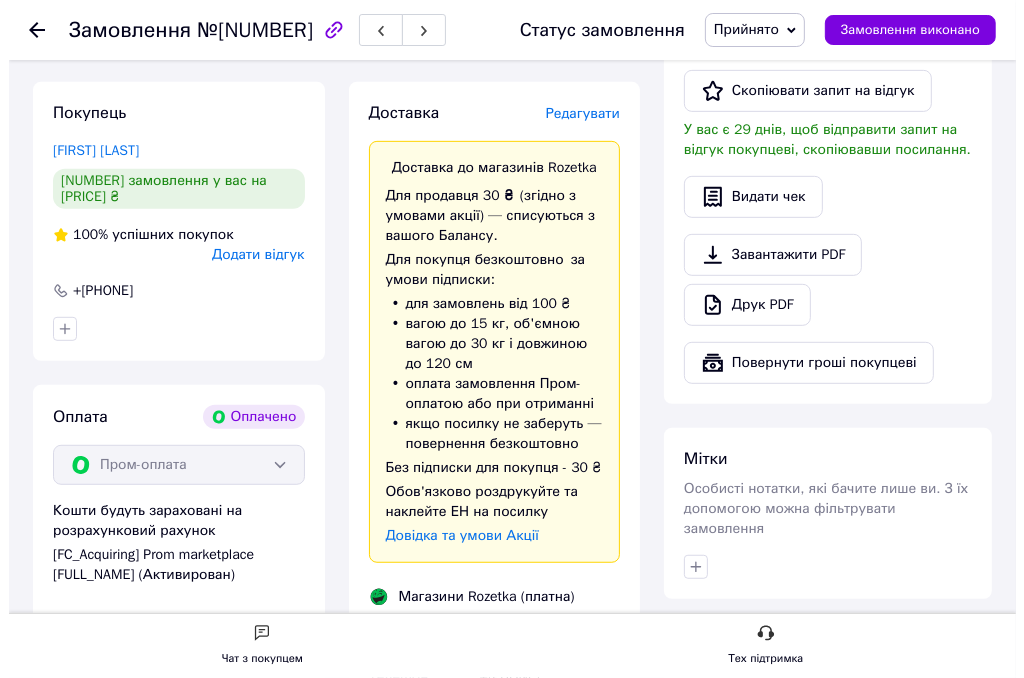 scroll, scrollTop: 0, scrollLeft: 0, axis: both 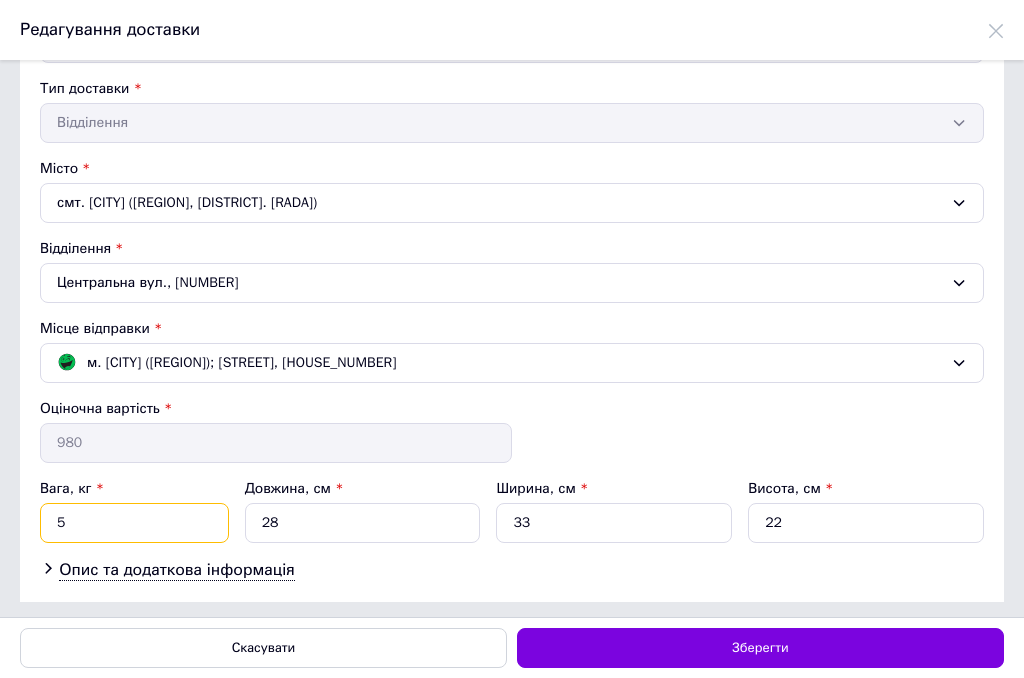drag, startPoint x: 82, startPoint y: 521, endPoint x: 14, endPoint y: 507, distance: 69.426216 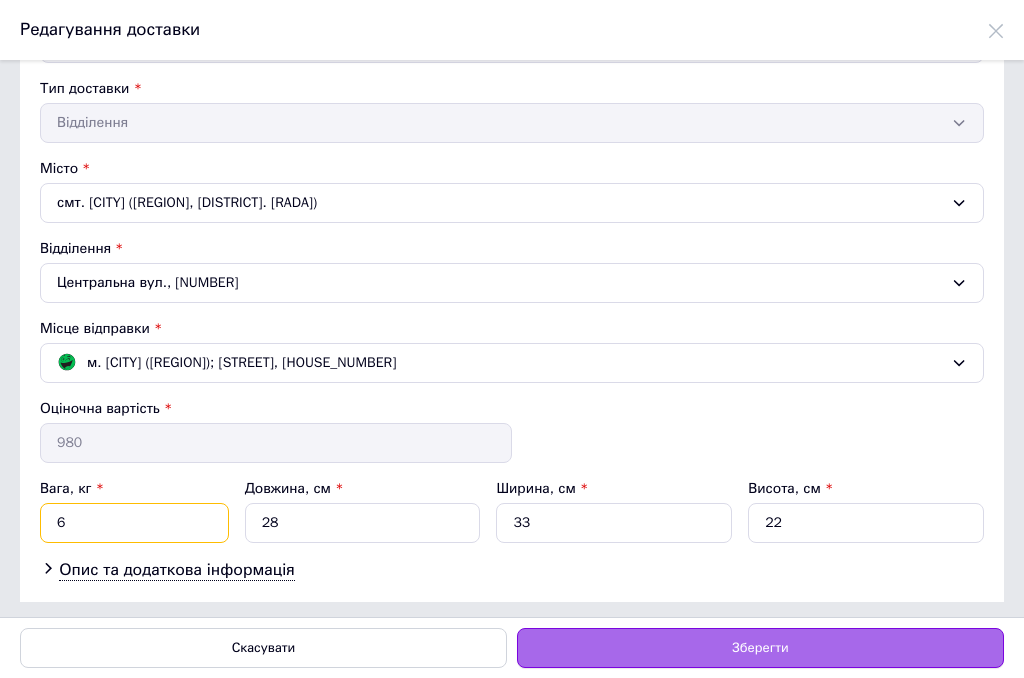 type on "6" 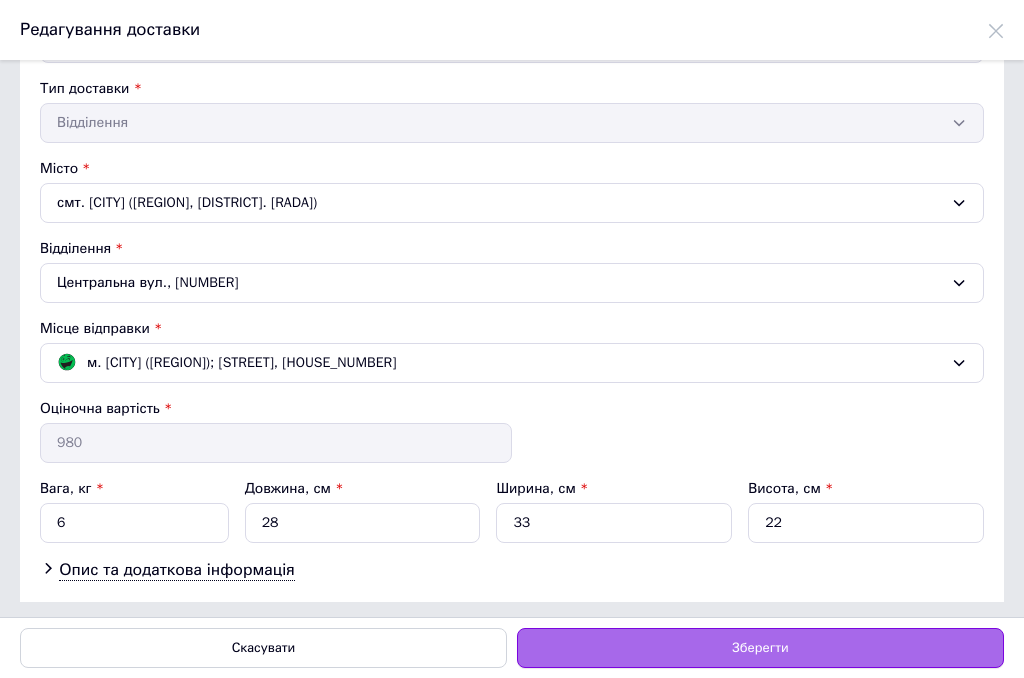 click on "Зберегти" at bounding box center (760, 648) 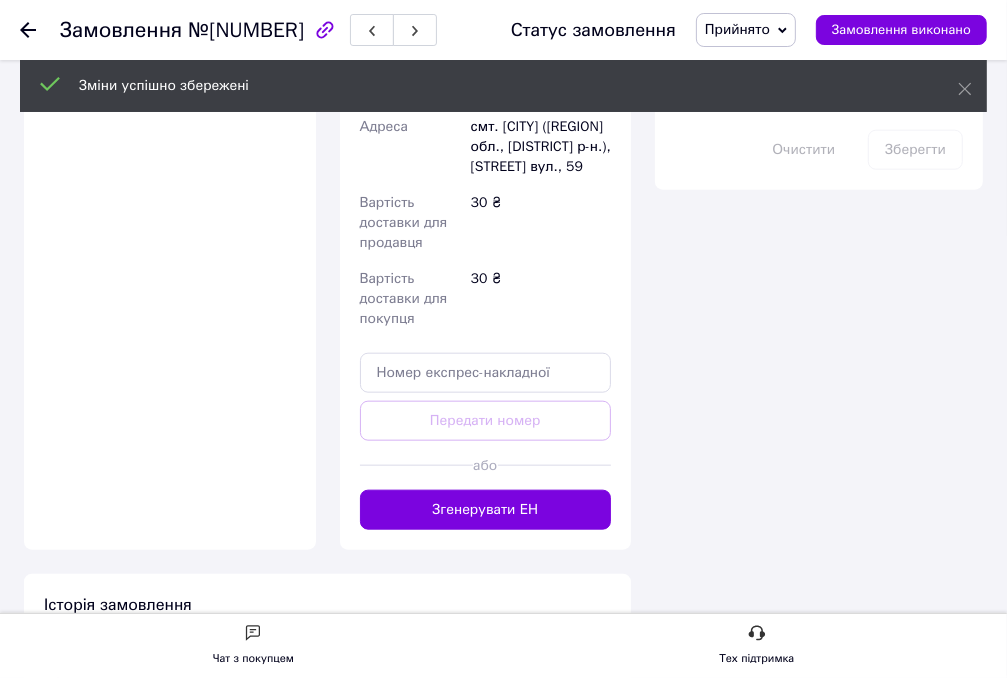 scroll, scrollTop: 1327, scrollLeft: 0, axis: vertical 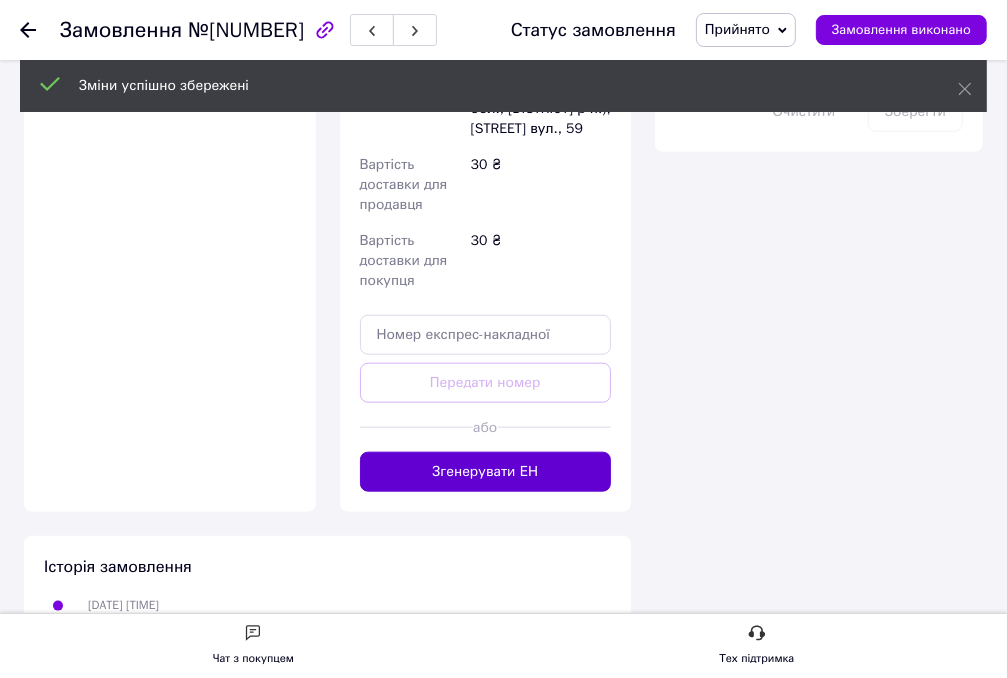 click on "Згенерувати ЕН" at bounding box center [486, 472] 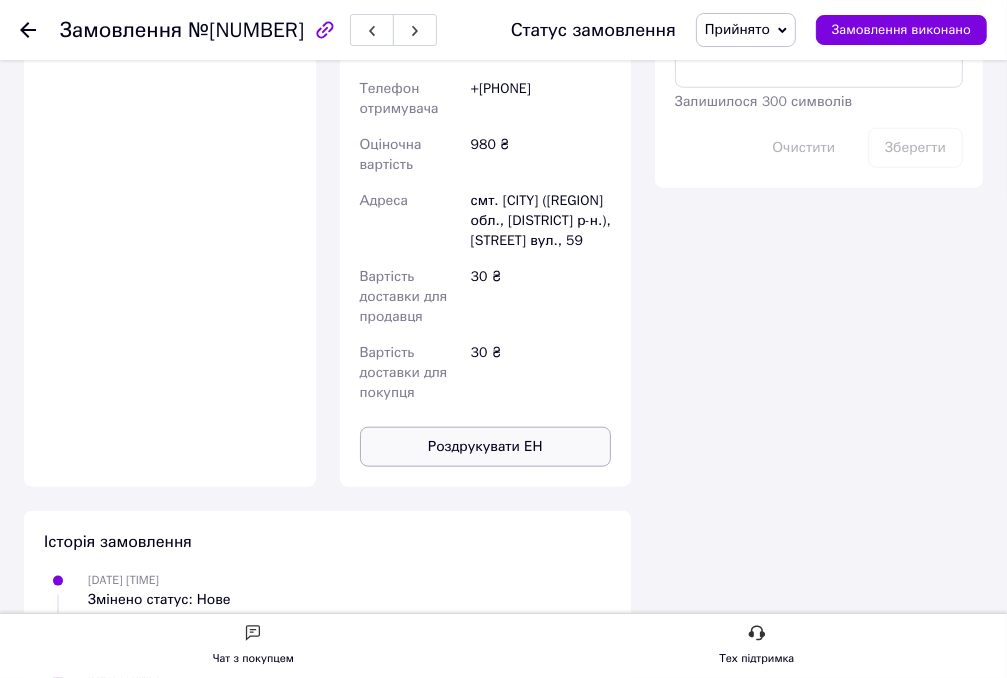 click on "Роздрукувати ЕН" at bounding box center (486, 447) 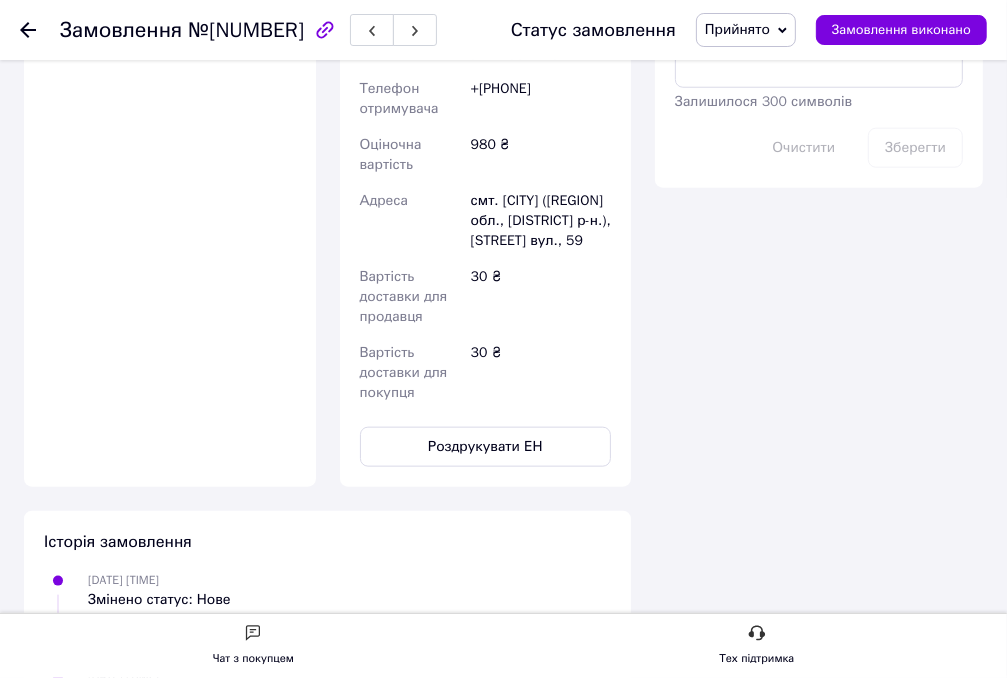 click at bounding box center [28, 30] 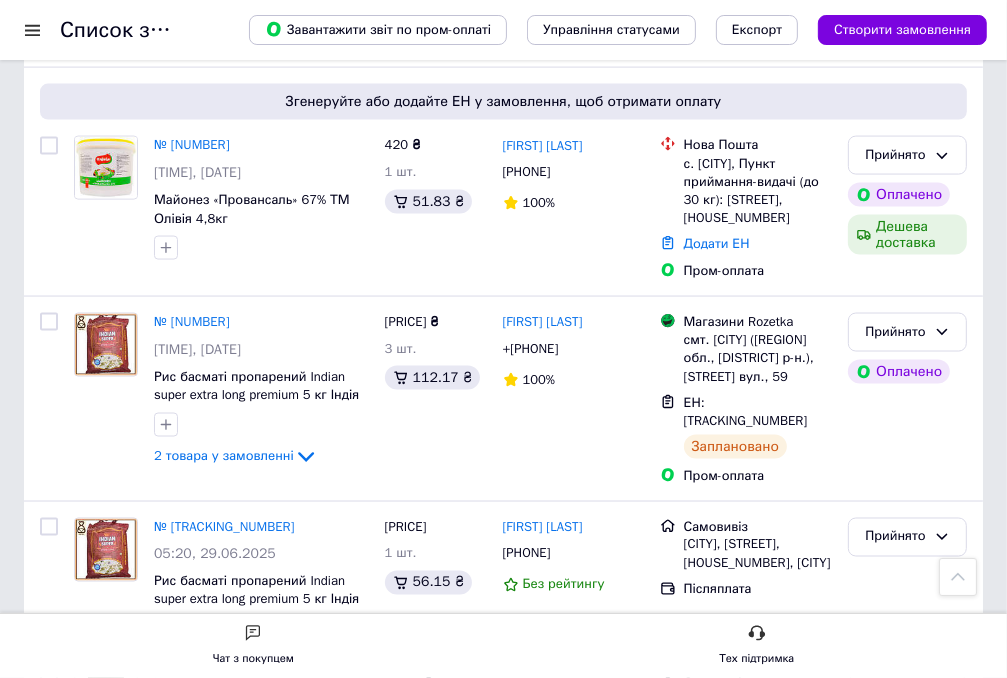 scroll, scrollTop: 2000, scrollLeft: 0, axis: vertical 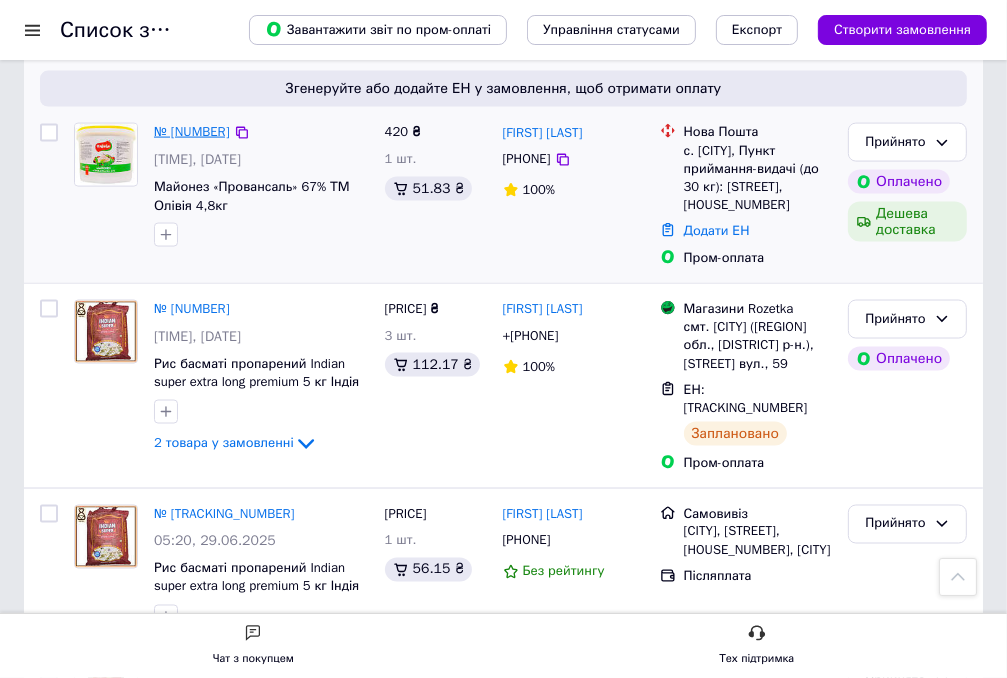 click on "№ [NUMBER]" at bounding box center (192, 131) 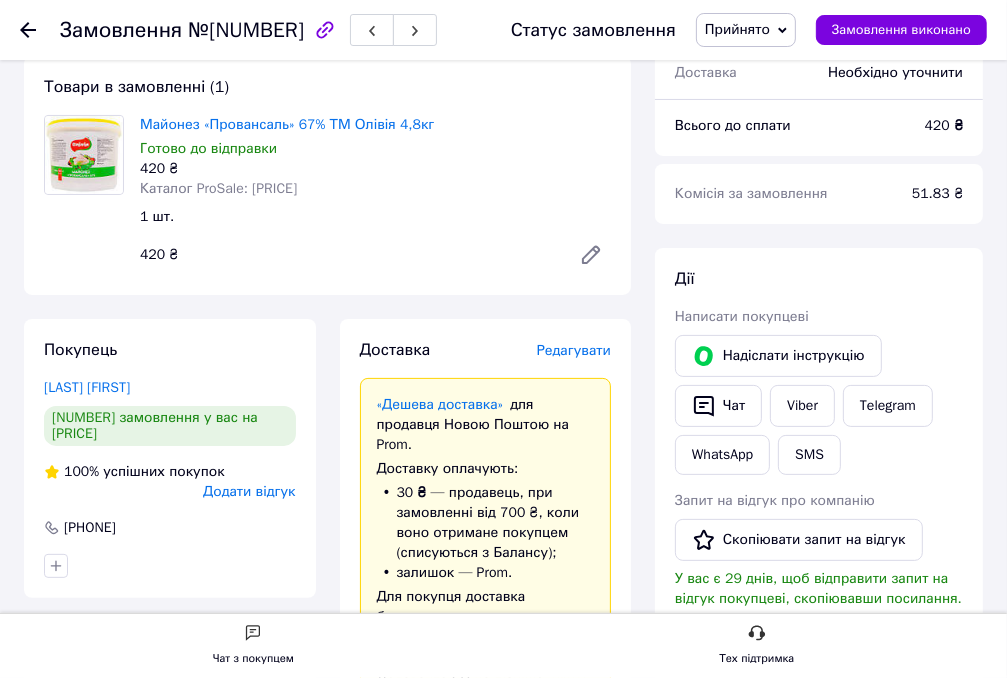 scroll, scrollTop: 143, scrollLeft: 0, axis: vertical 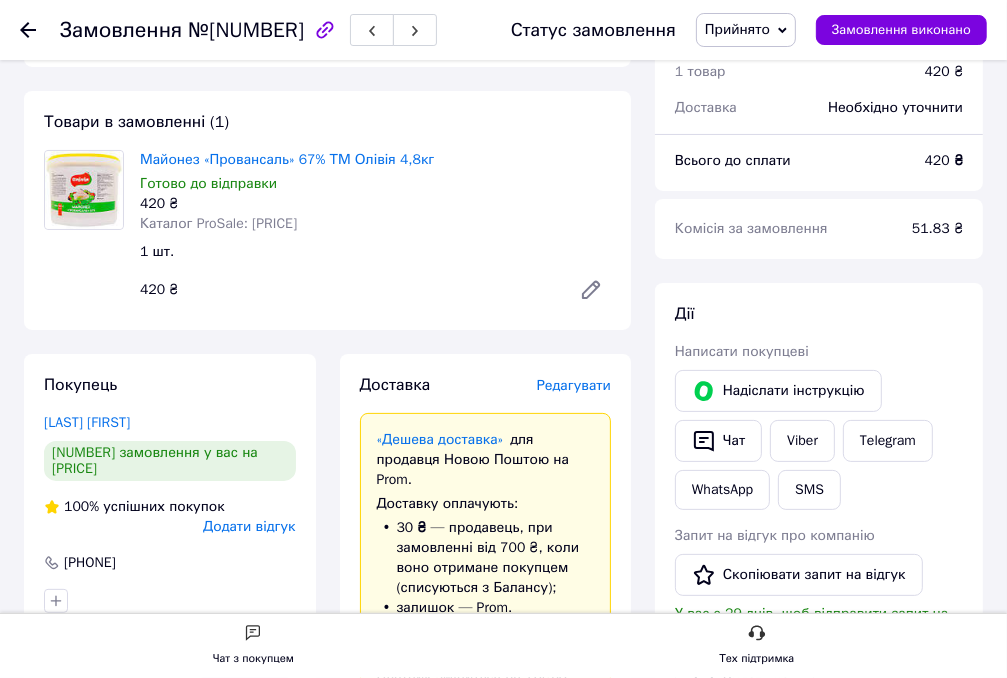 click on "Редагувати" at bounding box center (574, 385) 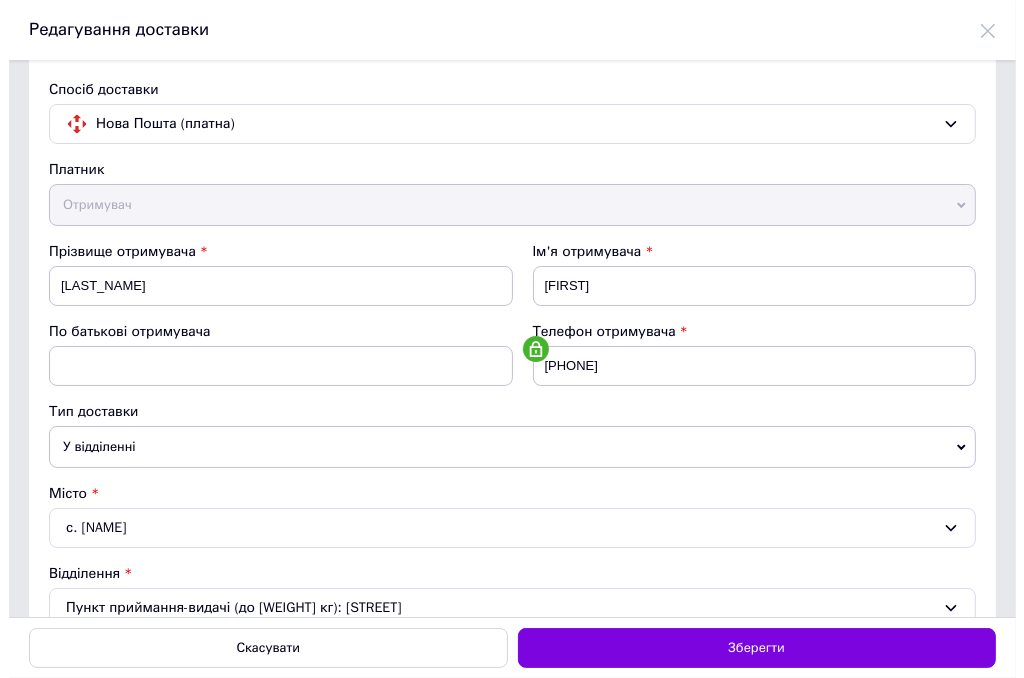 scroll, scrollTop: 0, scrollLeft: 0, axis: both 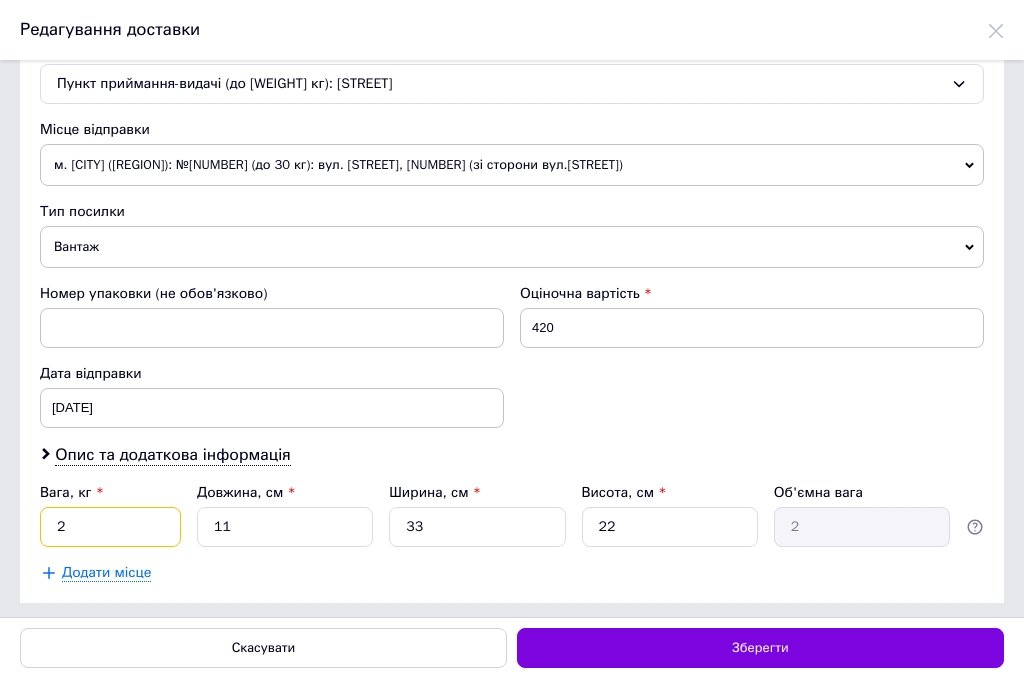 drag, startPoint x: 80, startPoint y: 522, endPoint x: 4, endPoint y: 513, distance: 76.53104 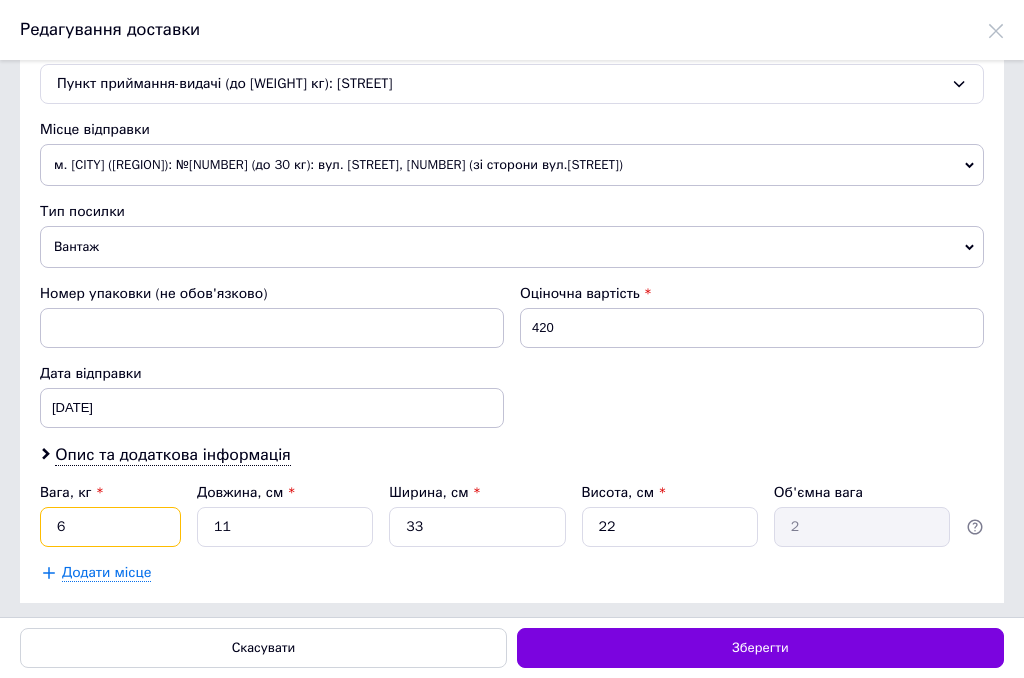 type on "6" 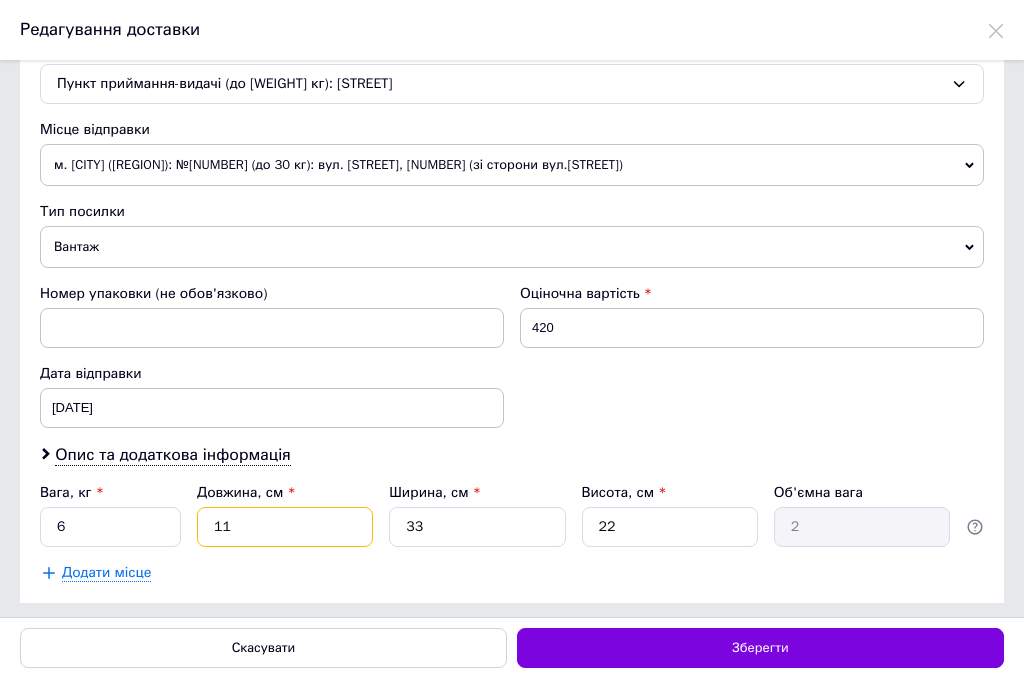 drag, startPoint x: 234, startPoint y: 523, endPoint x: 169, endPoint y: 511, distance: 66.09841 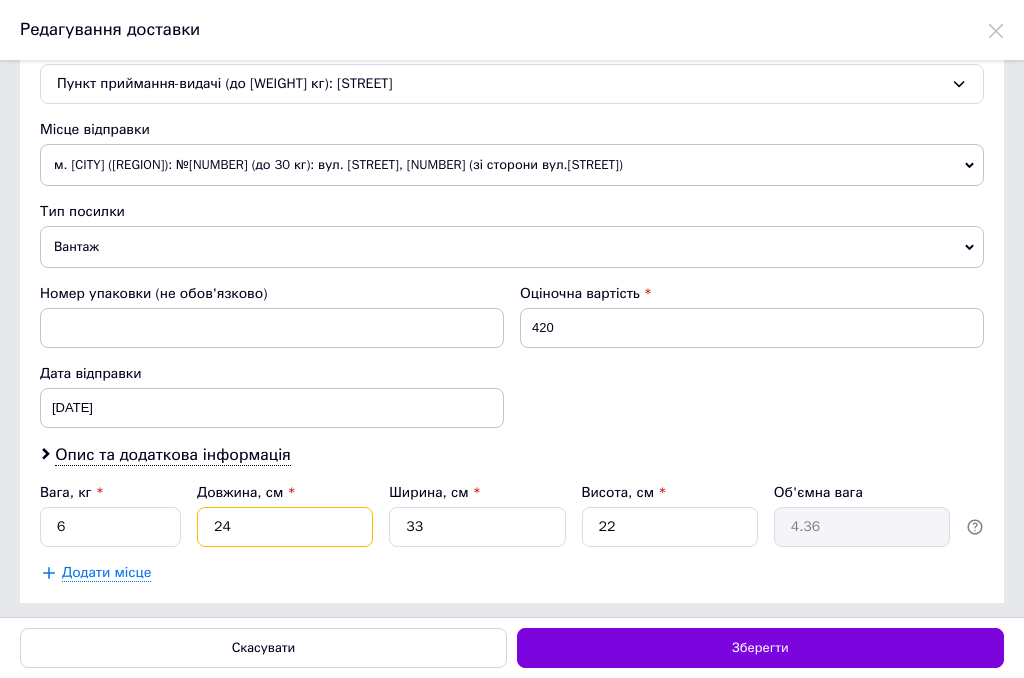 type on "24" 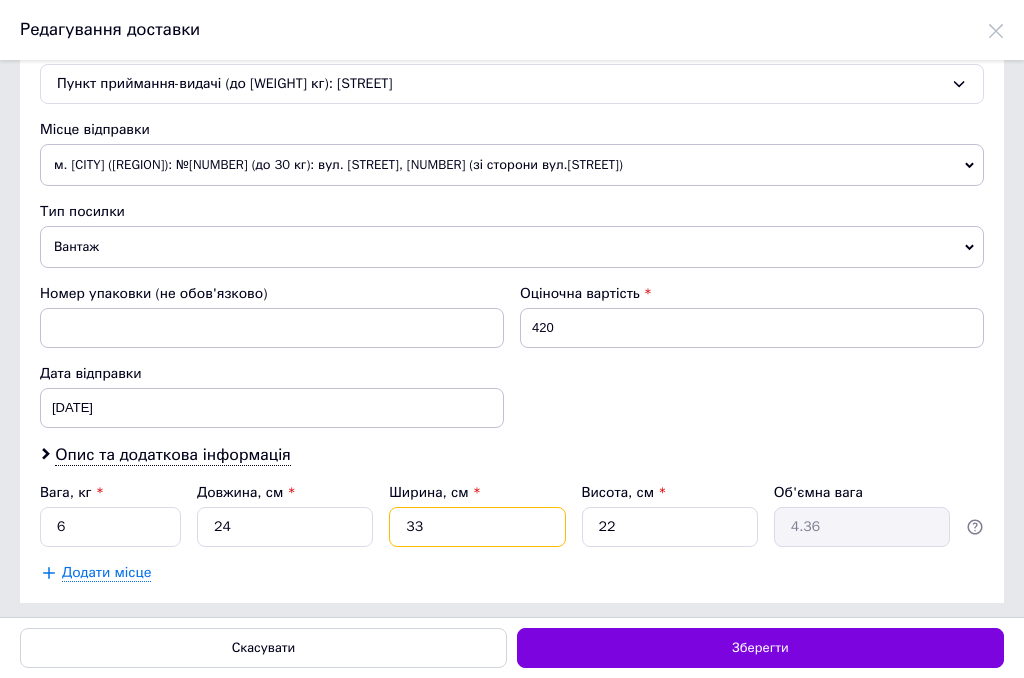 drag, startPoint x: 444, startPoint y: 514, endPoint x: 358, endPoint y: 523, distance: 86.46965 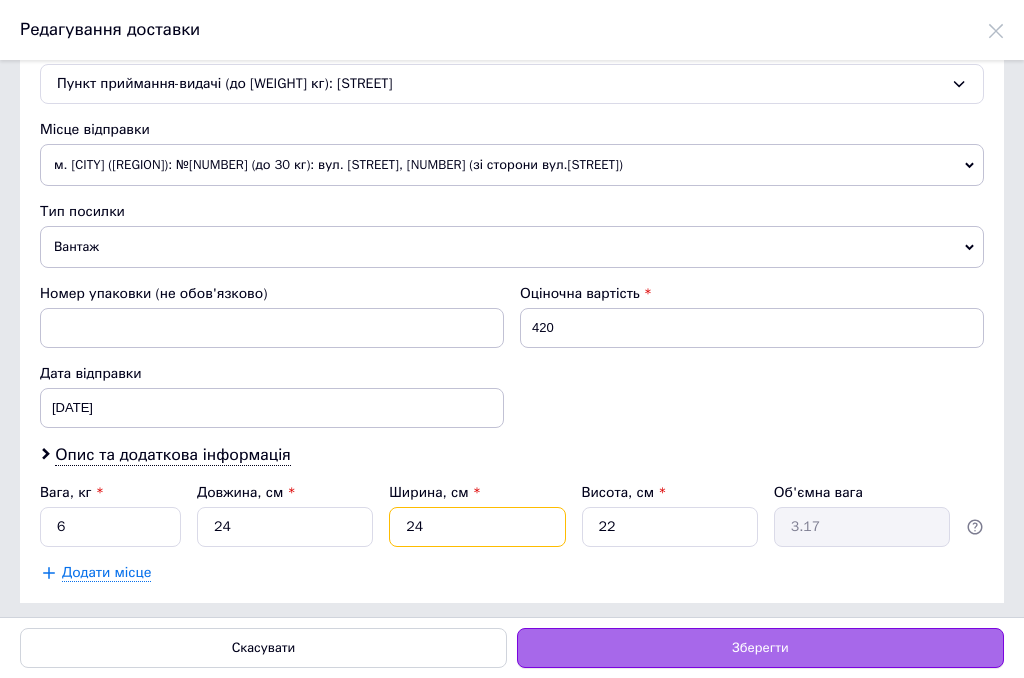 type on "24" 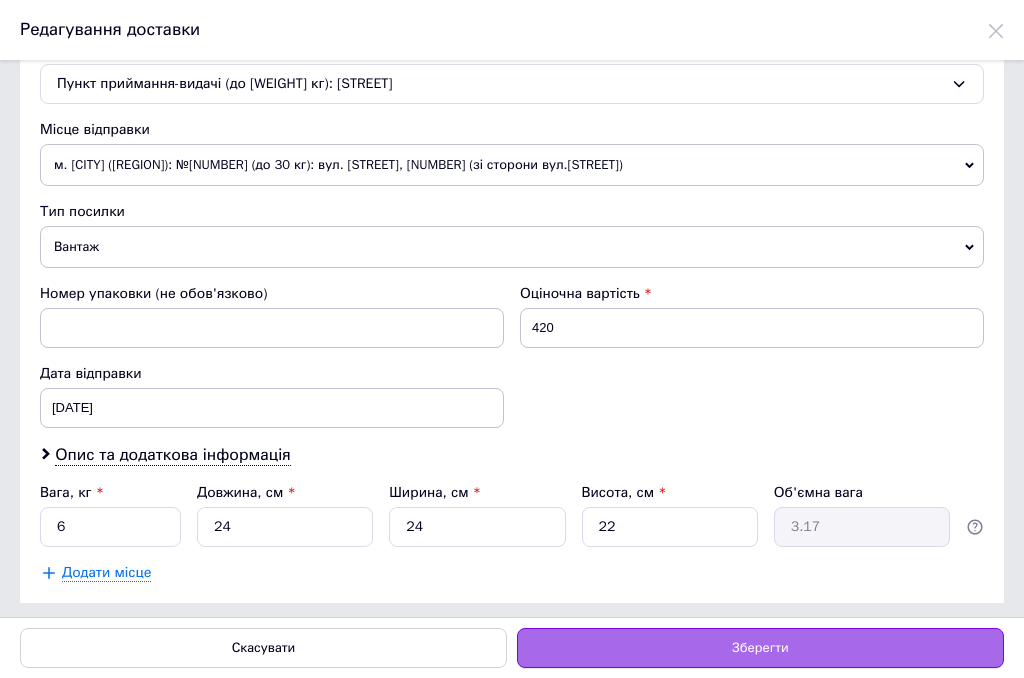 click on "Зберегти" at bounding box center [760, 648] 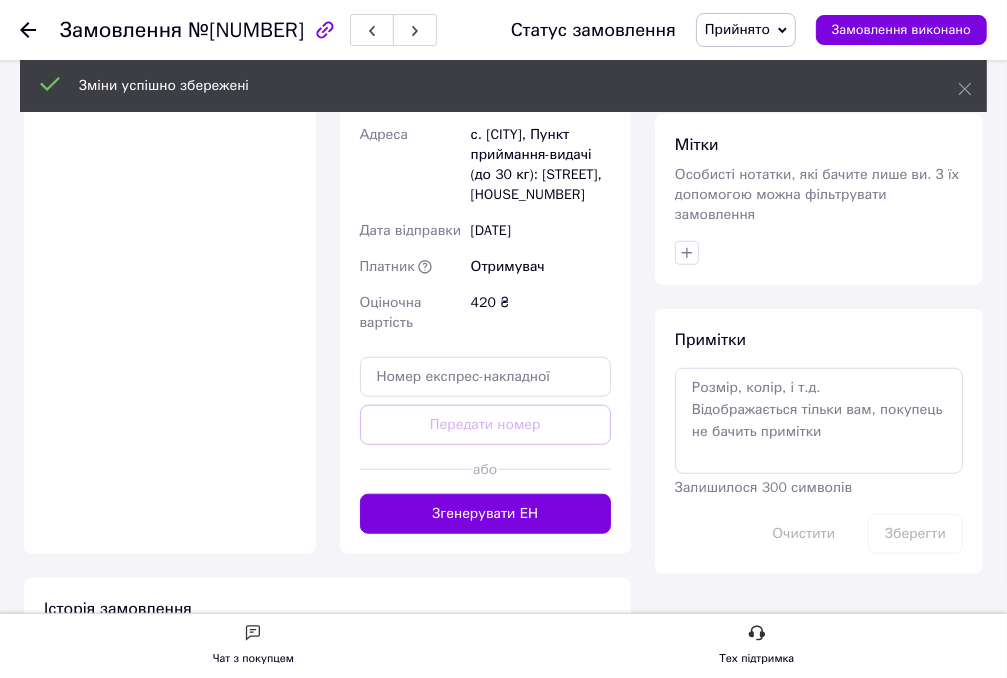 scroll, scrollTop: 943, scrollLeft: 0, axis: vertical 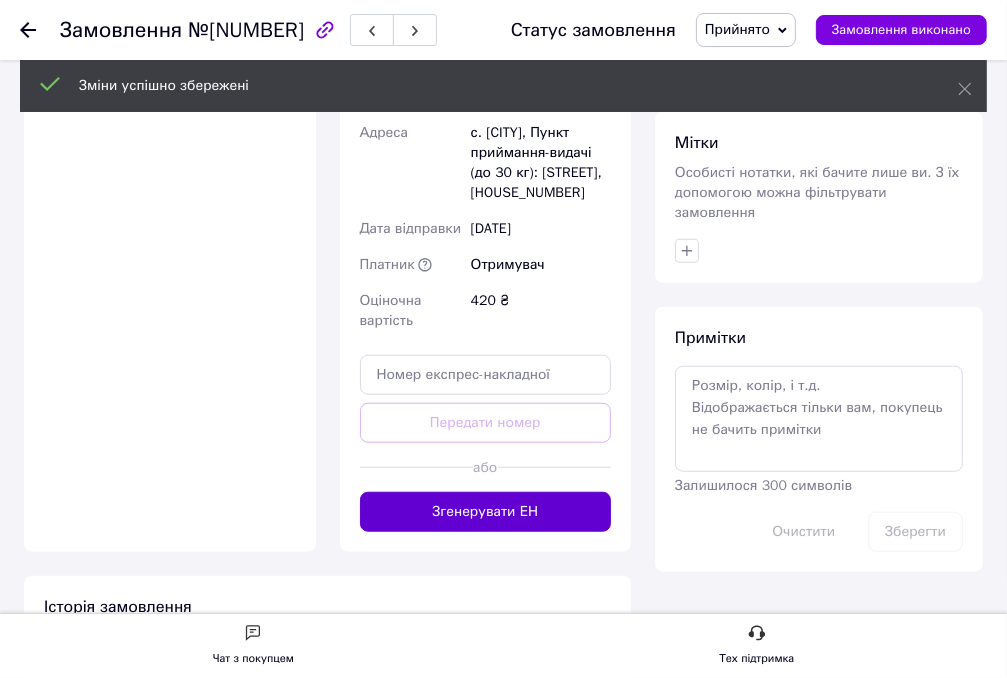 click on "Згенерувати ЕН" at bounding box center (486, 512) 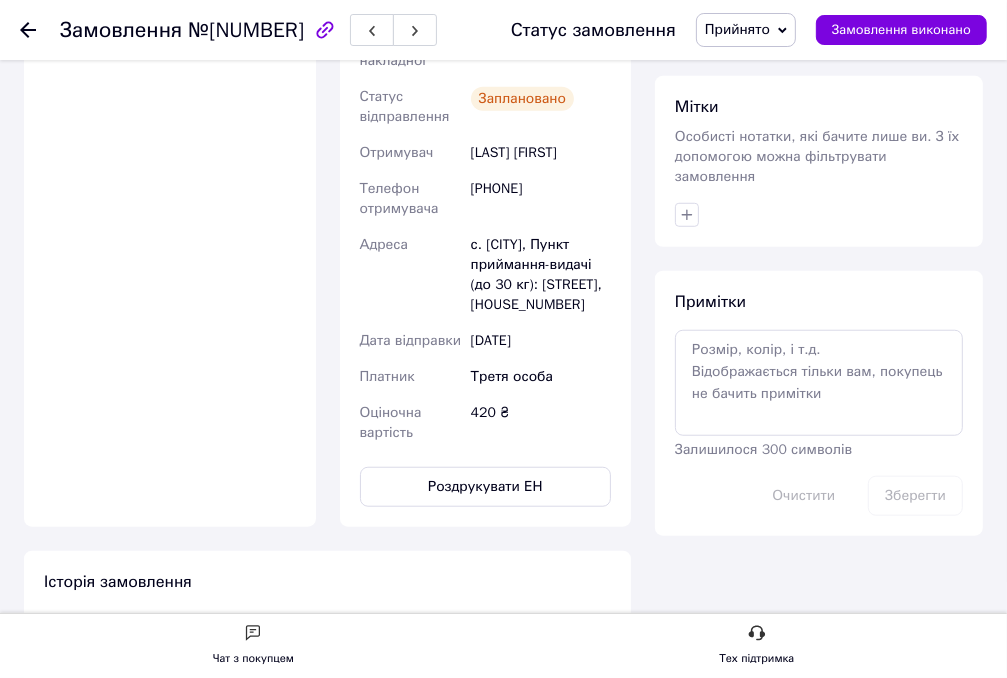 drag, startPoint x: 308, startPoint y: 29, endPoint x: 206, endPoint y: 27, distance: 102.01961 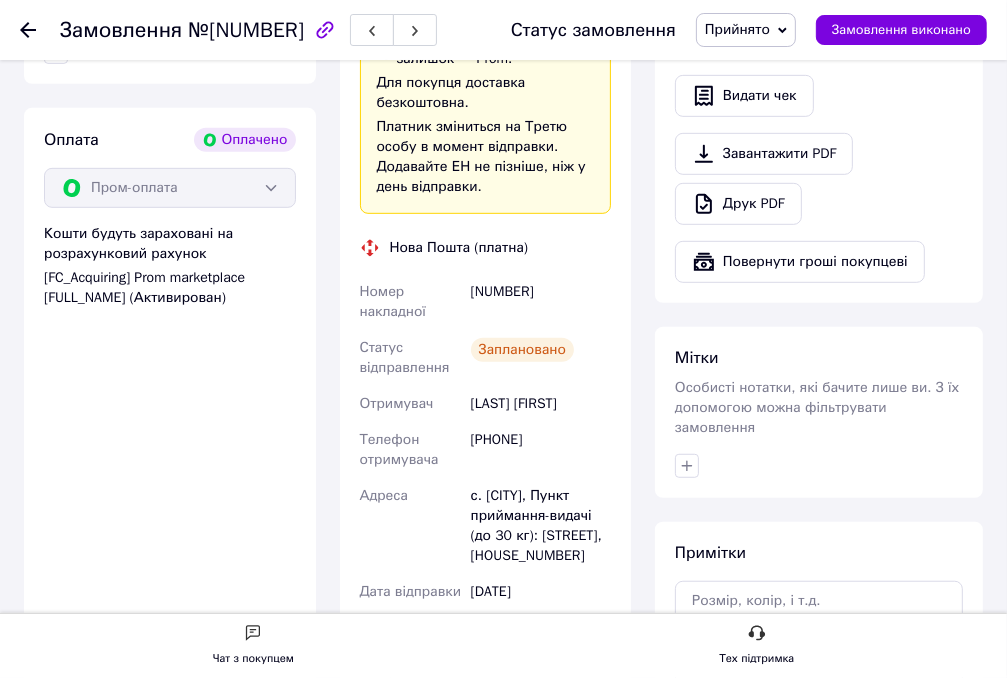 scroll, scrollTop: 643, scrollLeft: 0, axis: vertical 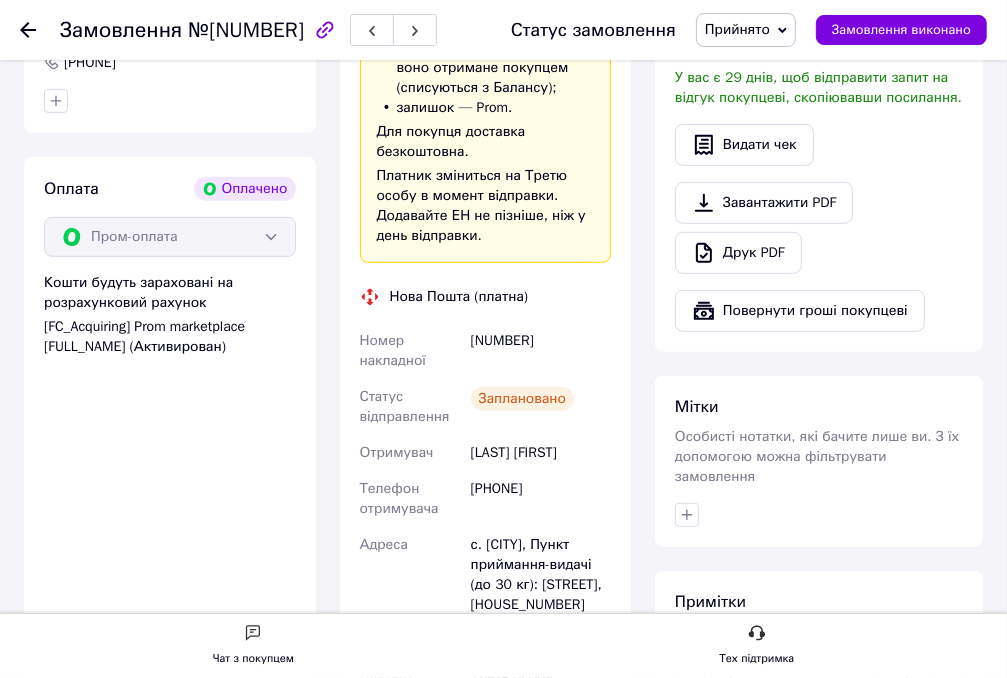 drag, startPoint x: 576, startPoint y: 338, endPoint x: 468, endPoint y: 338, distance: 108 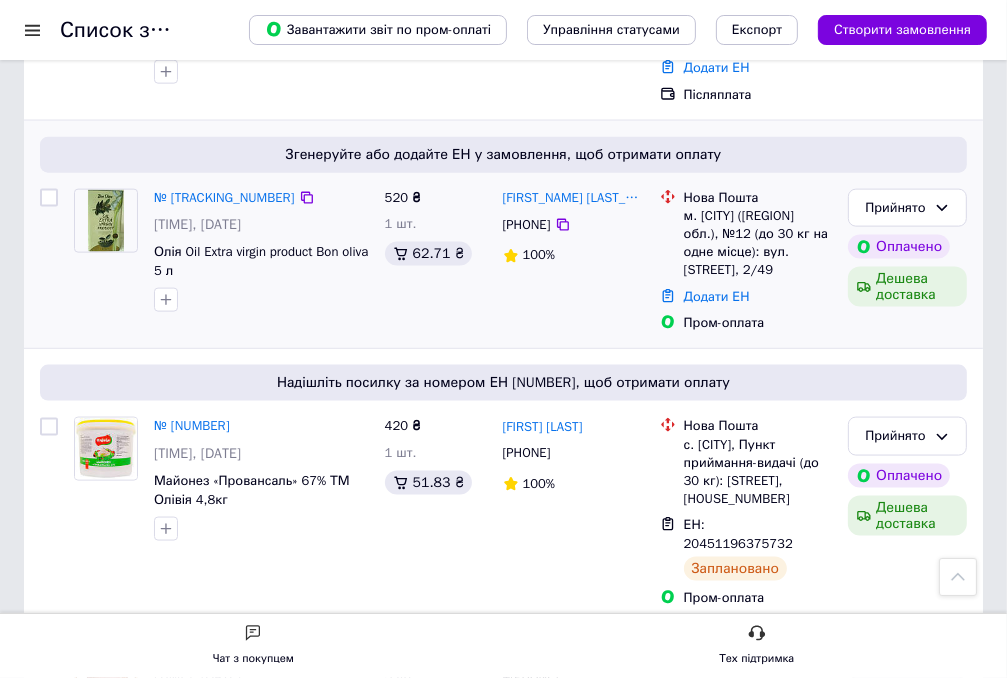 scroll, scrollTop: 1700, scrollLeft: 0, axis: vertical 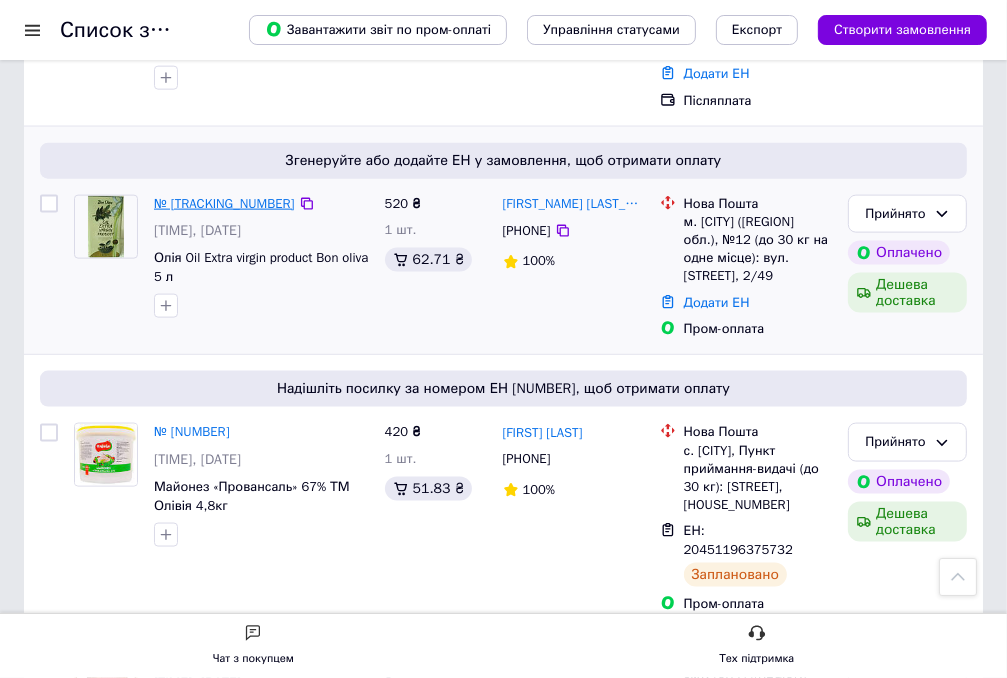 click on "№ [TRACKING_NUMBER]" at bounding box center (224, 203) 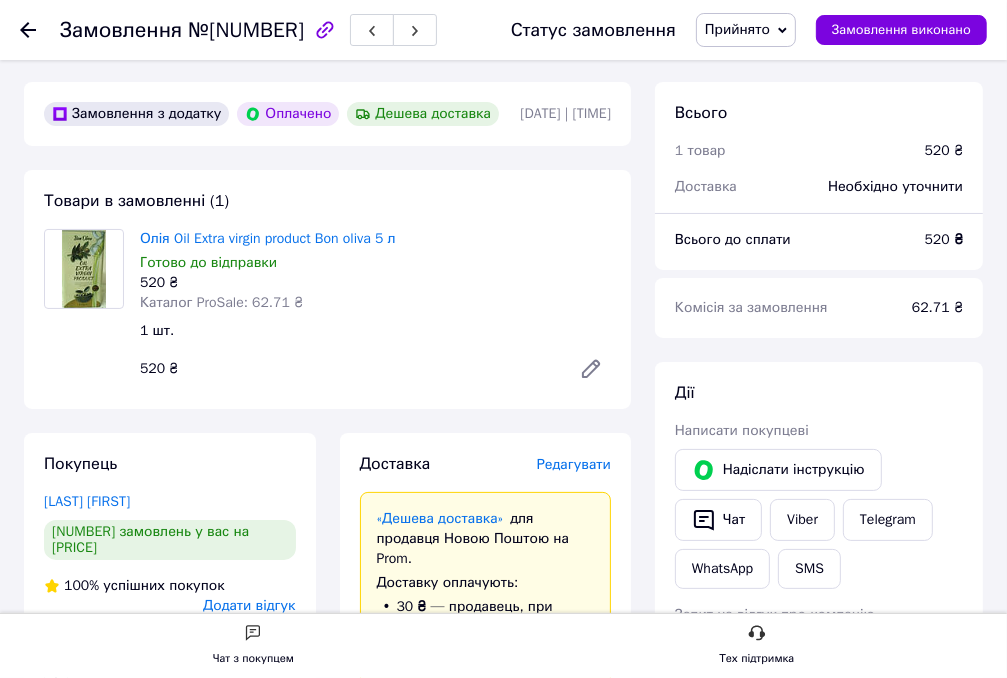 scroll, scrollTop: 63, scrollLeft: 0, axis: vertical 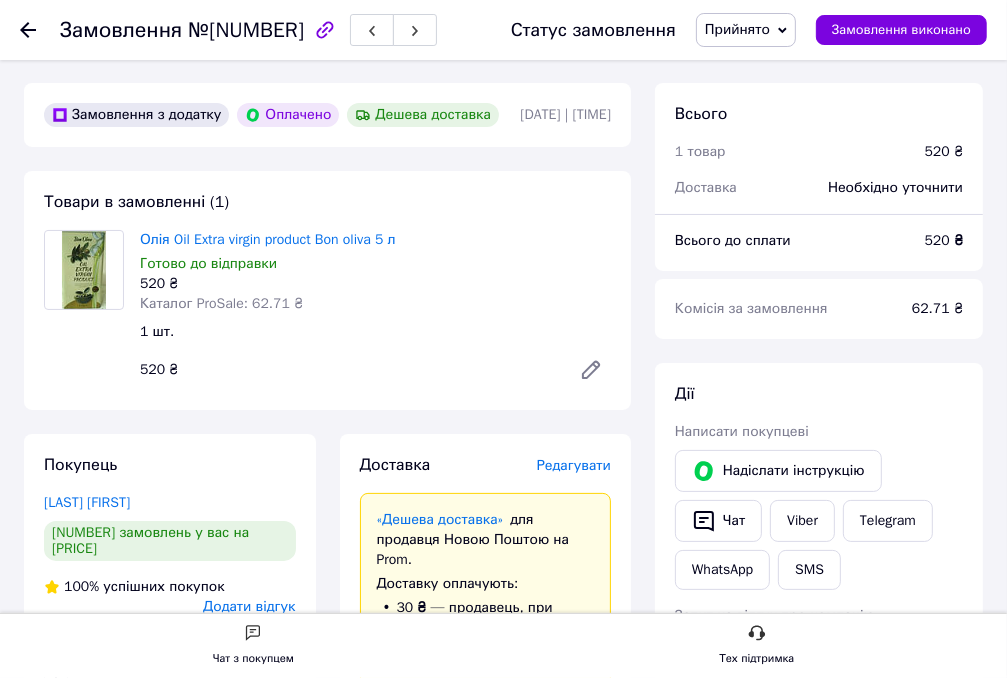 click on "Редагувати" at bounding box center (574, 465) 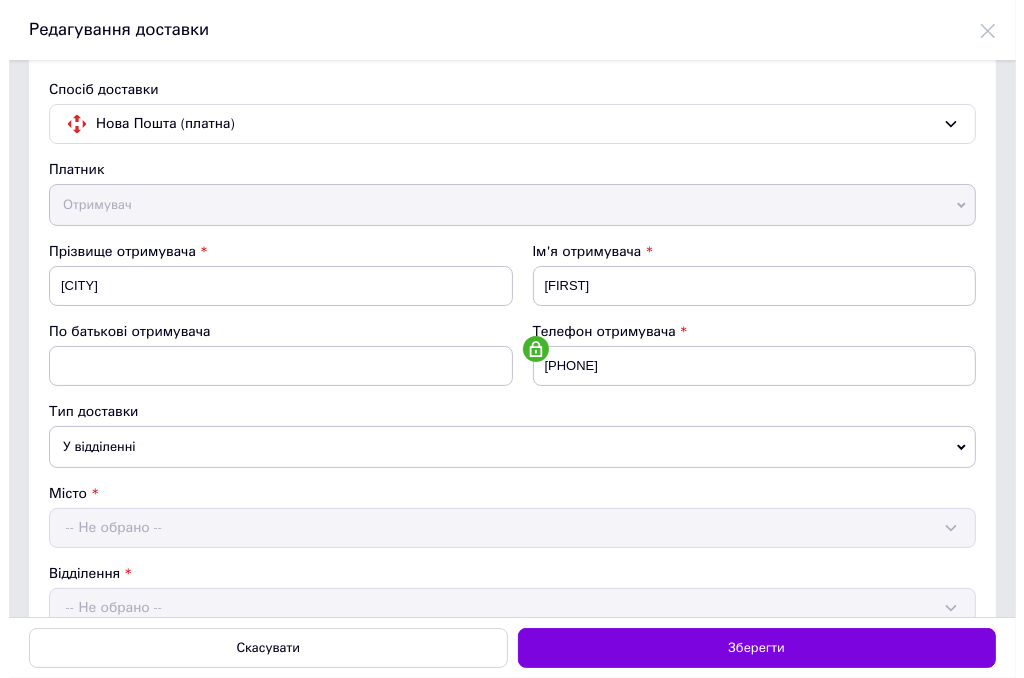scroll, scrollTop: 0, scrollLeft: 0, axis: both 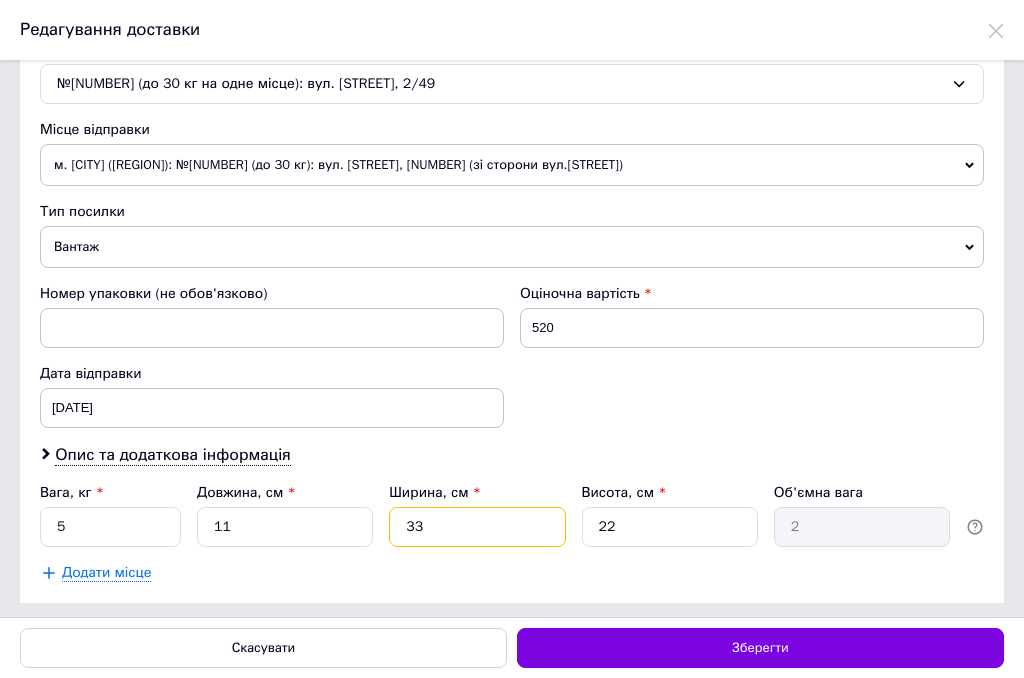 click on "33" at bounding box center (477, 527) 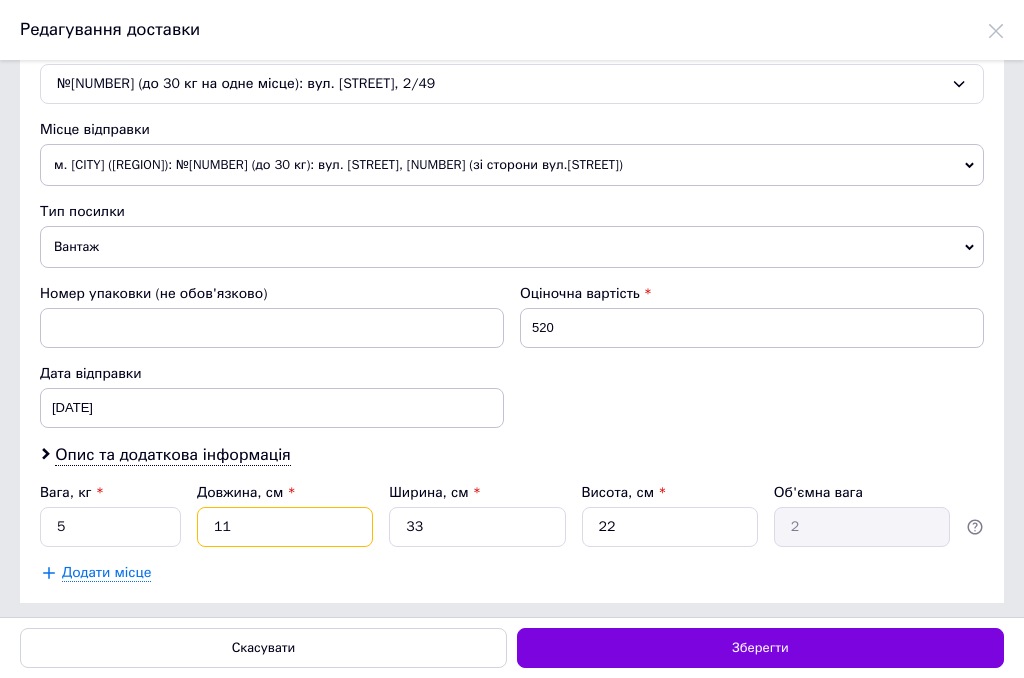 drag, startPoint x: 259, startPoint y: 530, endPoint x: 161, endPoint y: 514, distance: 99.29753 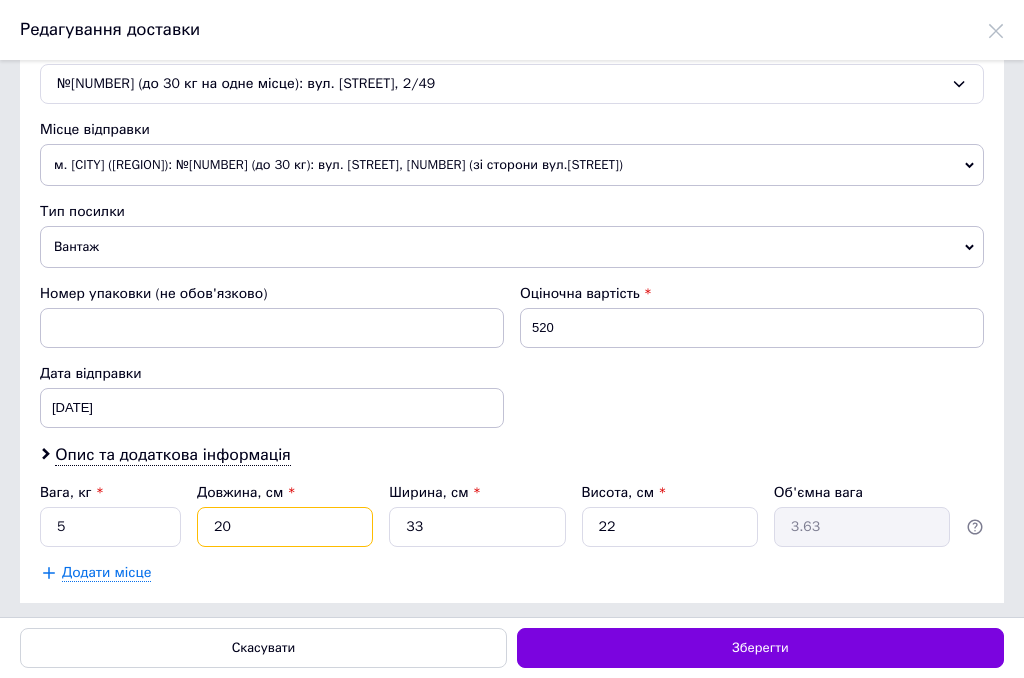 type on "20" 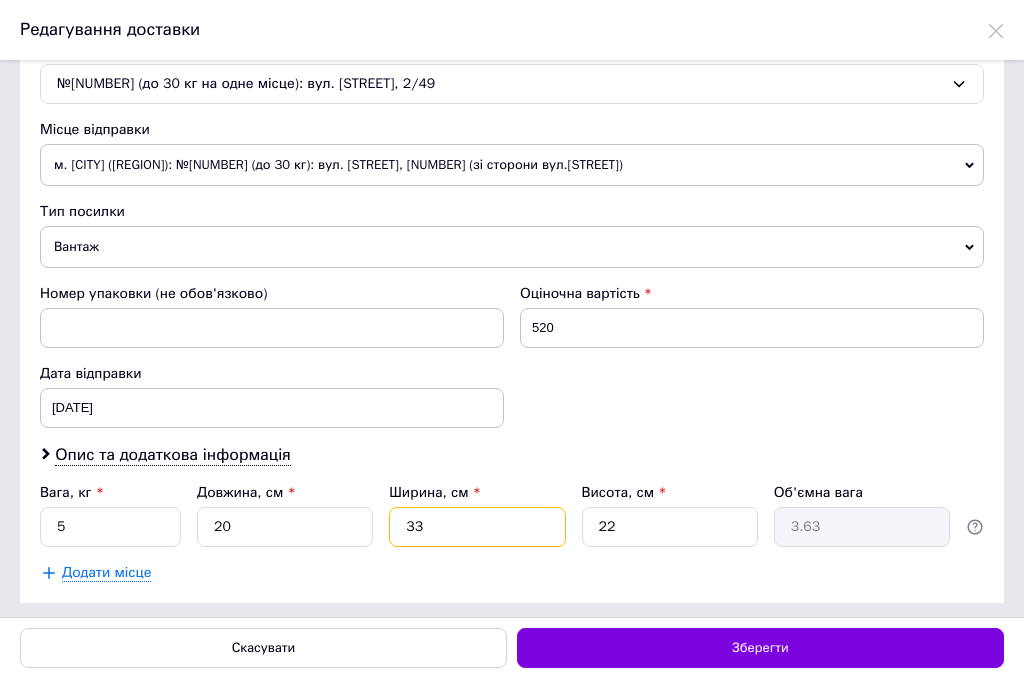 drag, startPoint x: 427, startPoint y: 526, endPoint x: 355, endPoint y: 510, distance: 73.756355 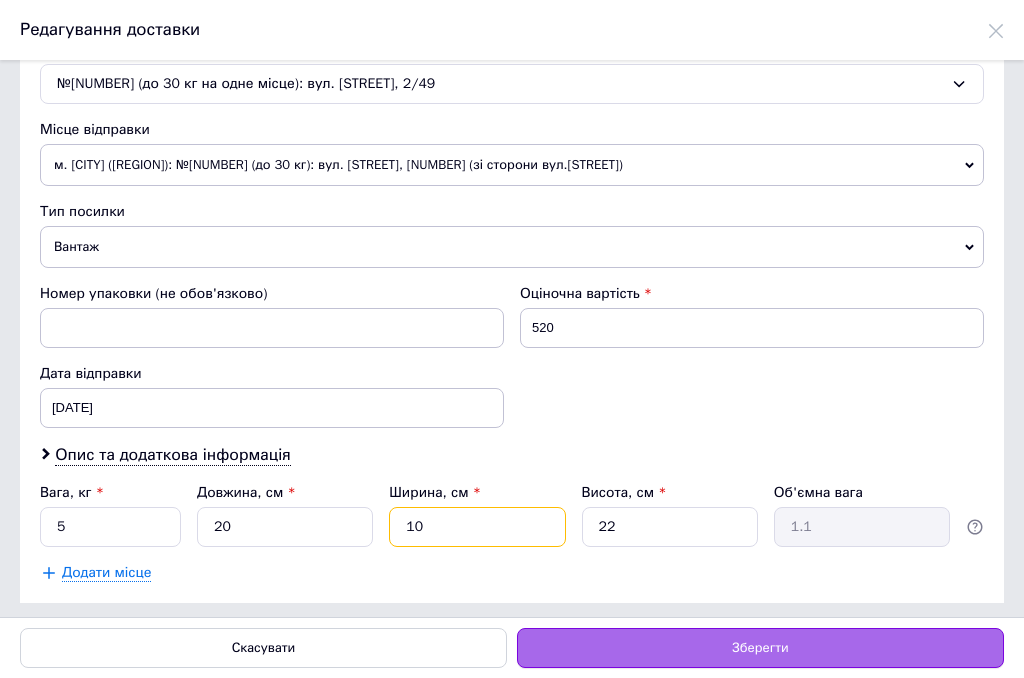 type on "10" 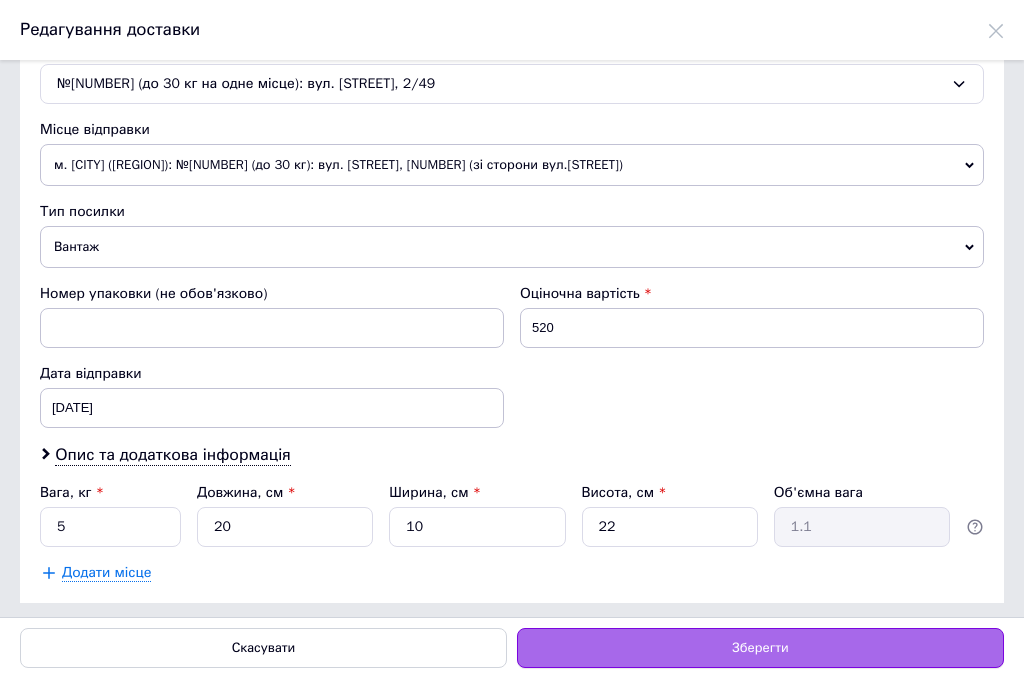 click on "Зберегти" at bounding box center (760, 648) 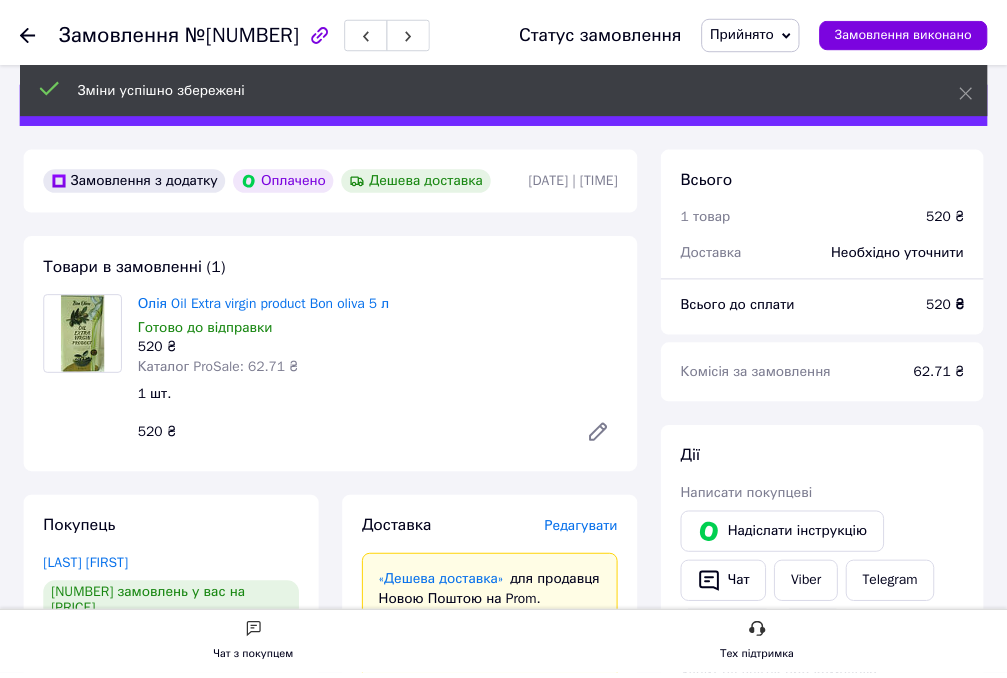 scroll, scrollTop: 63, scrollLeft: 0, axis: vertical 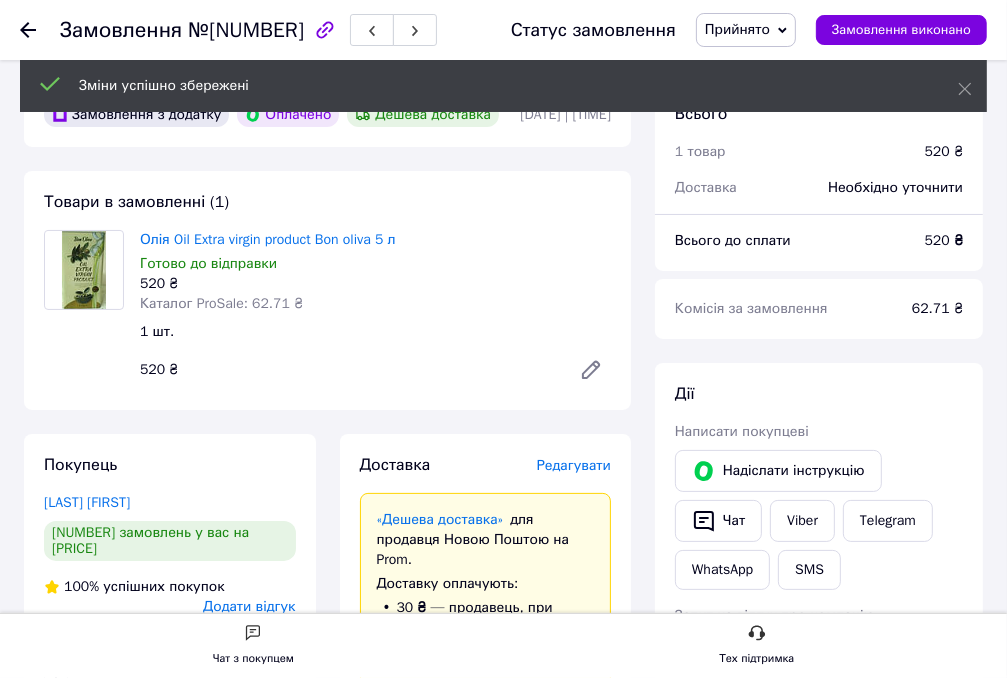 click on "Редагувати" at bounding box center [574, 465] 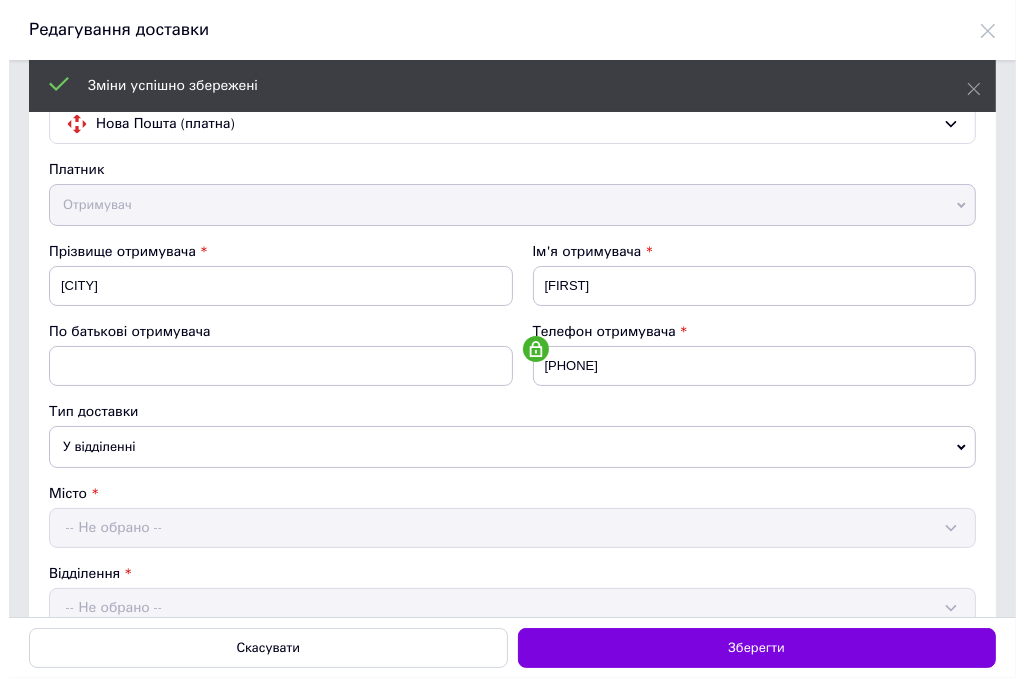 scroll, scrollTop: 0, scrollLeft: 0, axis: both 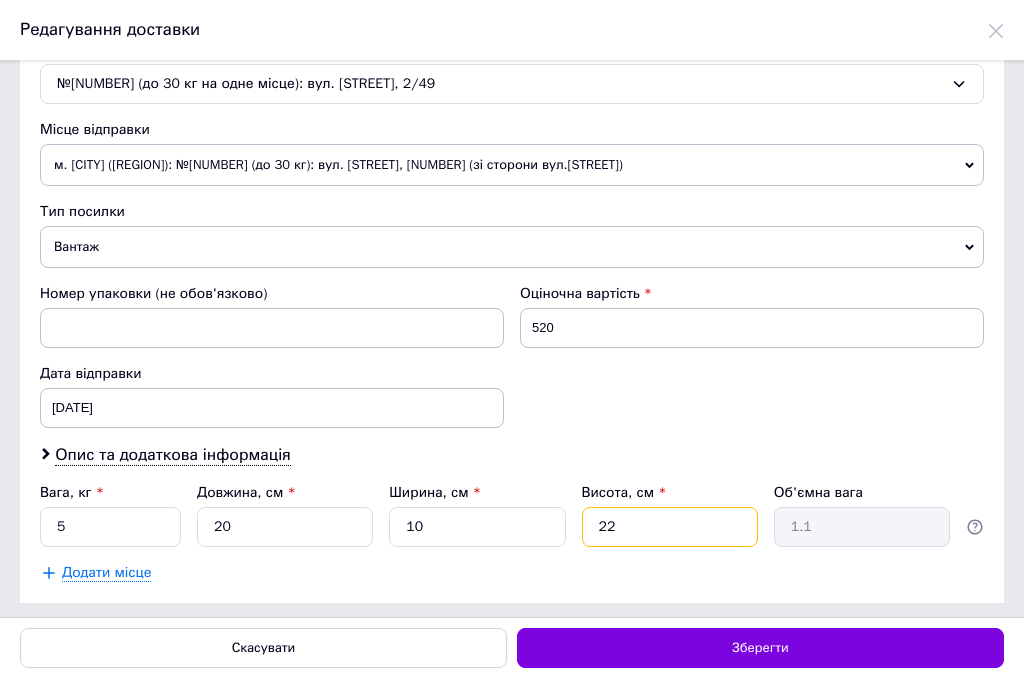 drag, startPoint x: 637, startPoint y: 513, endPoint x: 530, endPoint y: 515, distance: 107.01869 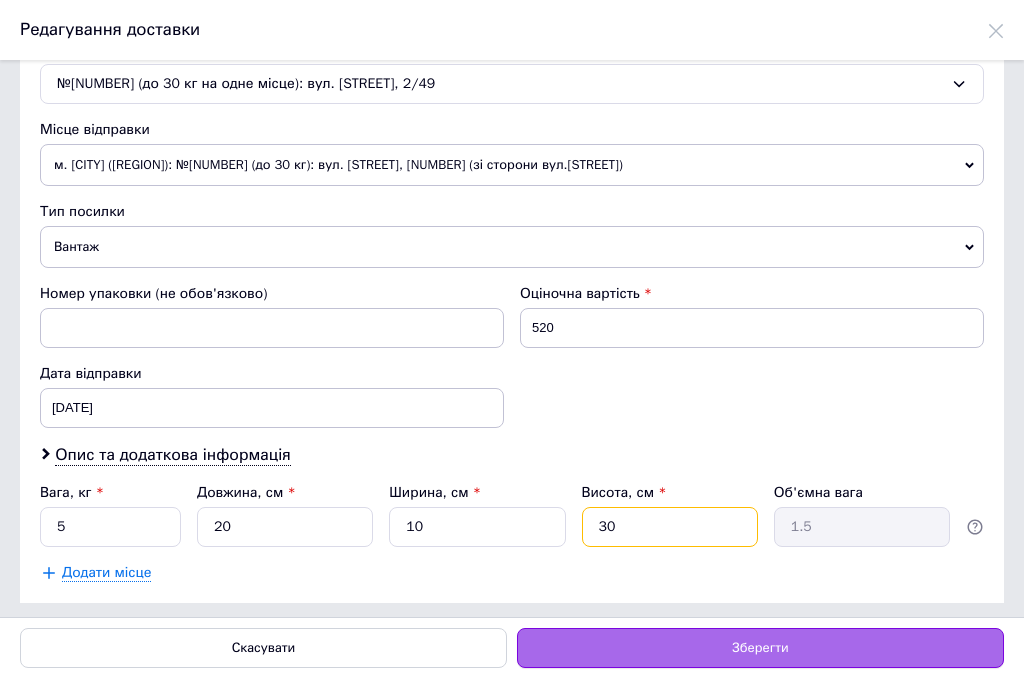 type on "30" 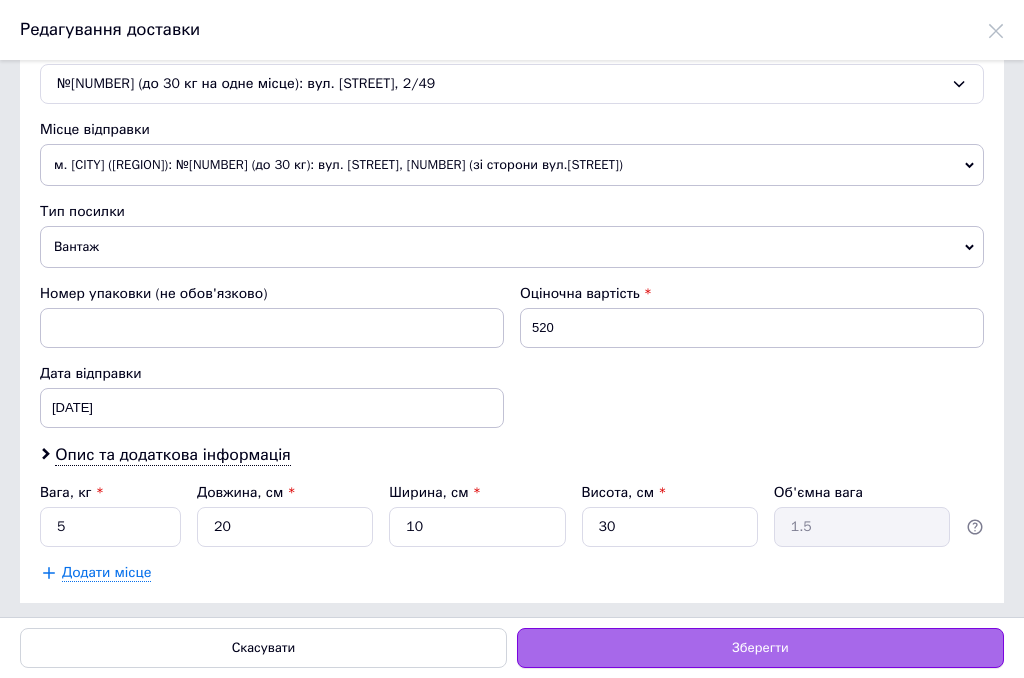 click on "Зберегти" at bounding box center (760, 648) 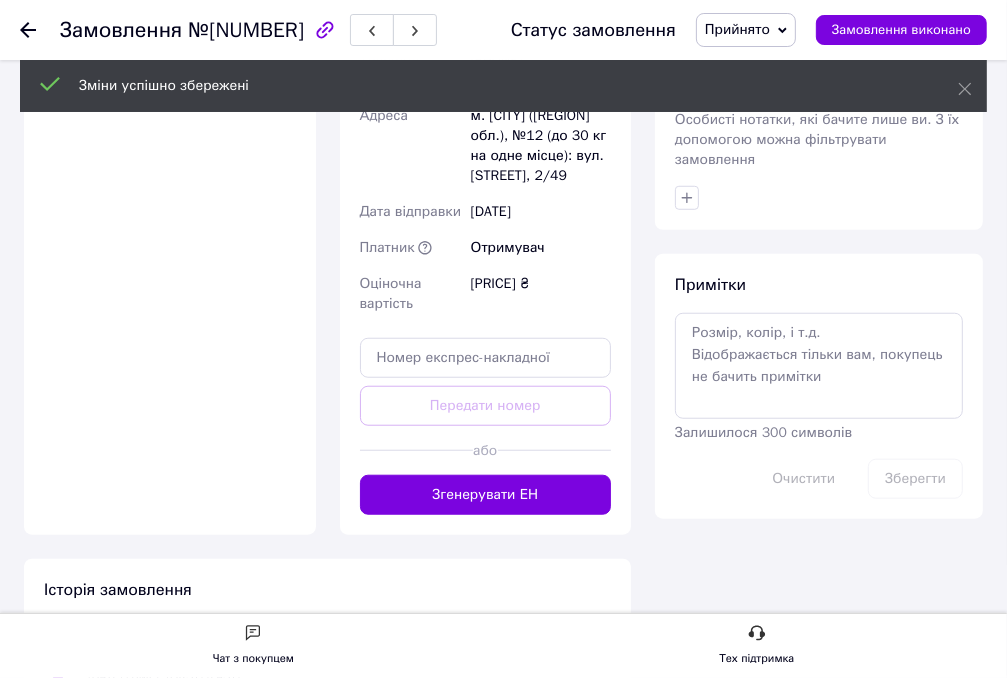 scroll, scrollTop: 963, scrollLeft: 0, axis: vertical 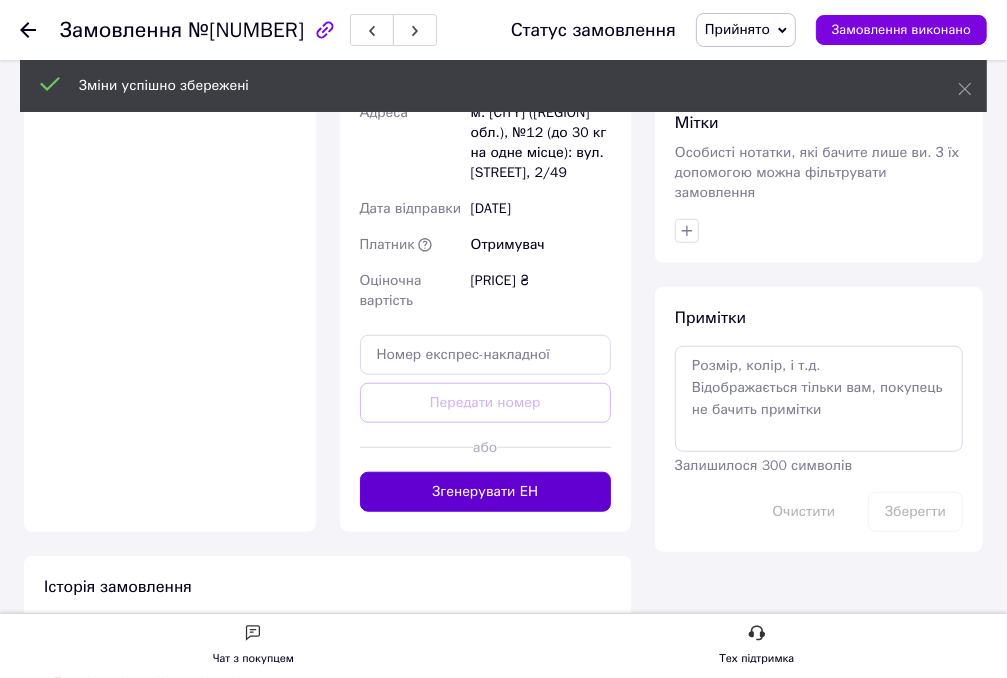 click on "Згенерувати ЕН" at bounding box center [486, 492] 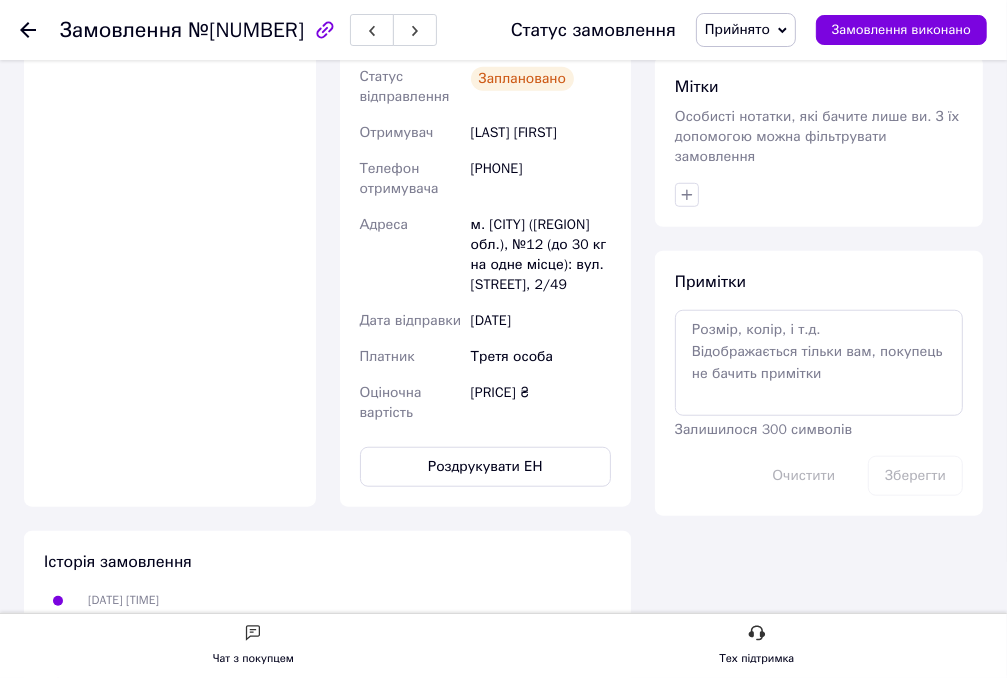drag, startPoint x: 306, startPoint y: 30, endPoint x: 208, endPoint y: 30, distance: 98 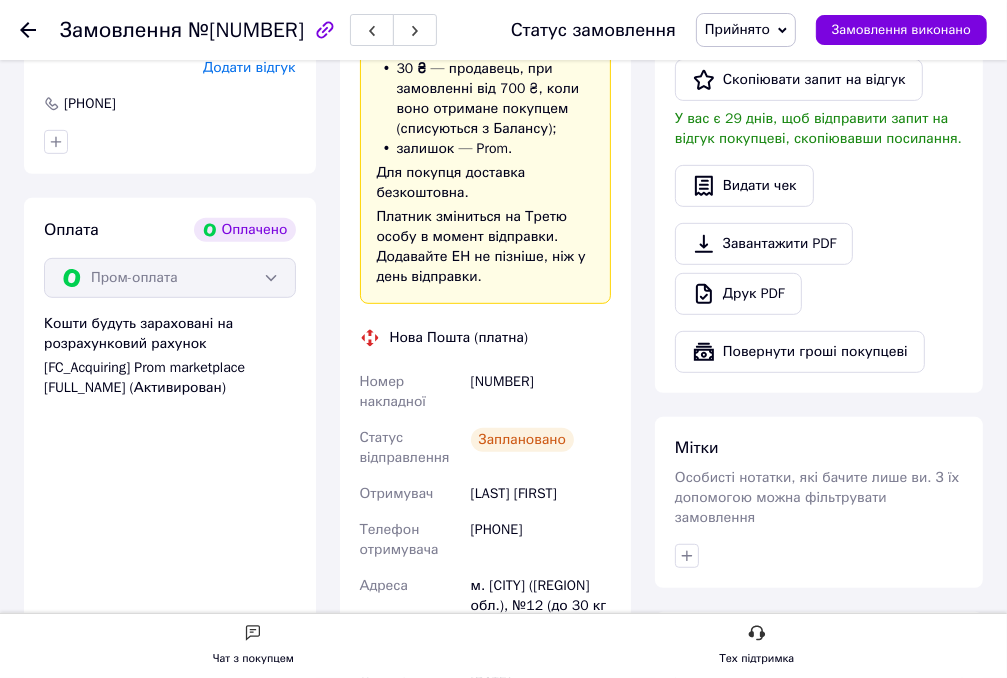 scroll, scrollTop: 563, scrollLeft: 0, axis: vertical 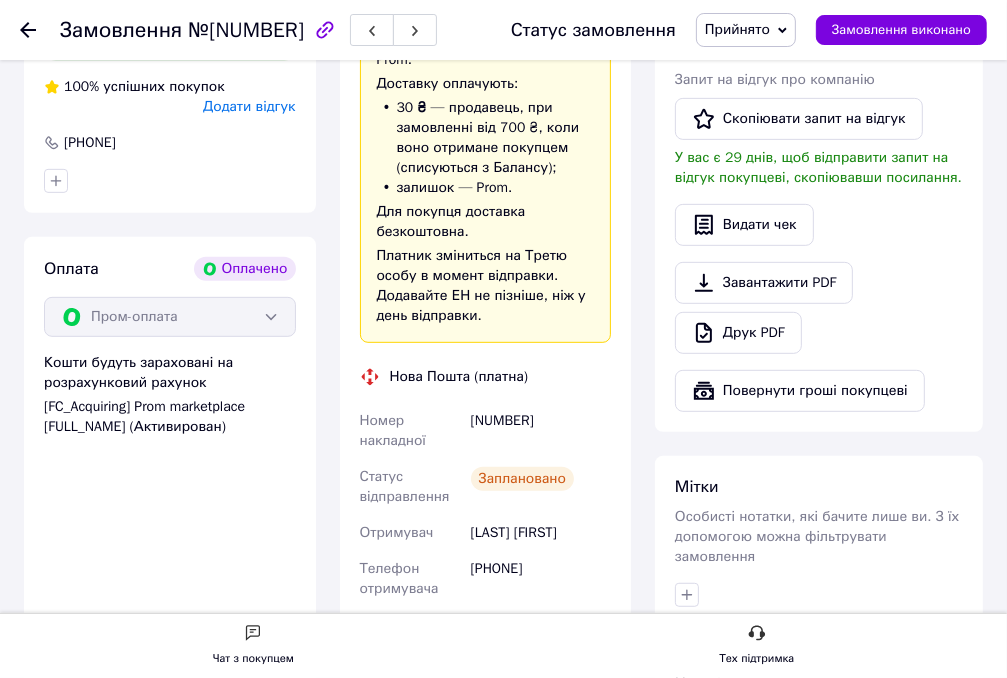 drag, startPoint x: 578, startPoint y: 418, endPoint x: 474, endPoint y: 417, distance: 104.00481 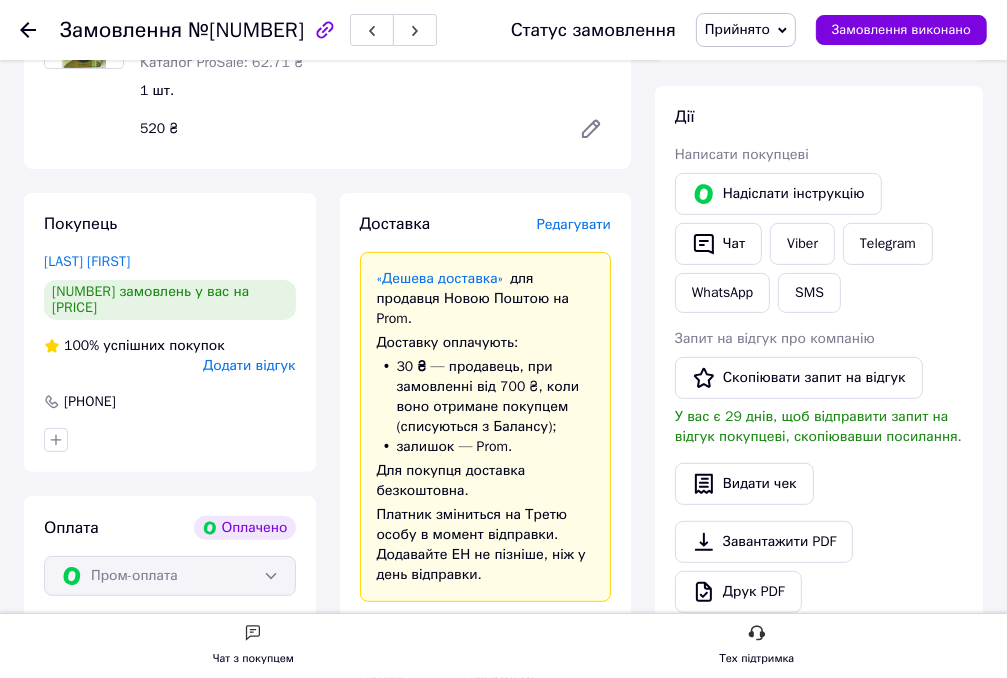 scroll, scrollTop: 63, scrollLeft: 0, axis: vertical 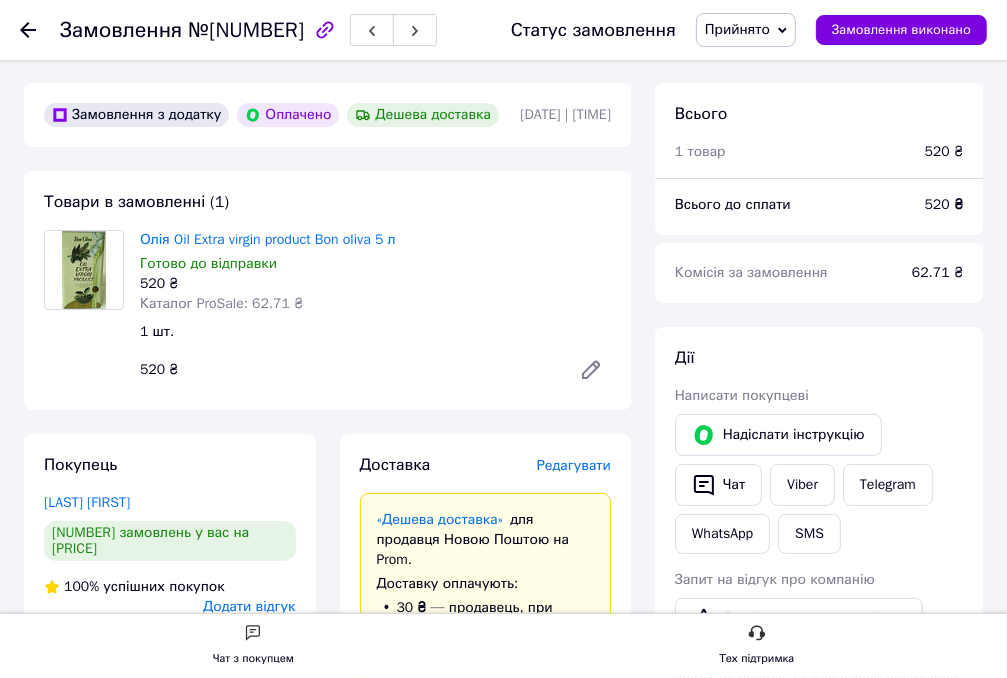 click at bounding box center [28, 30] 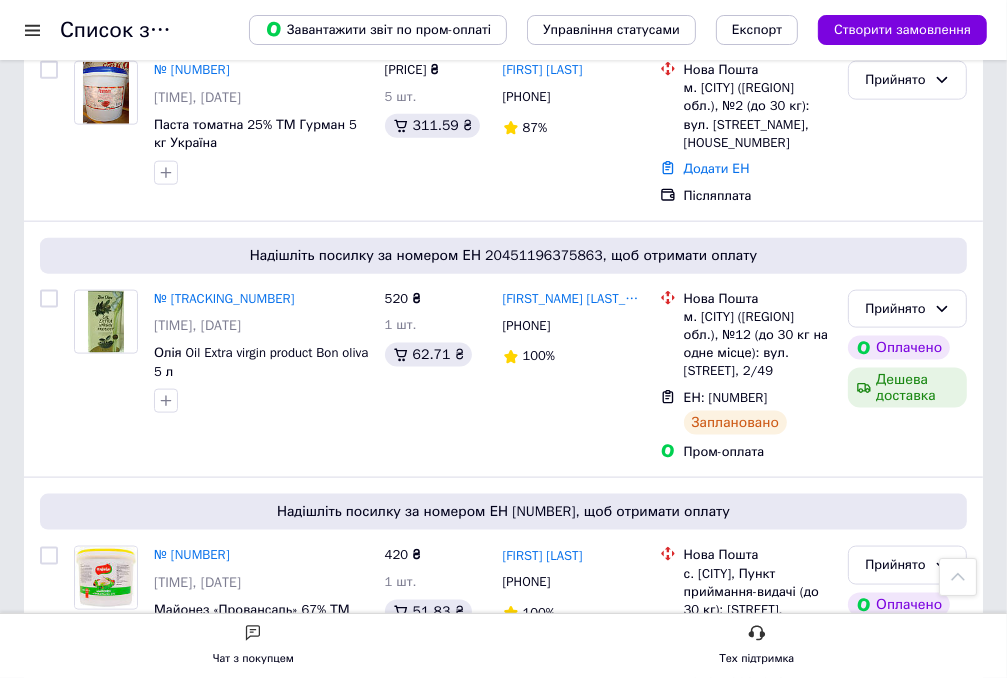 scroll, scrollTop: 1500, scrollLeft: 0, axis: vertical 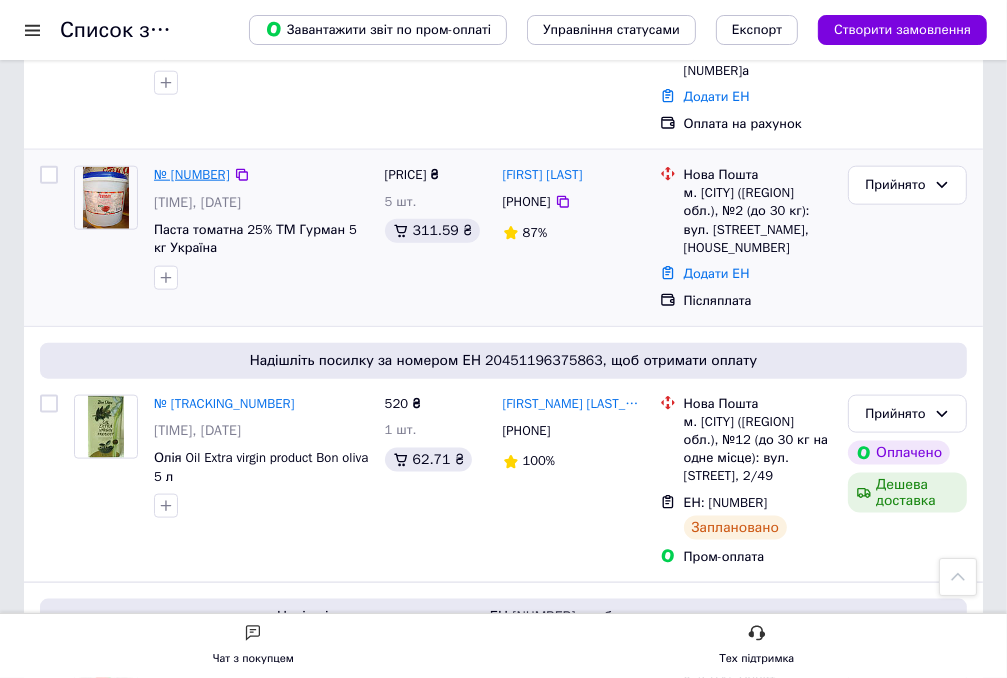 click on "№ [NUMBER]" at bounding box center [192, 174] 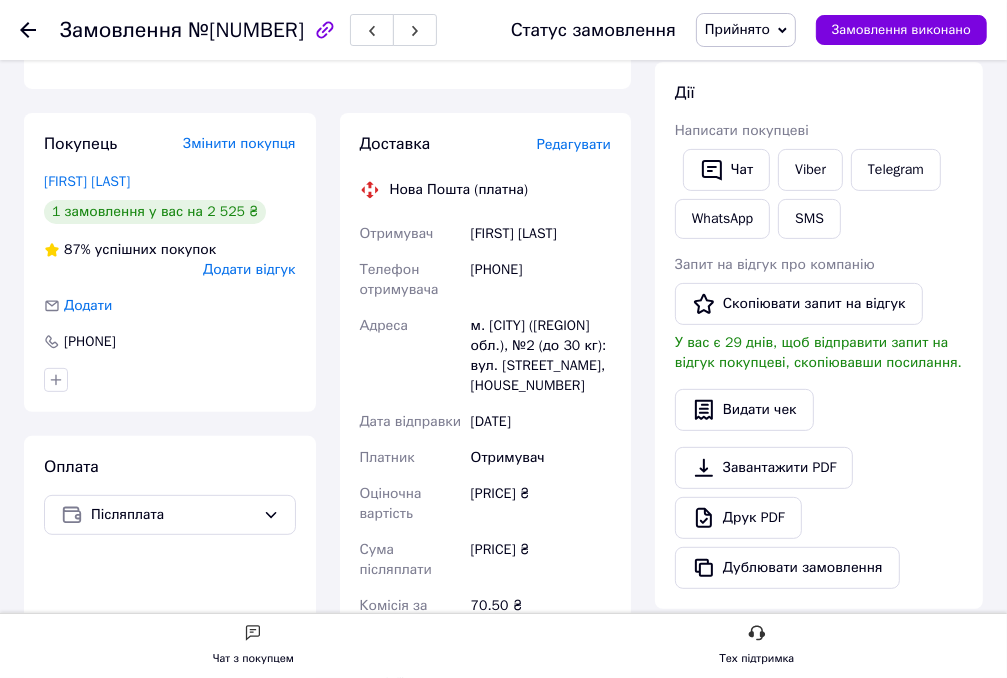 scroll, scrollTop: 153, scrollLeft: 0, axis: vertical 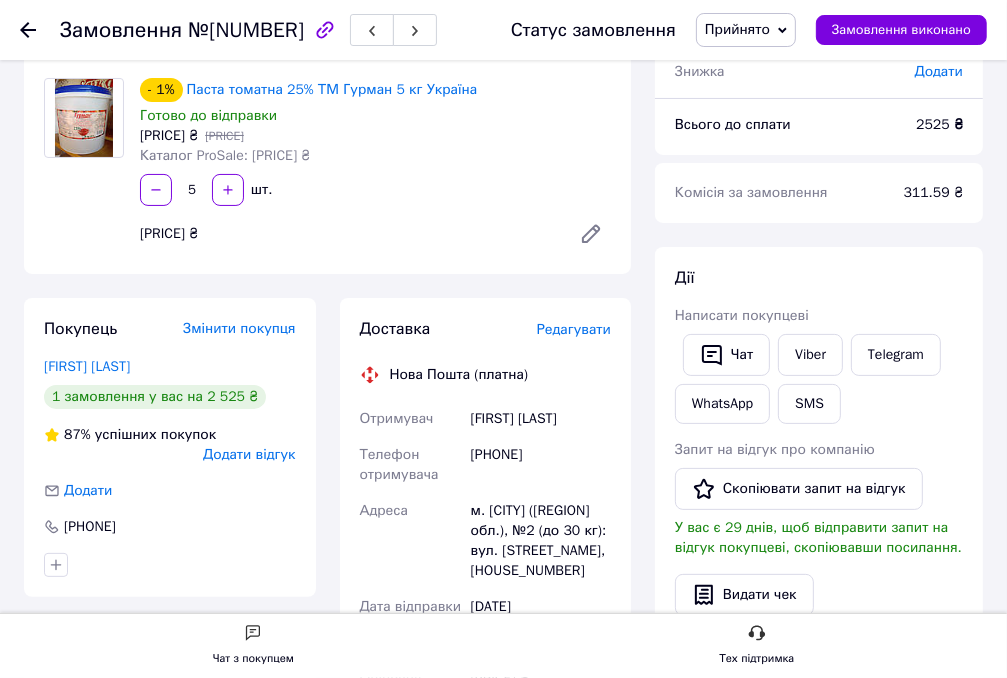 click on "Редагувати" at bounding box center [574, 329] 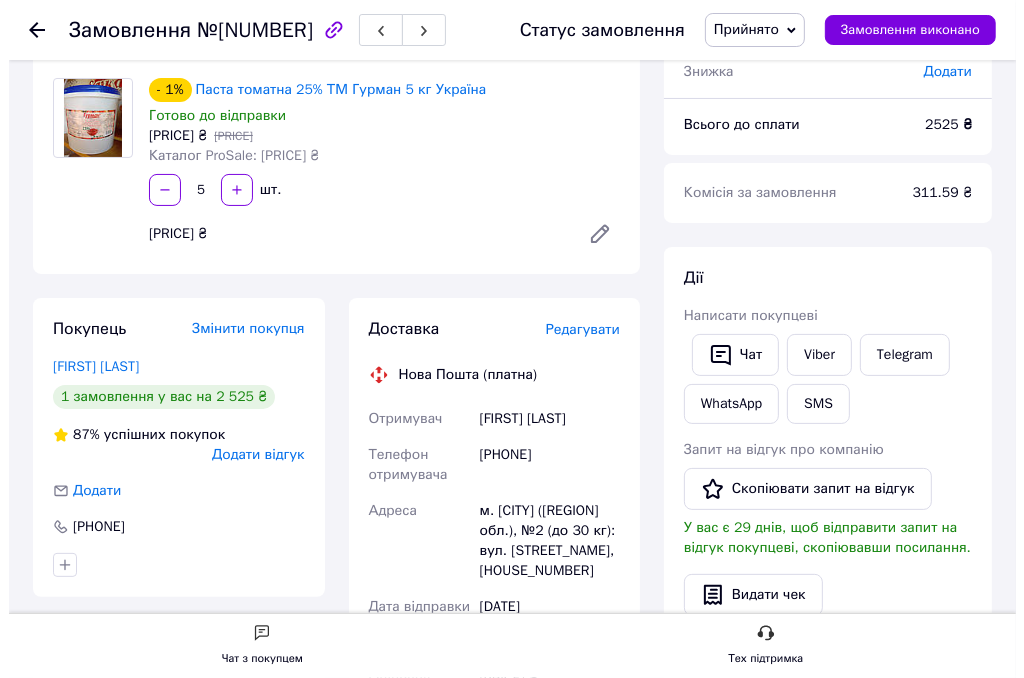 scroll, scrollTop: 0, scrollLeft: 0, axis: both 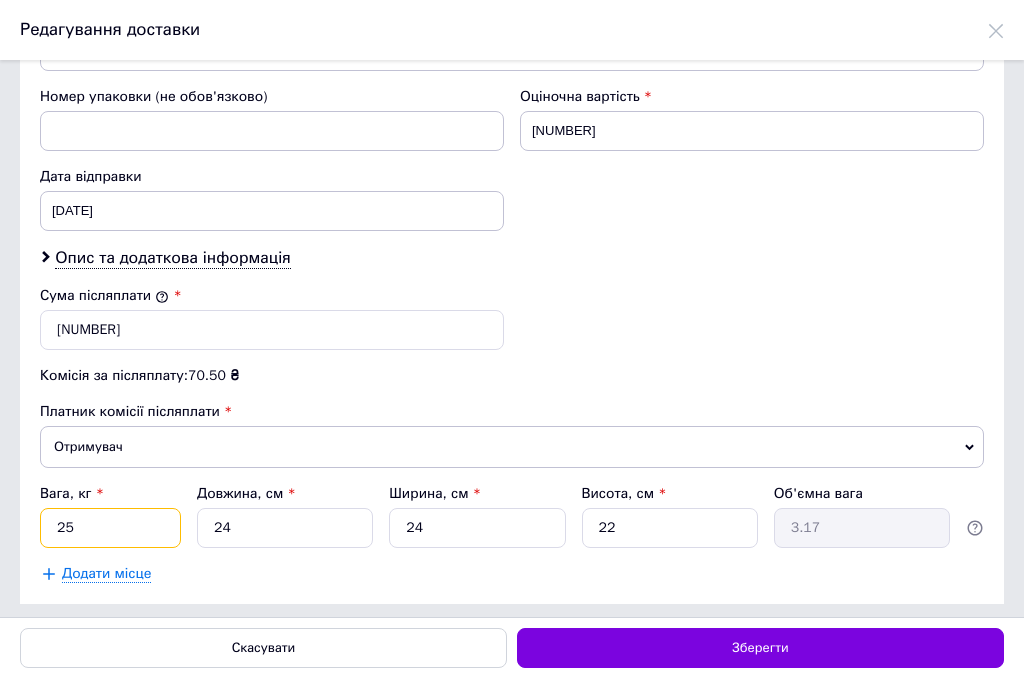 drag, startPoint x: 92, startPoint y: 530, endPoint x: 32, endPoint y: 515, distance: 61.846584 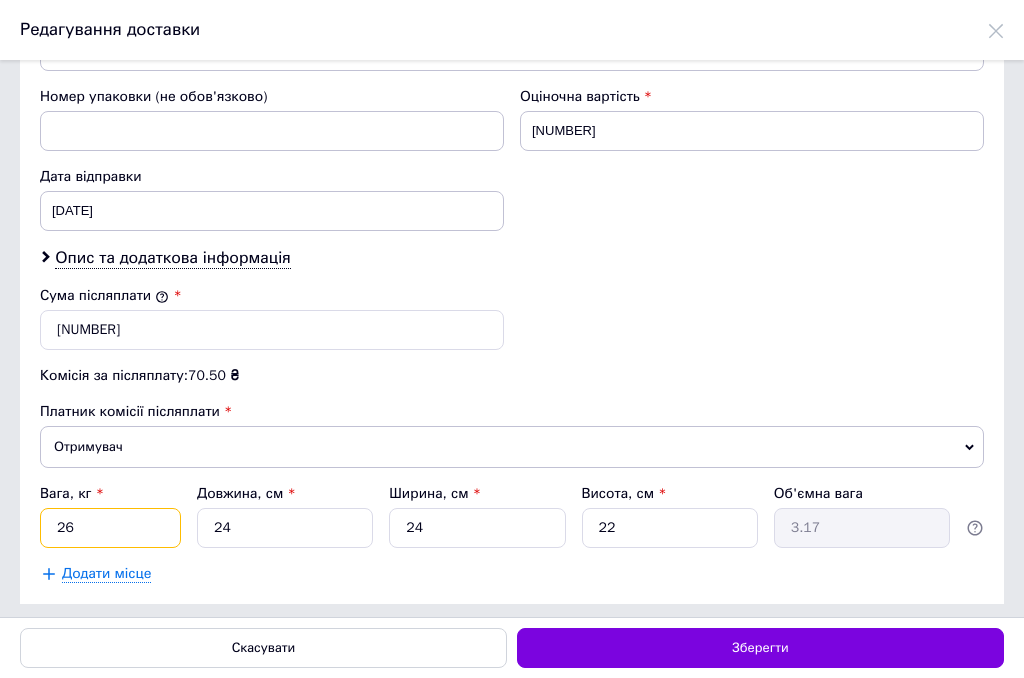 type on "26" 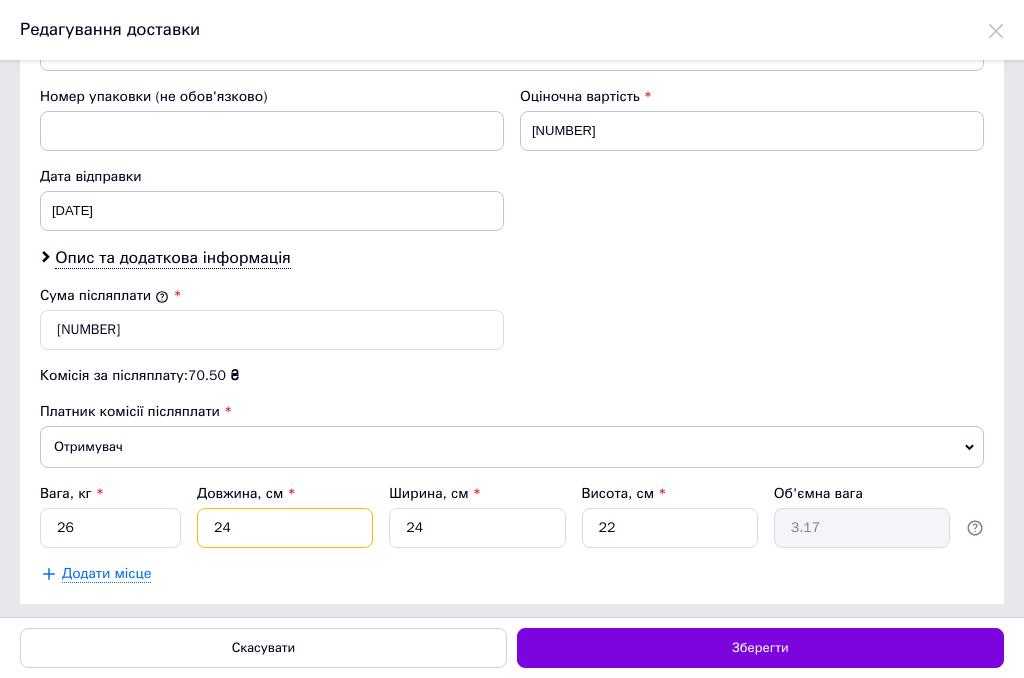 drag, startPoint x: 240, startPoint y: 513, endPoint x: 159, endPoint y: 512, distance: 81.00617 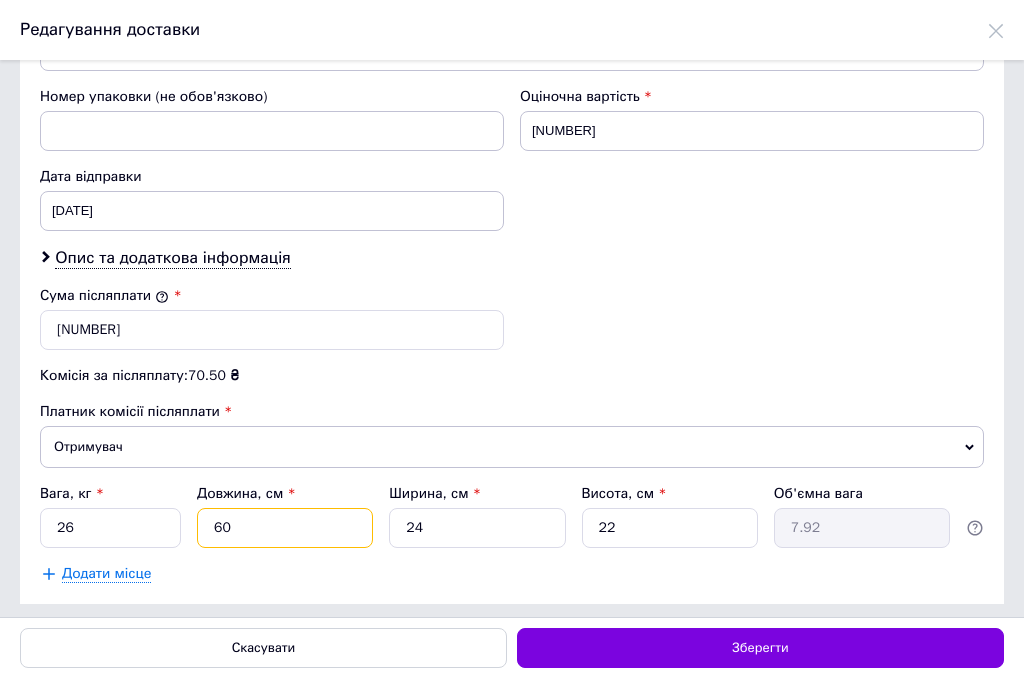 type on "60" 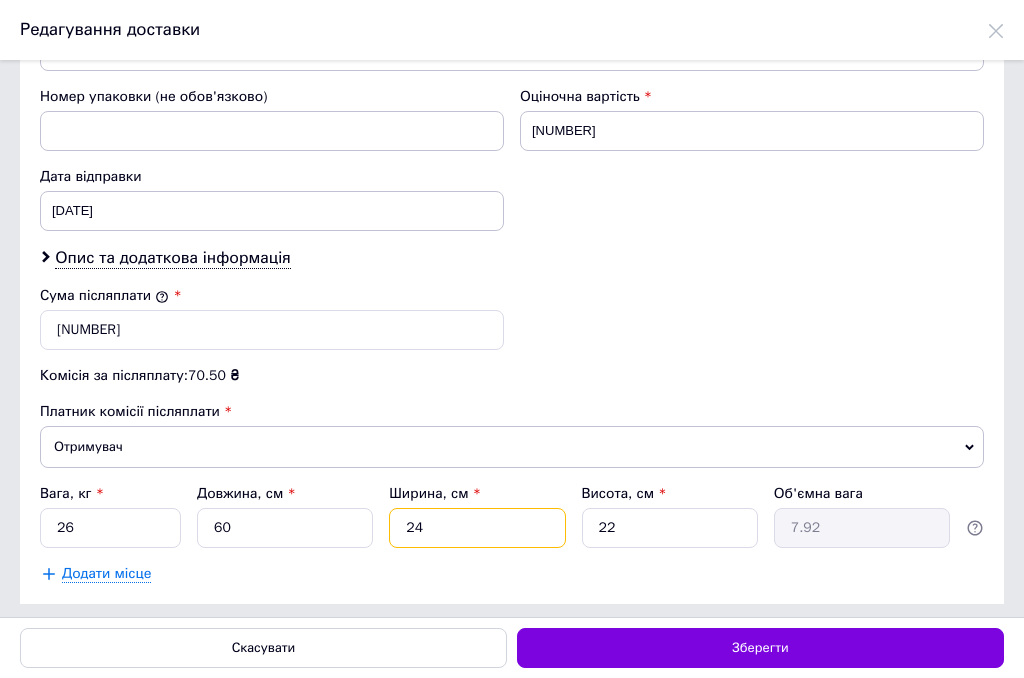 drag, startPoint x: 423, startPoint y: 522, endPoint x: 375, endPoint y: 515, distance: 48.507732 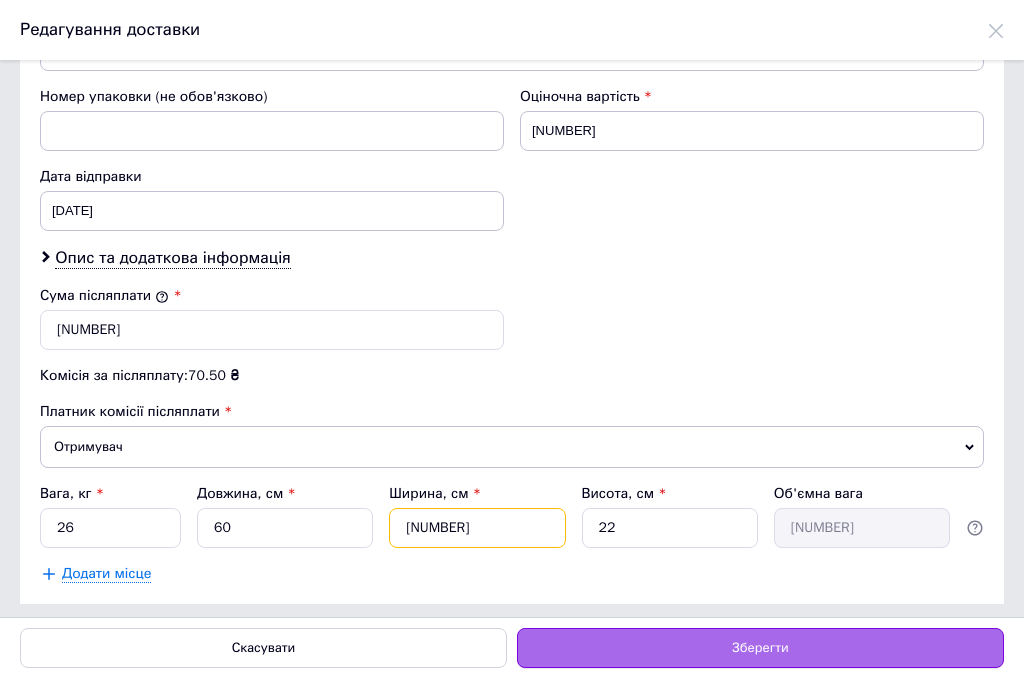 type on "[NUMBER]" 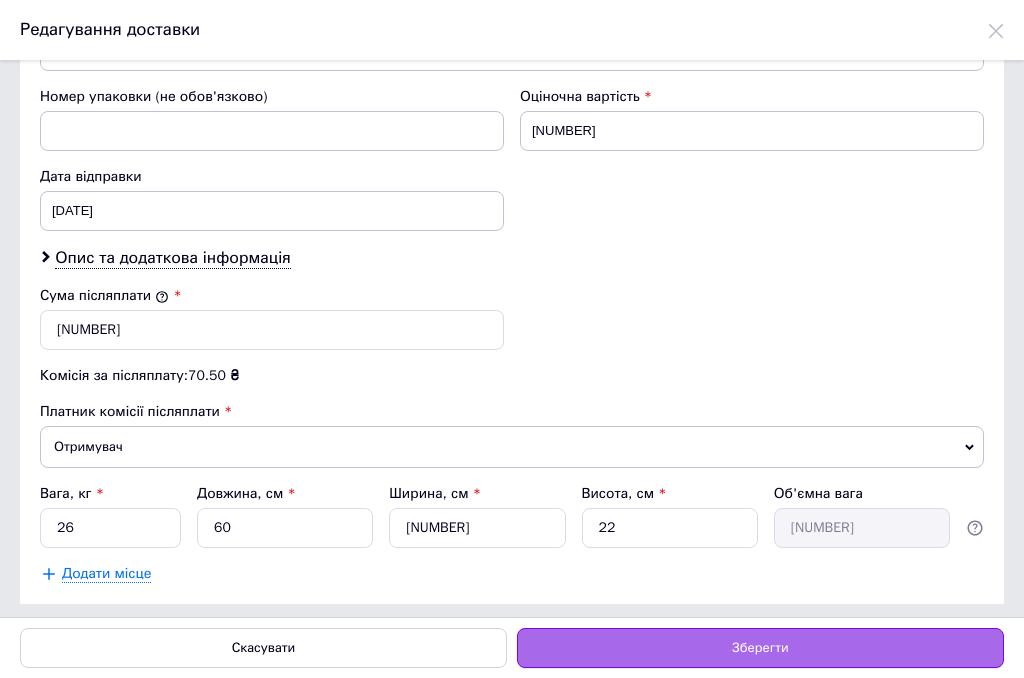 click on "Зберегти" at bounding box center (760, 648) 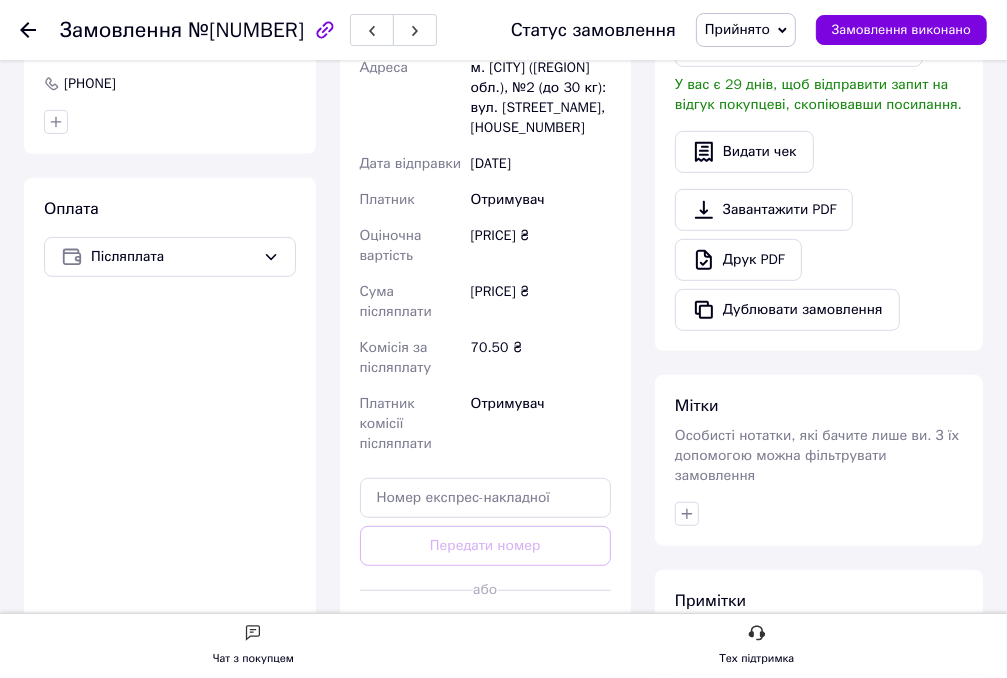 scroll, scrollTop: 600, scrollLeft: 0, axis: vertical 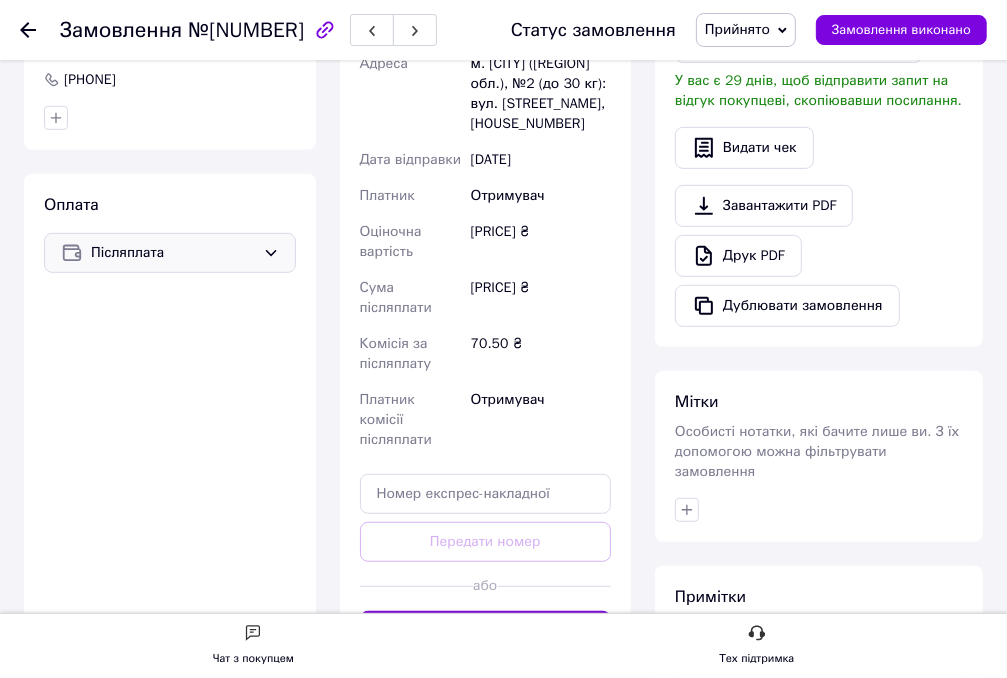 click at bounding box center [271, 253] 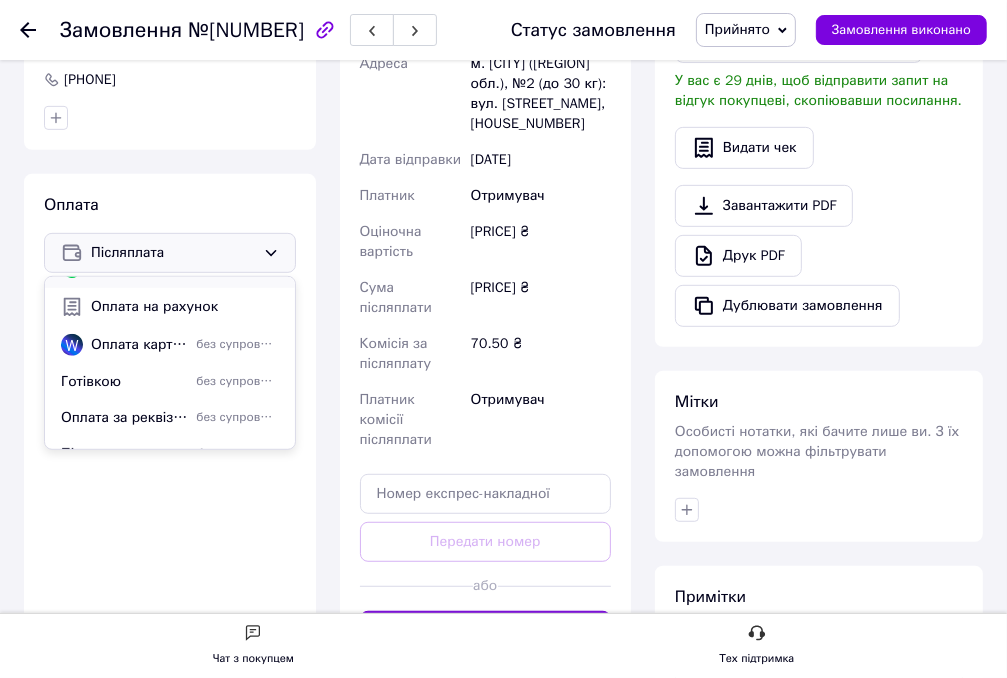 scroll, scrollTop: 100, scrollLeft: 0, axis: vertical 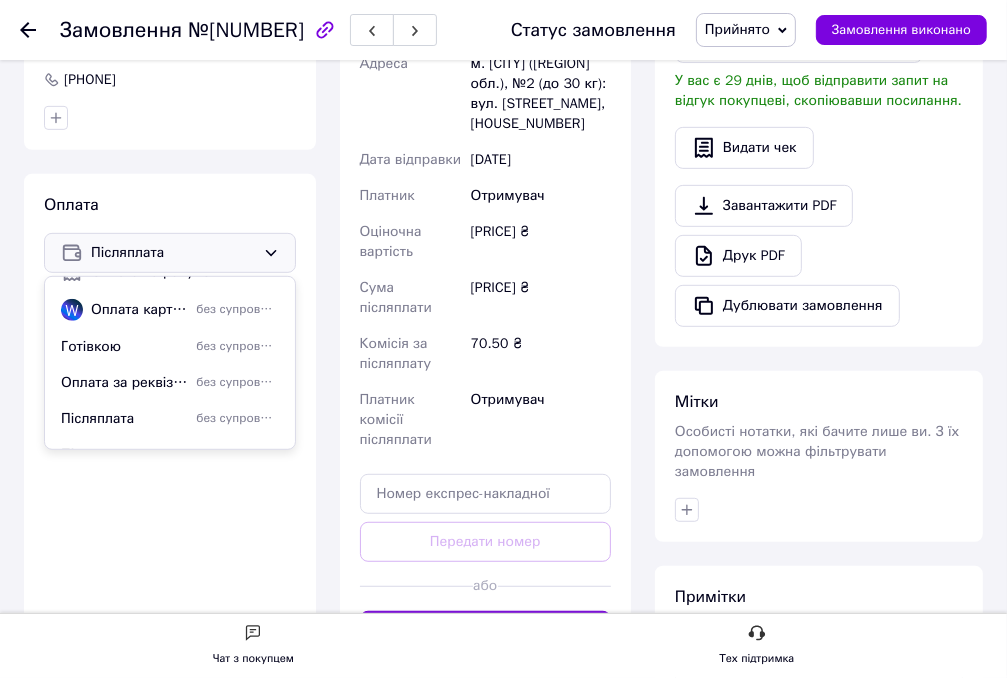 click on "без супроводу Prom" at bounding box center [237, 233] 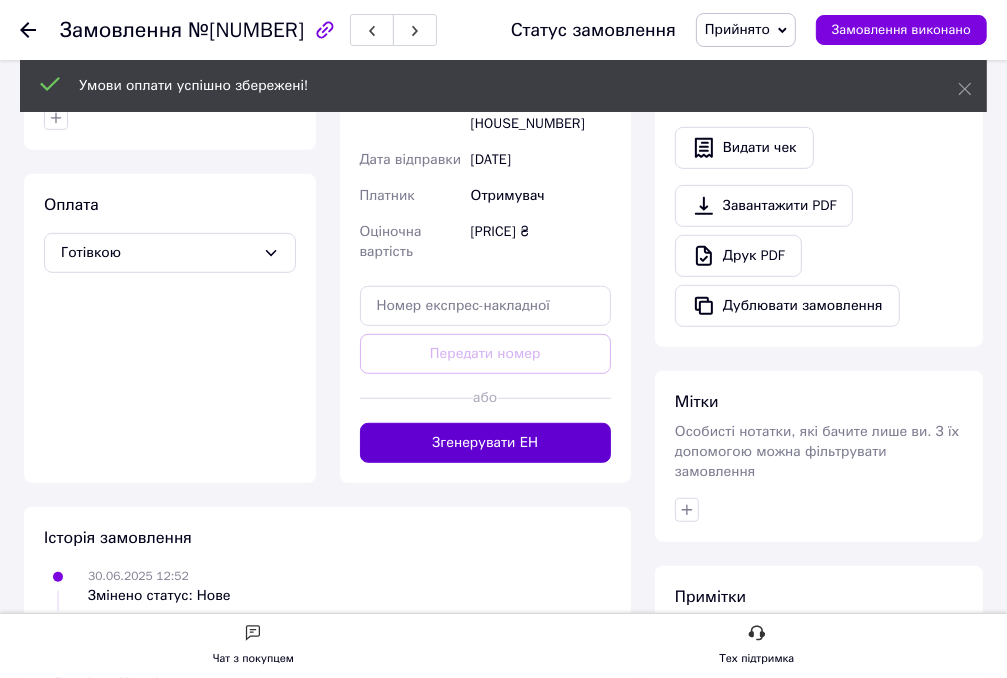 click on "Згенерувати ЕН" at bounding box center (486, 443) 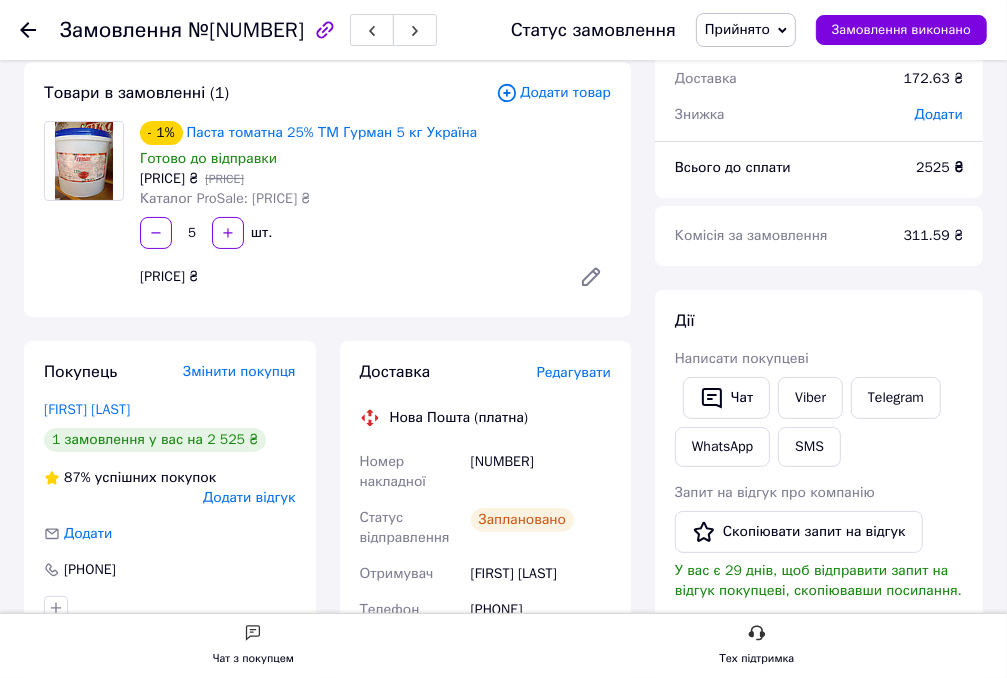 scroll, scrollTop: 100, scrollLeft: 0, axis: vertical 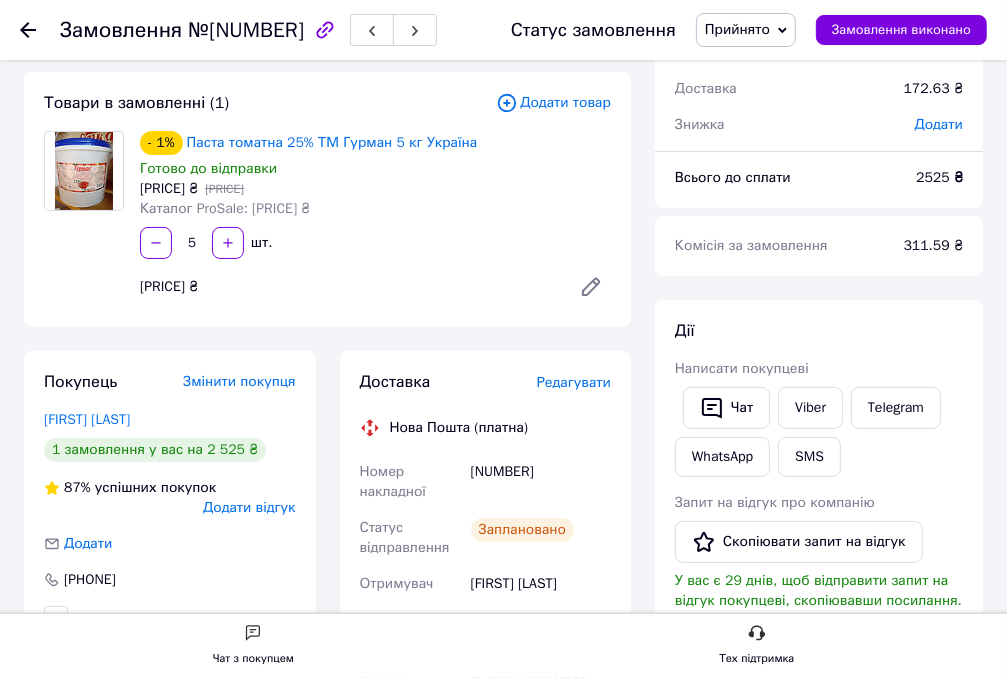 drag, startPoint x: 305, startPoint y: 27, endPoint x: 208, endPoint y: 18, distance: 97.41663 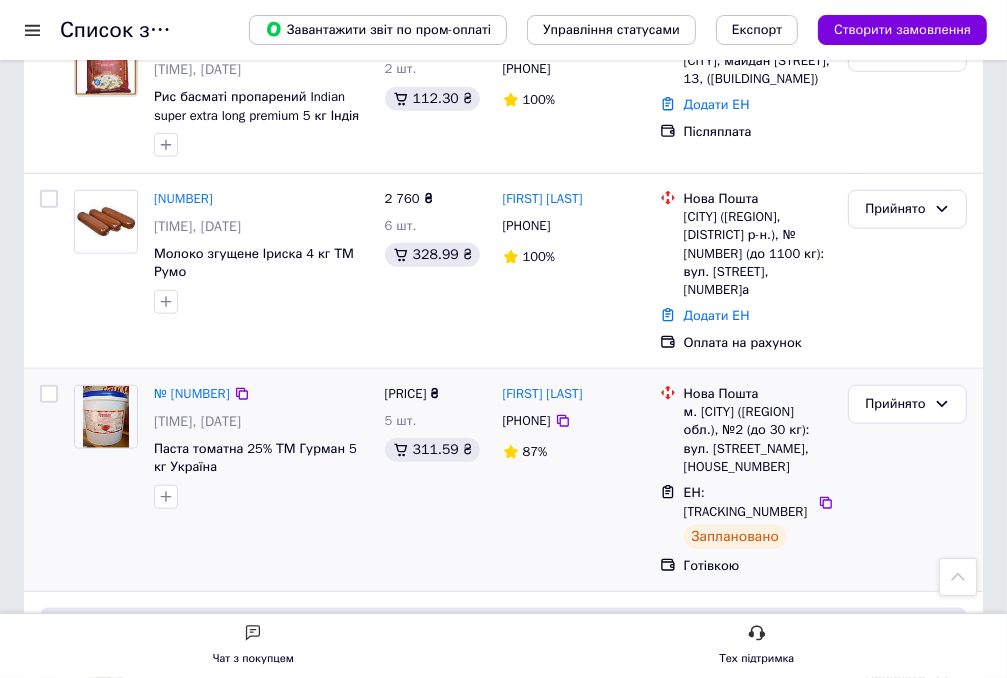 scroll, scrollTop: 1400, scrollLeft: 0, axis: vertical 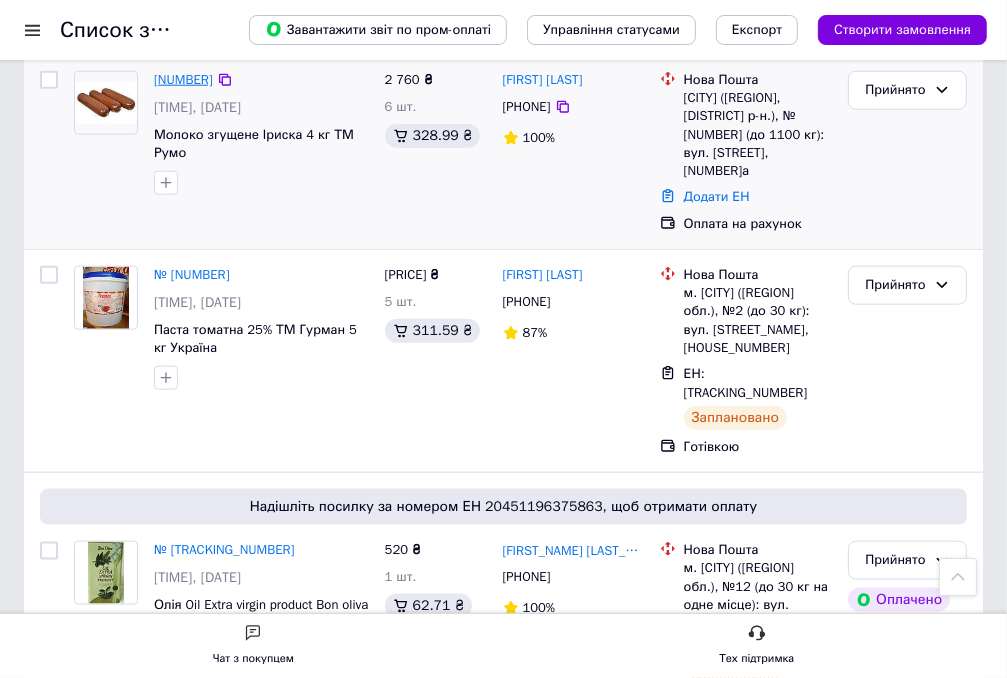 click on "[NUMBER]" at bounding box center [183, 79] 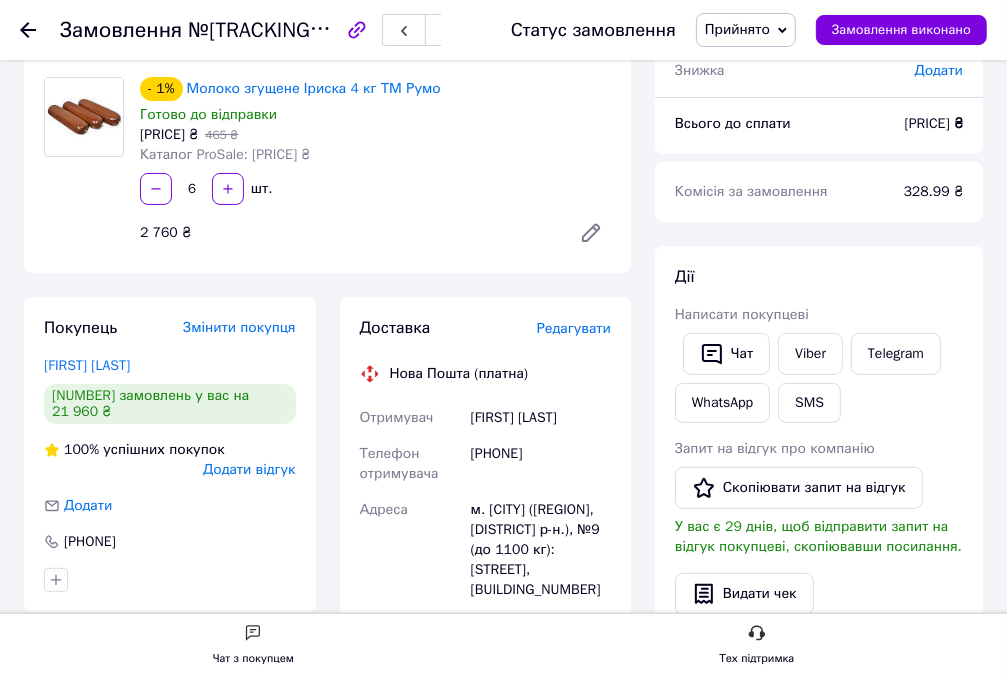 scroll, scrollTop: 120, scrollLeft: 0, axis: vertical 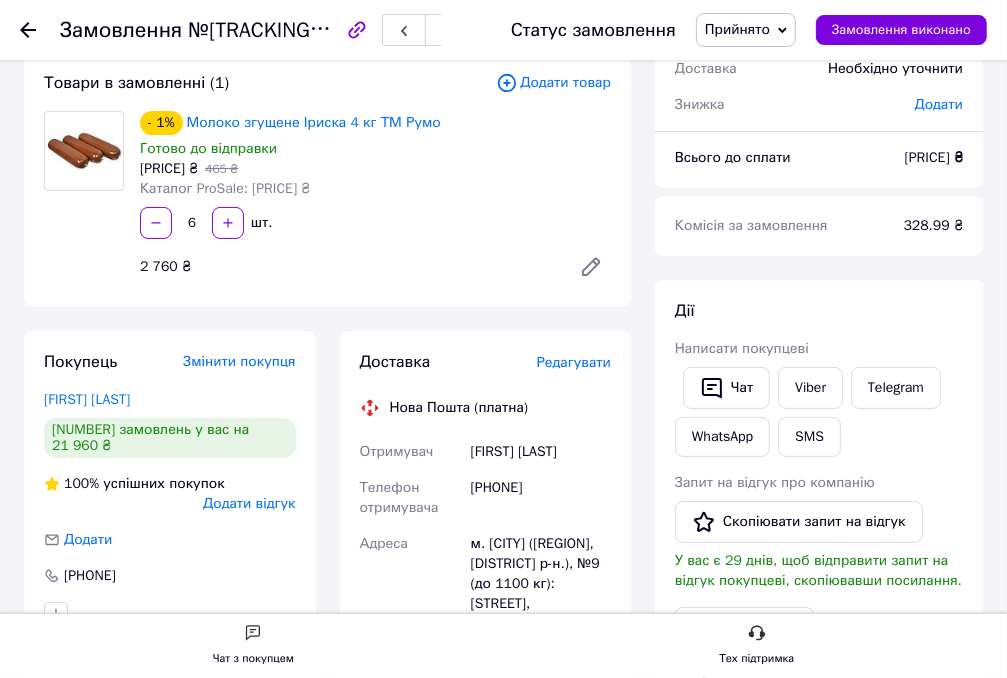 click on "Редагувати" at bounding box center [574, 362] 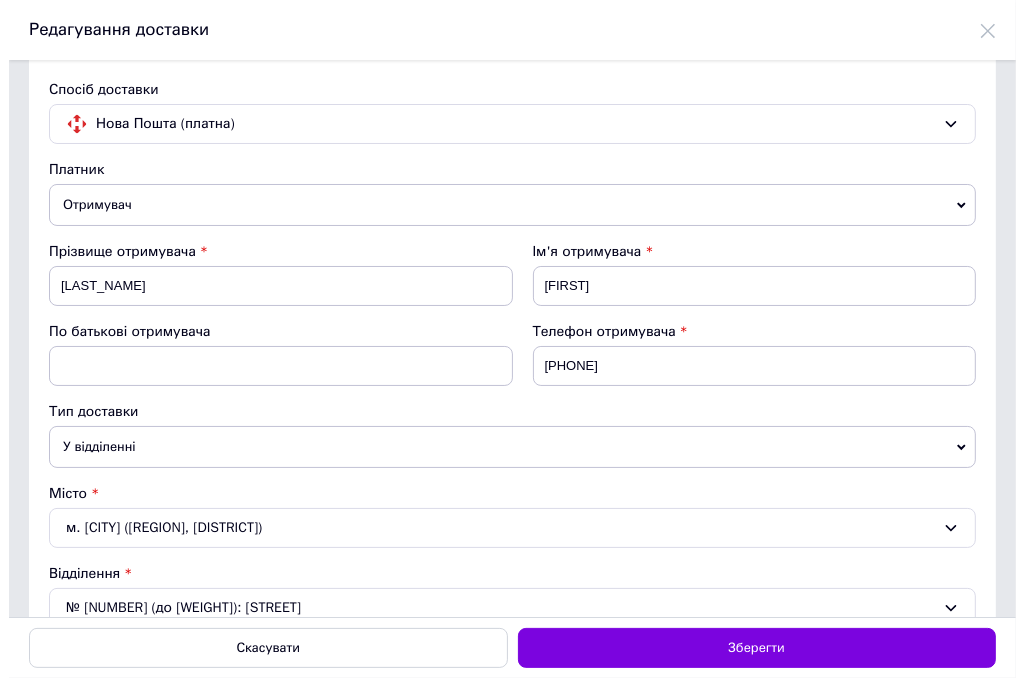 scroll, scrollTop: 0, scrollLeft: 0, axis: both 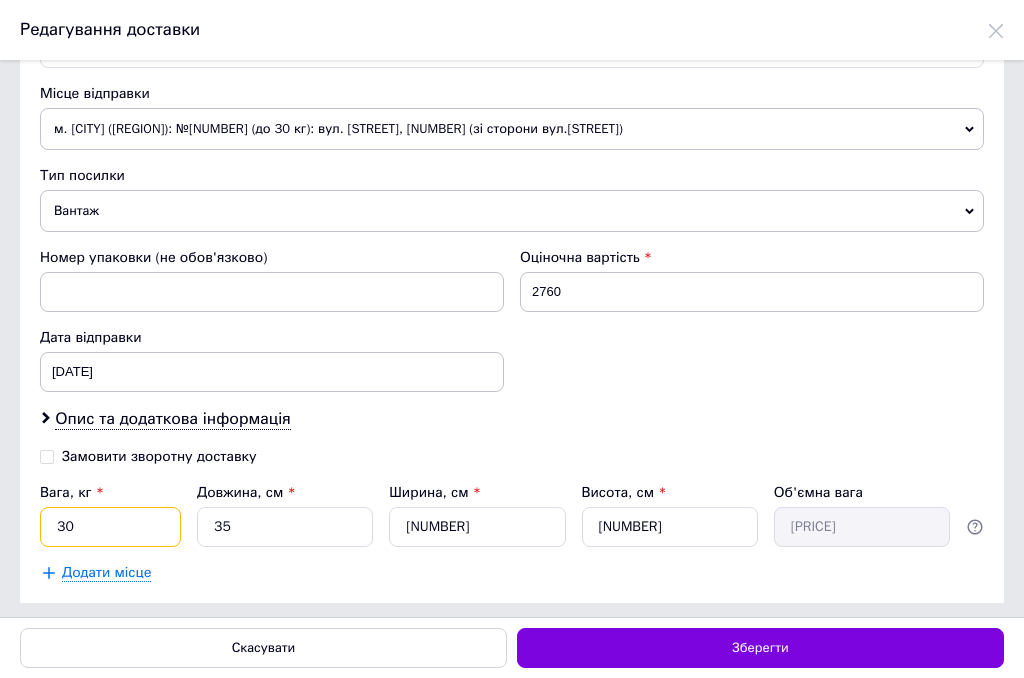 drag, startPoint x: 81, startPoint y: 523, endPoint x: 0, endPoint y: 486, distance: 89.050545 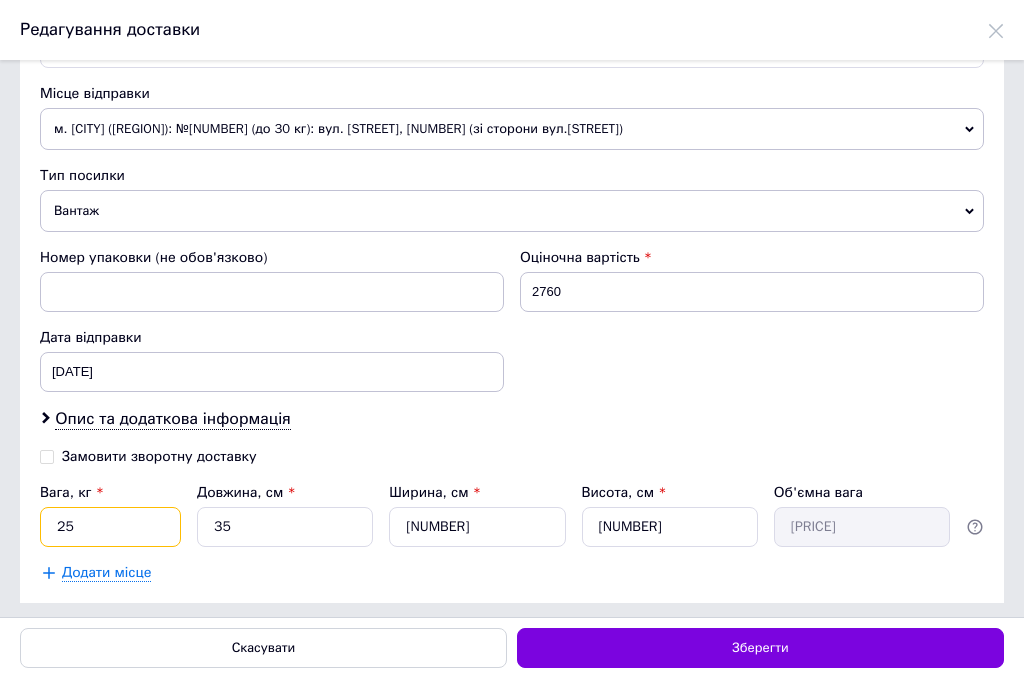 type on "25" 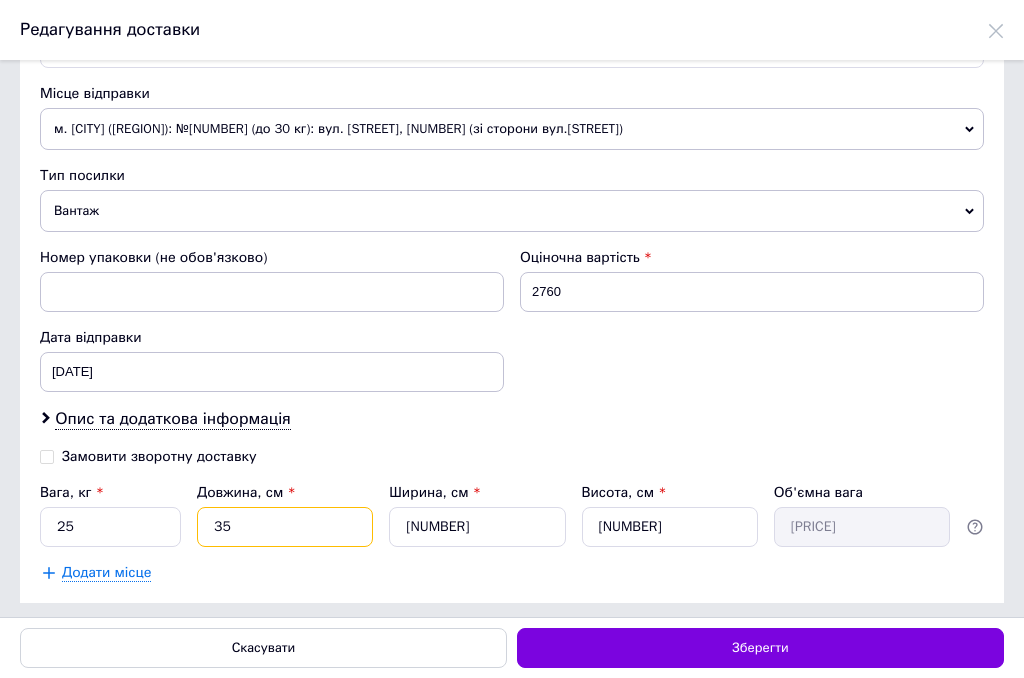 drag, startPoint x: 237, startPoint y: 529, endPoint x: 156, endPoint y: 502, distance: 85.3815 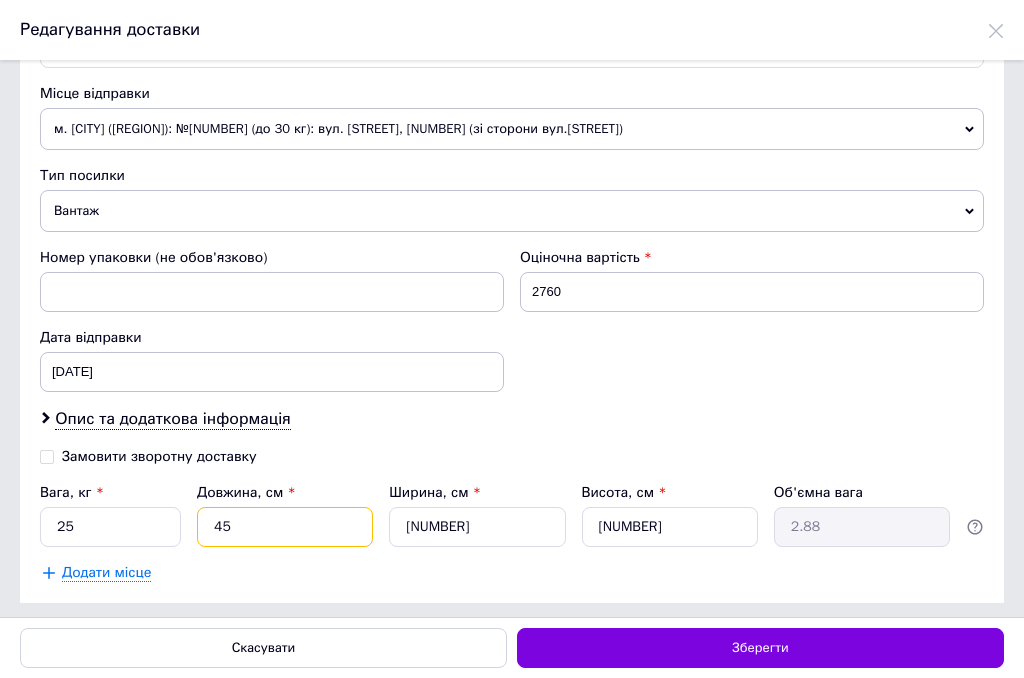 type on "45" 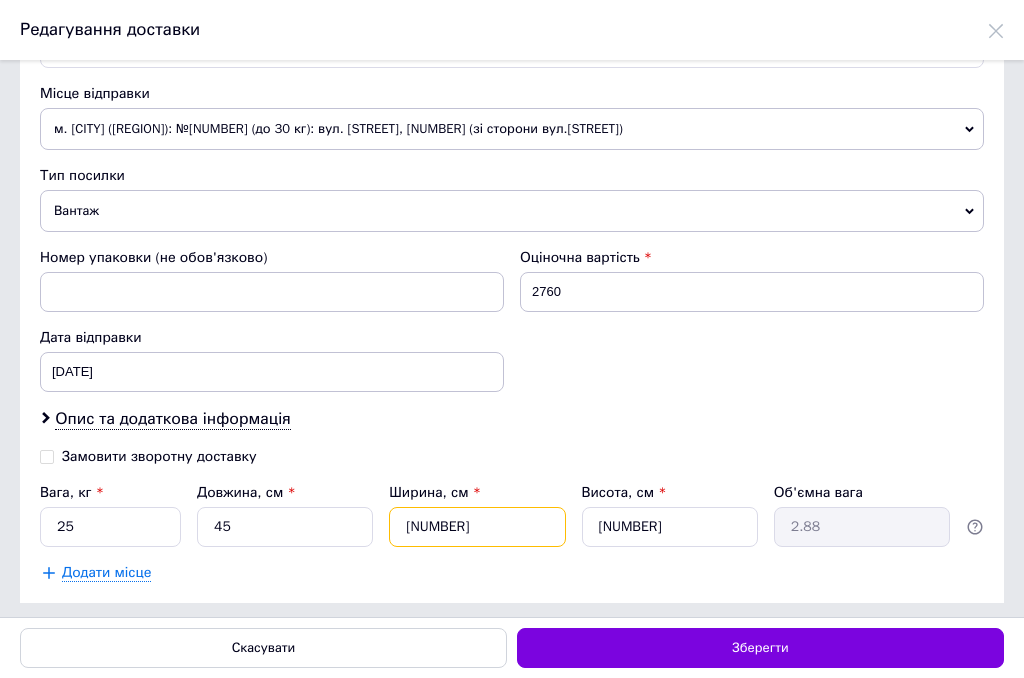 drag, startPoint x: 425, startPoint y: 522, endPoint x: 354, endPoint y: 506, distance: 72.780495 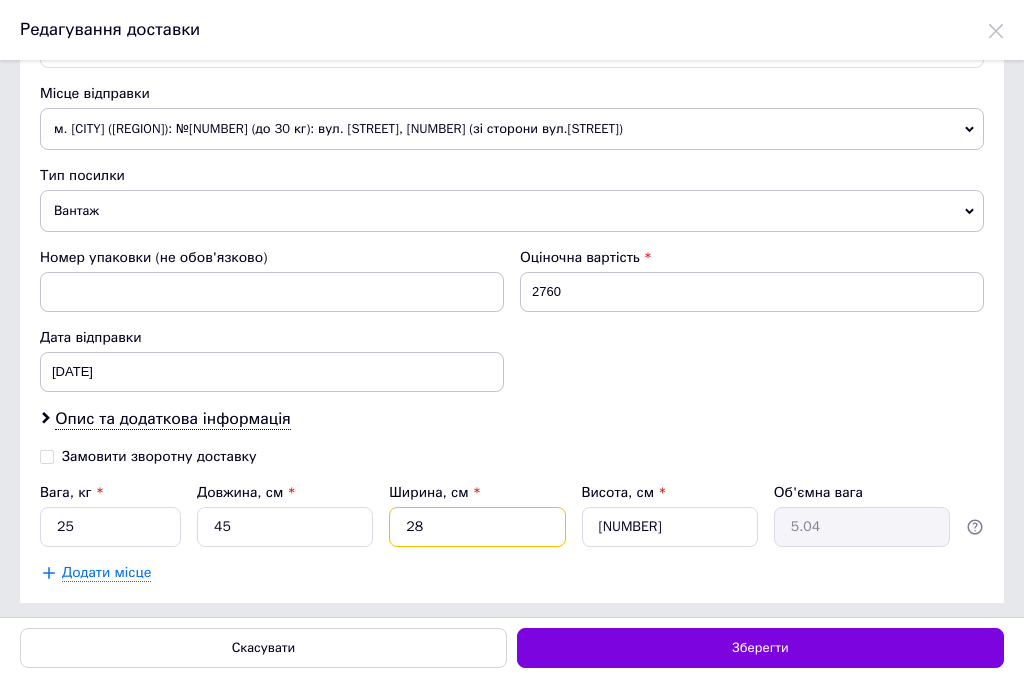 type on "28" 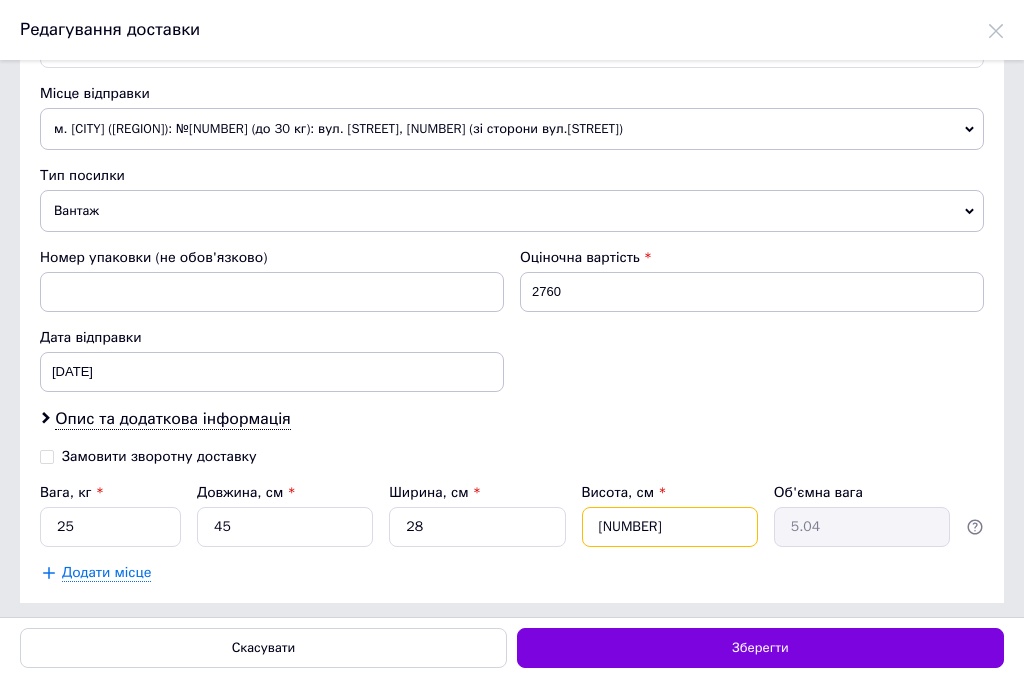 drag, startPoint x: 618, startPoint y: 522, endPoint x: 534, endPoint y: 512, distance: 84.59315 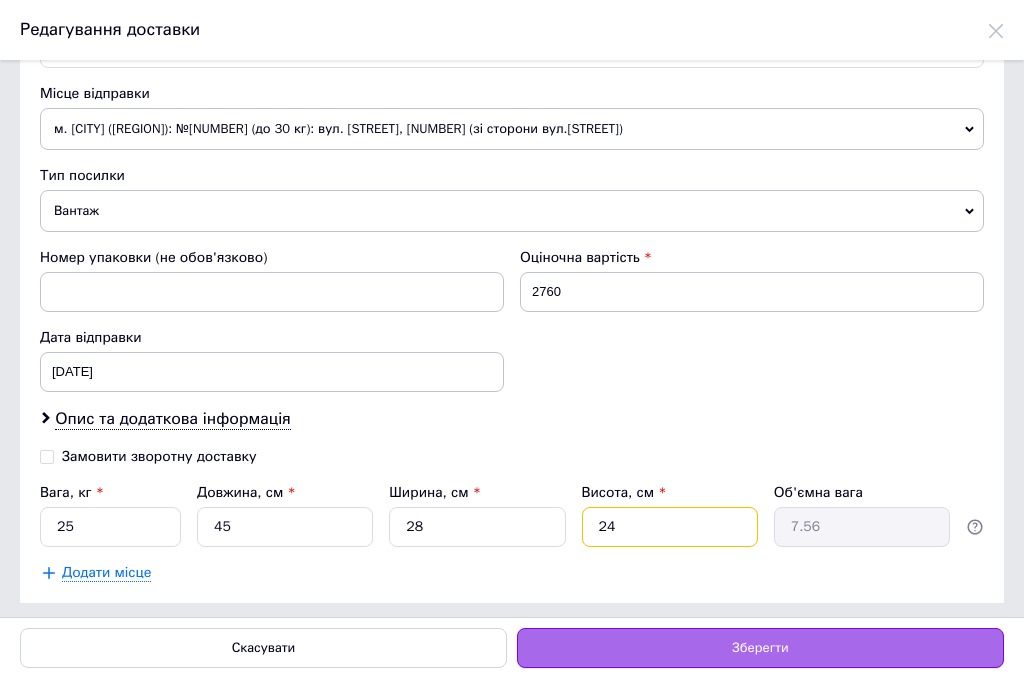 type on "24" 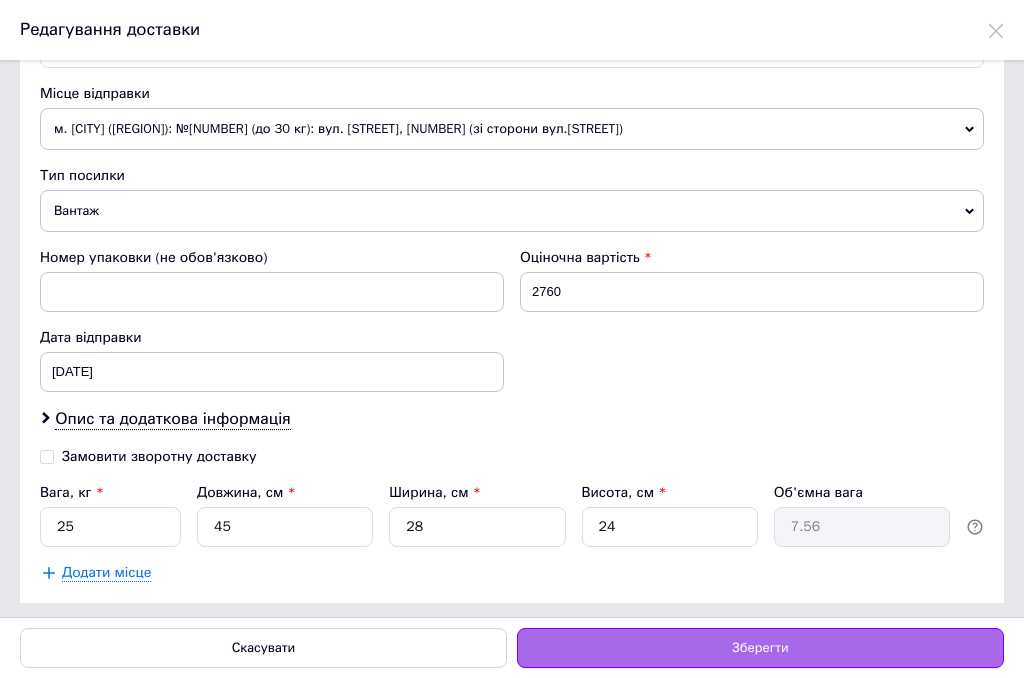 click on "Зберегти" at bounding box center (760, 648) 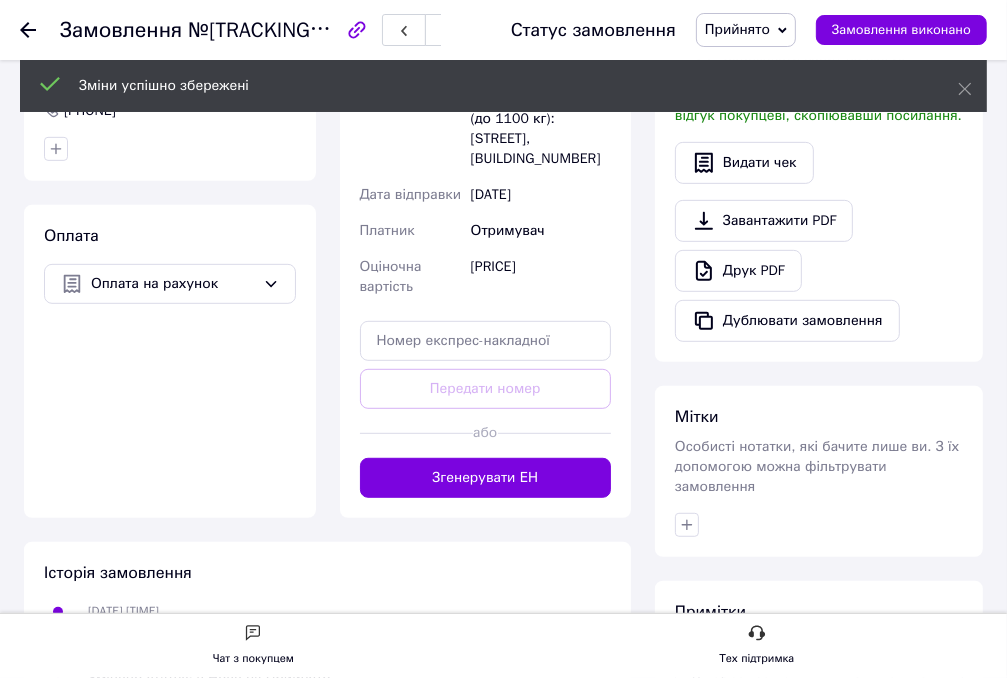 scroll, scrollTop: 620, scrollLeft: 0, axis: vertical 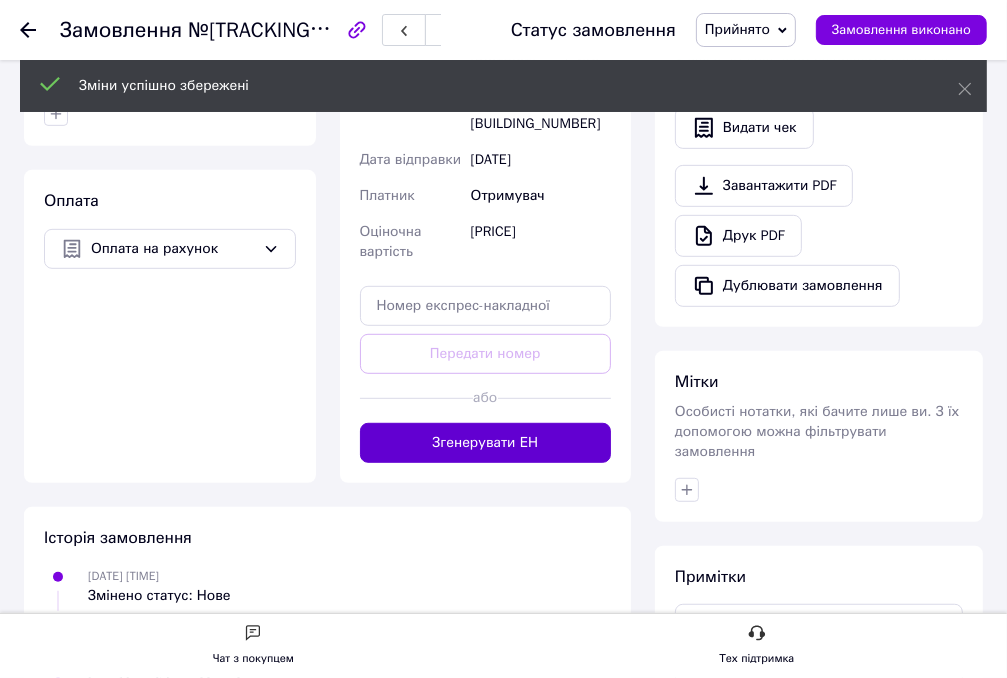 click on "Згенерувати ЕН" at bounding box center [486, 443] 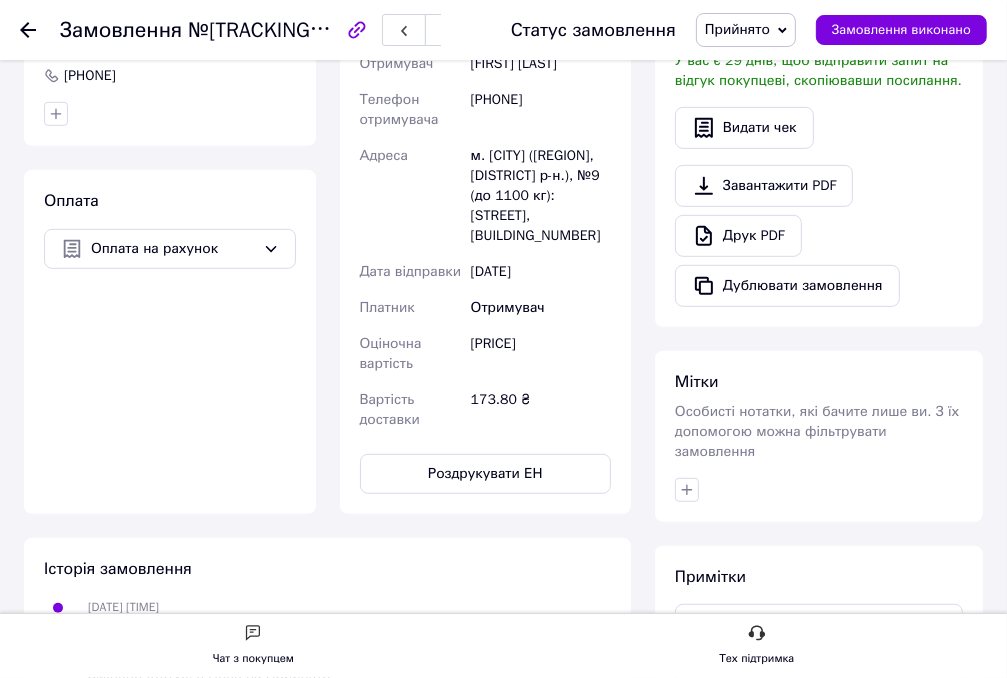 click at bounding box center (28, 30) 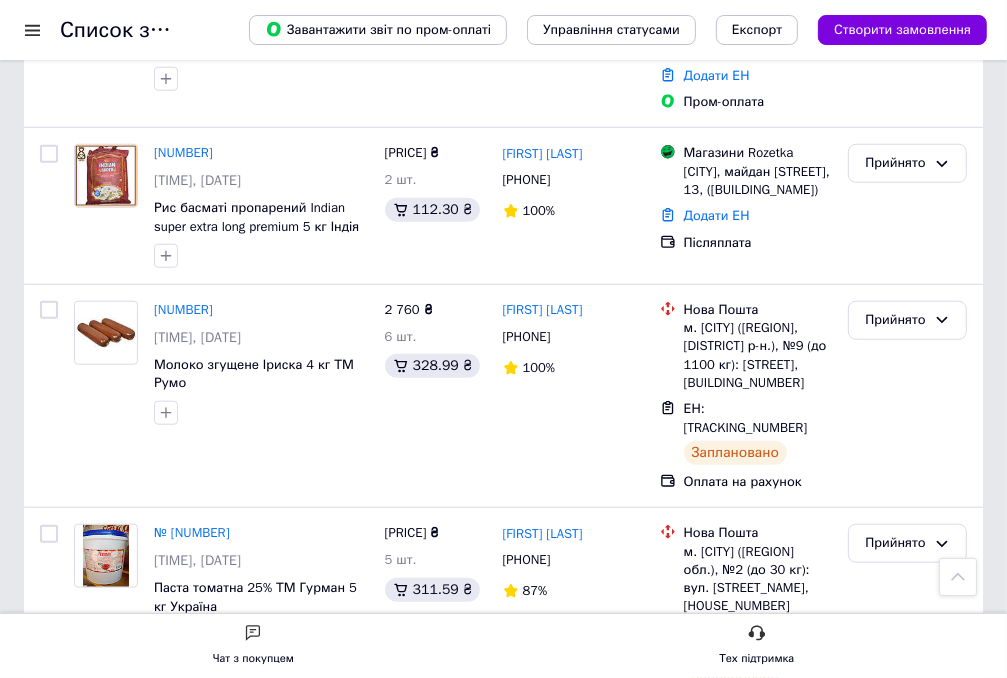 scroll, scrollTop: 1200, scrollLeft: 0, axis: vertical 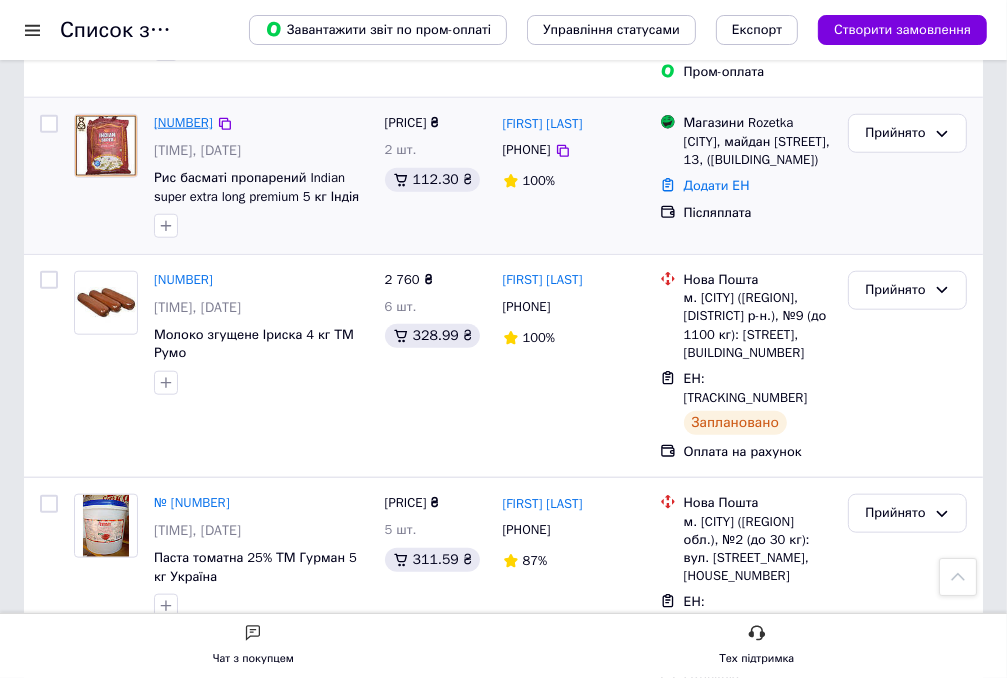 click on "[NUMBER]" at bounding box center [183, 122] 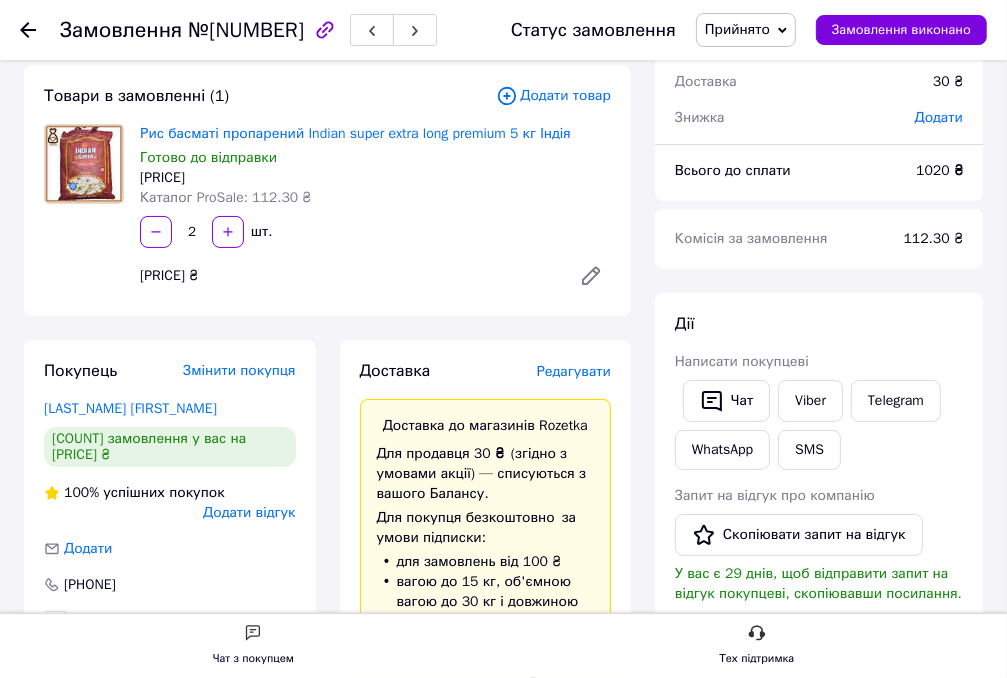 scroll, scrollTop: 78, scrollLeft: 0, axis: vertical 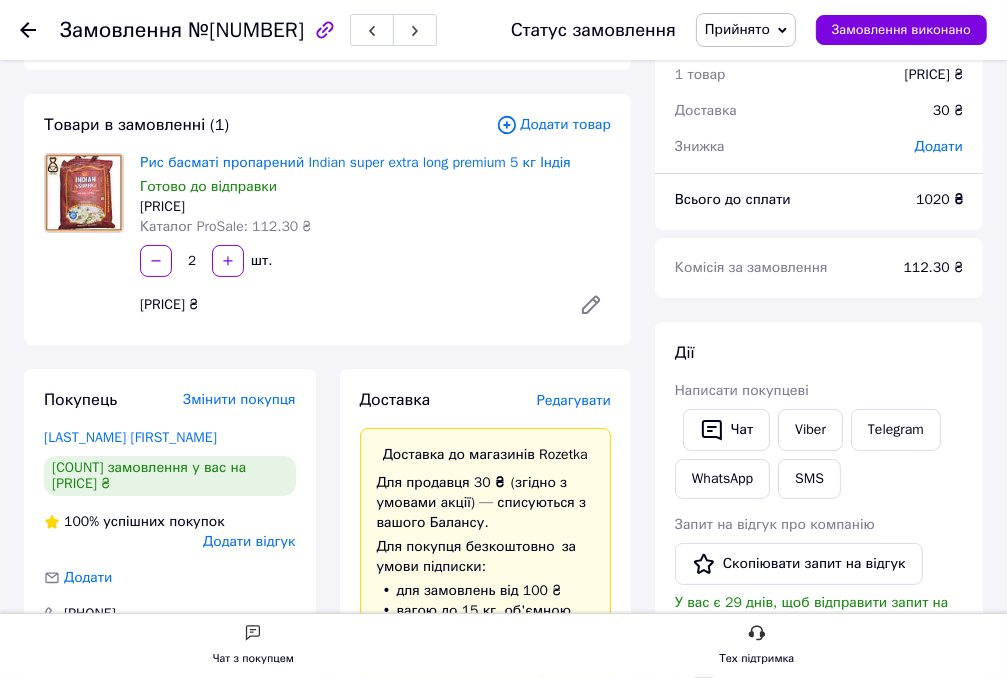 click on "Редагувати" at bounding box center [574, 400] 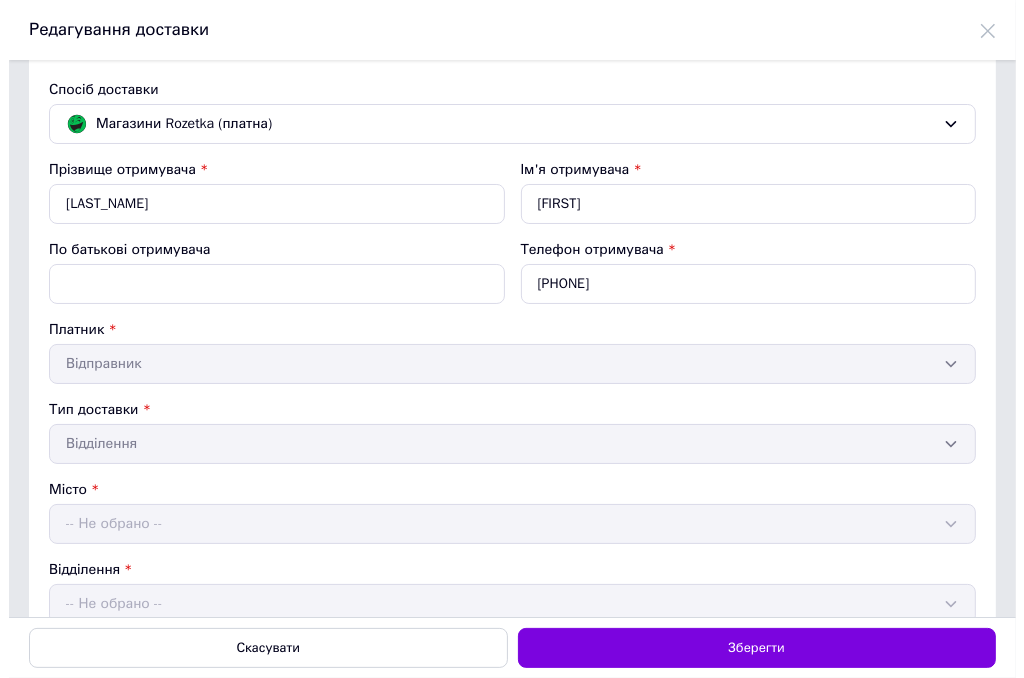 scroll, scrollTop: 0, scrollLeft: 0, axis: both 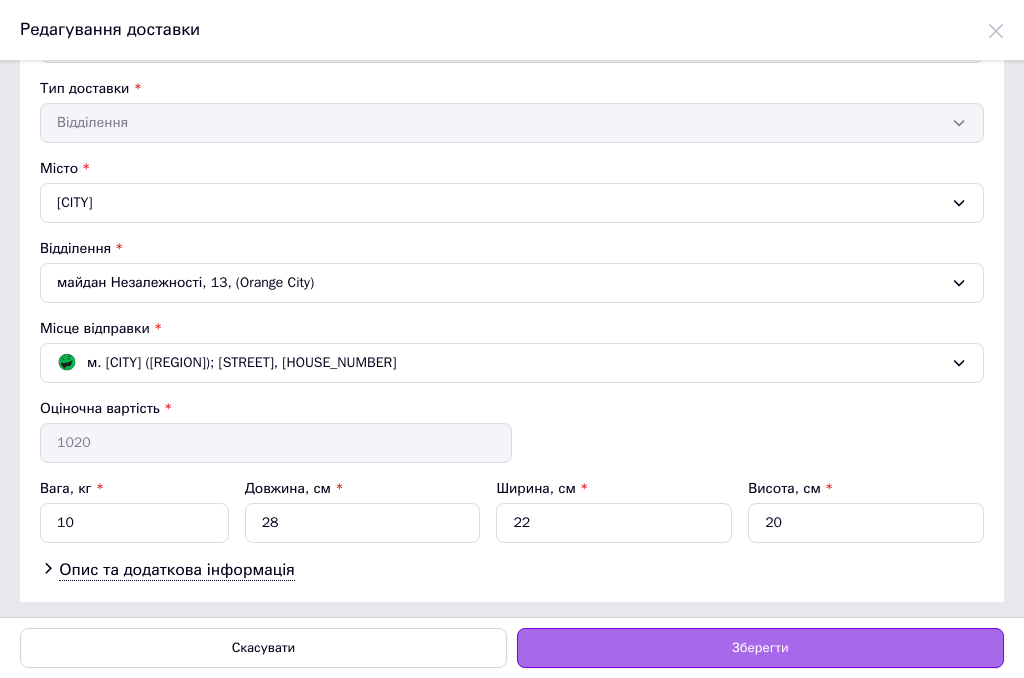 click on "Зберегти" at bounding box center (760, 648) 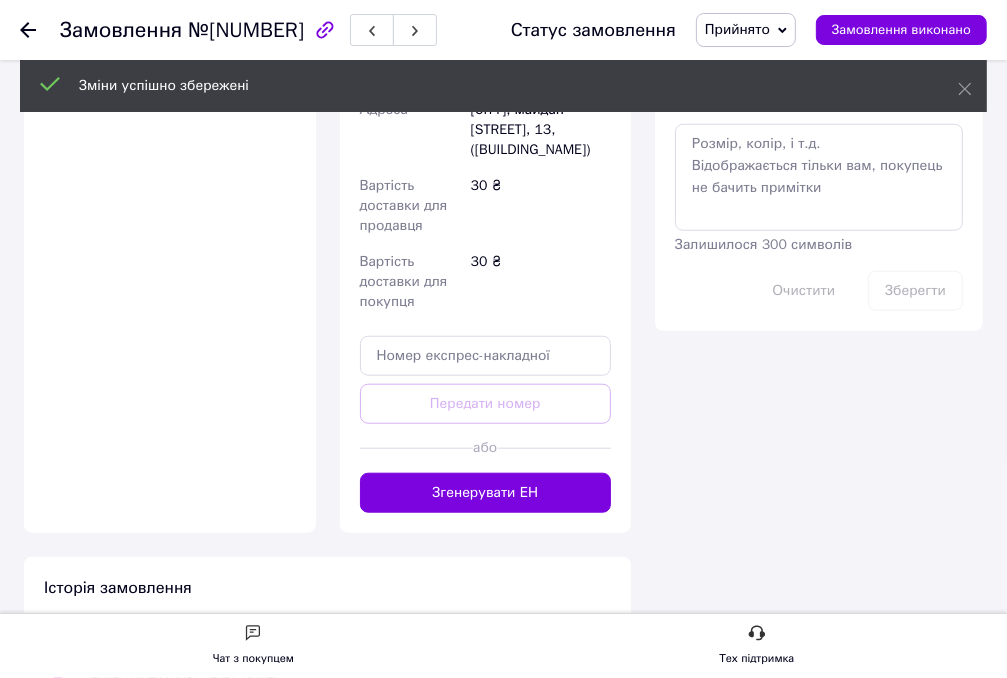 scroll, scrollTop: 1078, scrollLeft: 0, axis: vertical 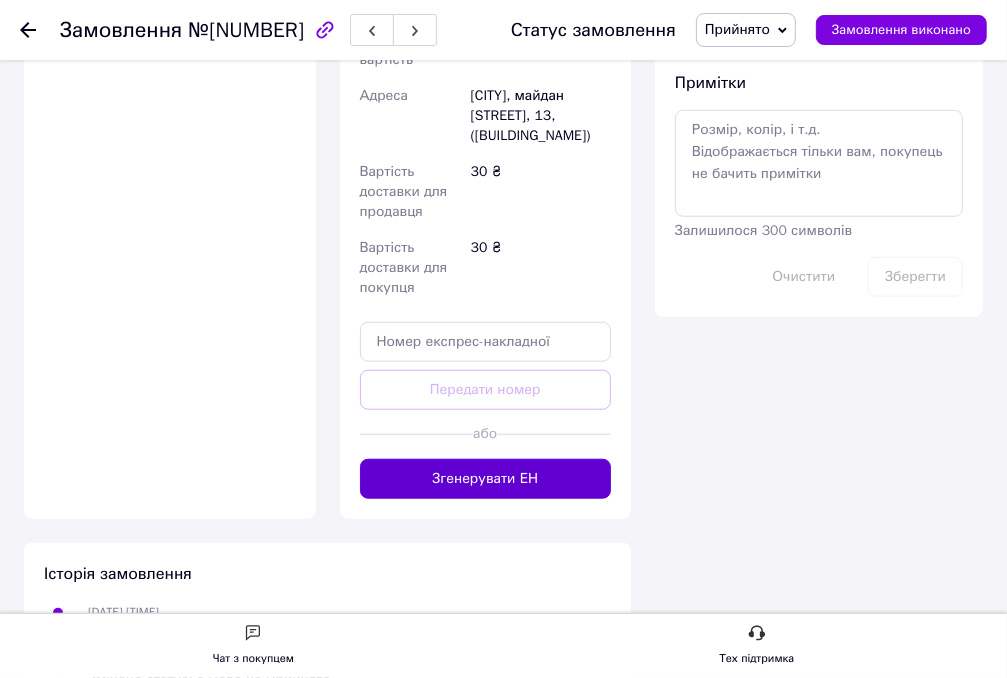 click on "Згенерувати ЕН" at bounding box center [486, 479] 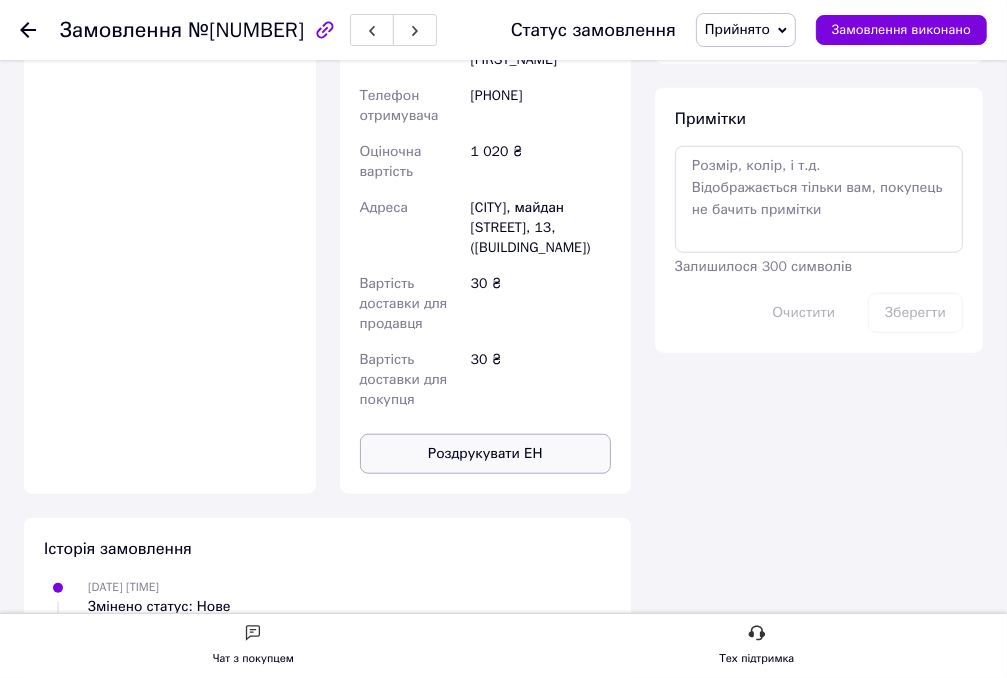 click on "Роздрукувати ЕН" at bounding box center (486, 454) 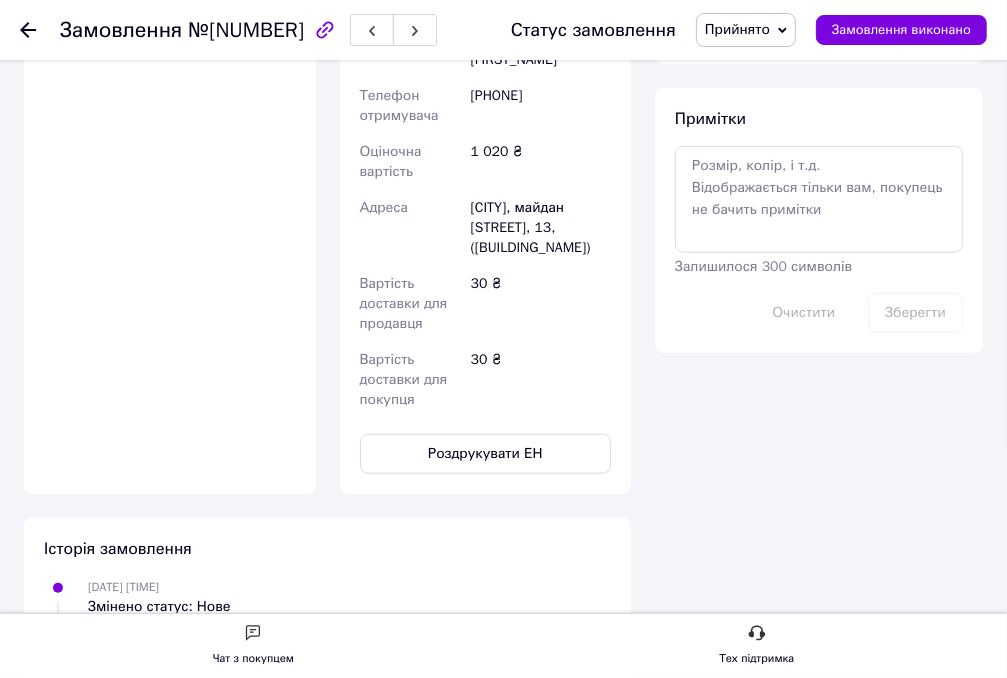 click at bounding box center (28, 30) 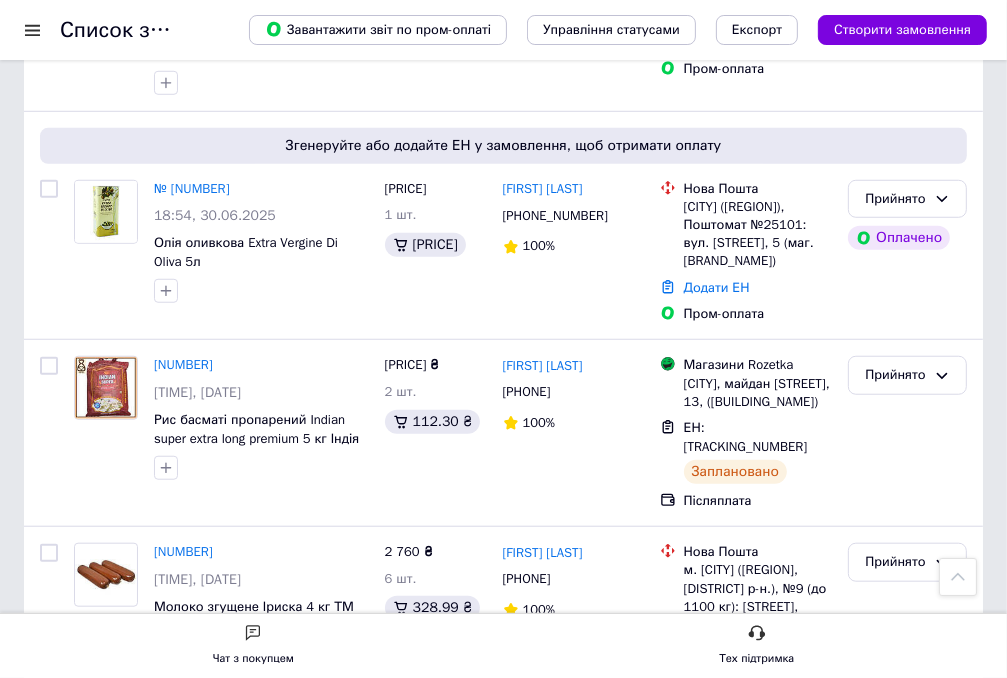 scroll, scrollTop: 1000, scrollLeft: 0, axis: vertical 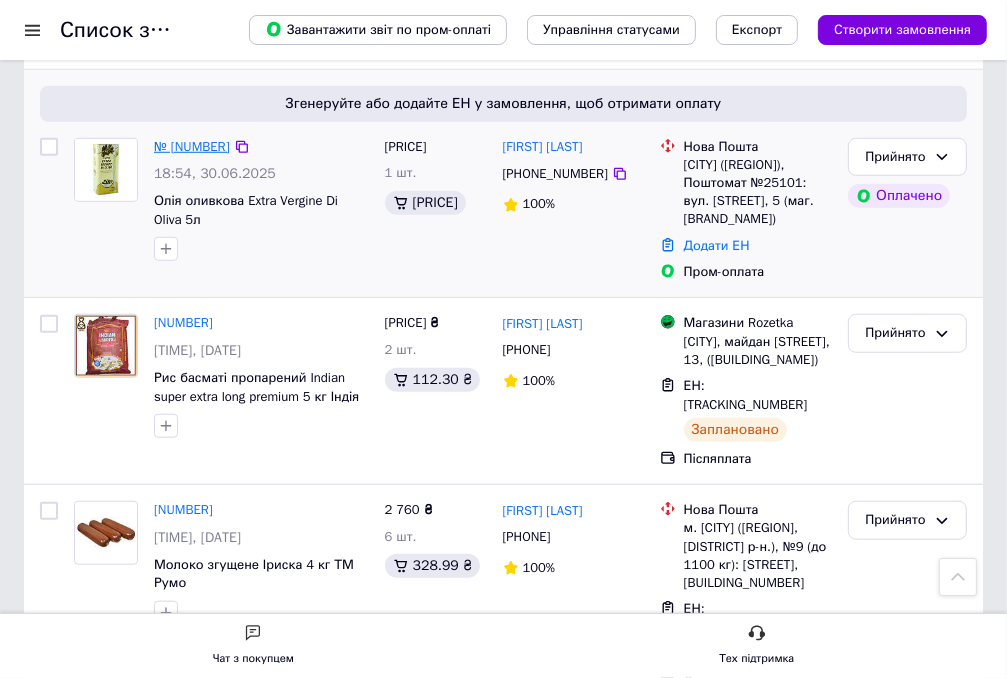 click on "№ [NUMBER]" at bounding box center [192, 146] 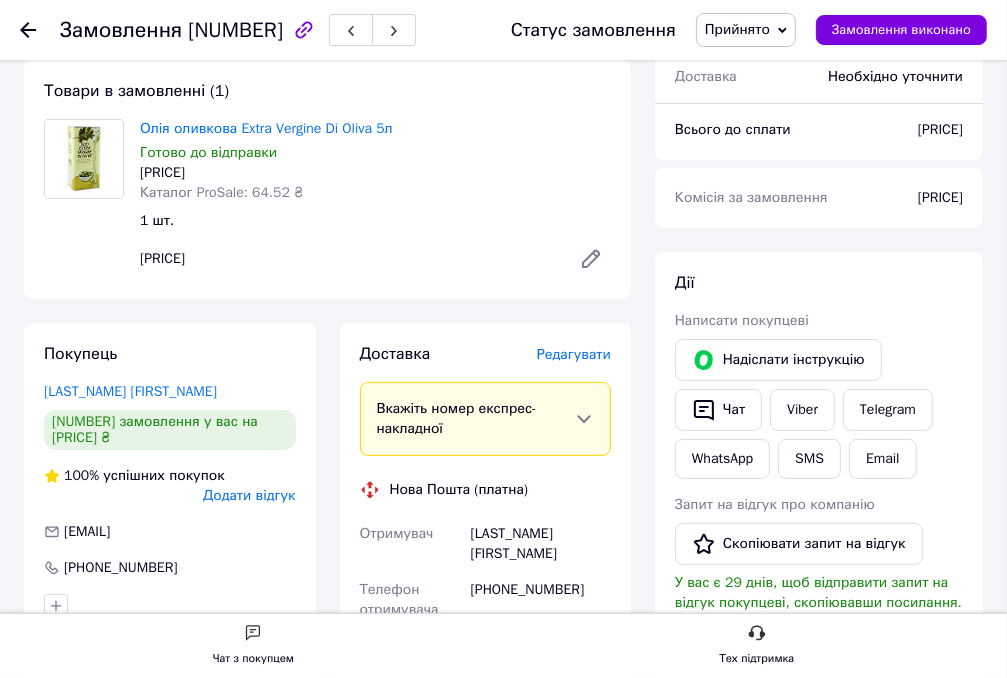 scroll, scrollTop: 139, scrollLeft: 0, axis: vertical 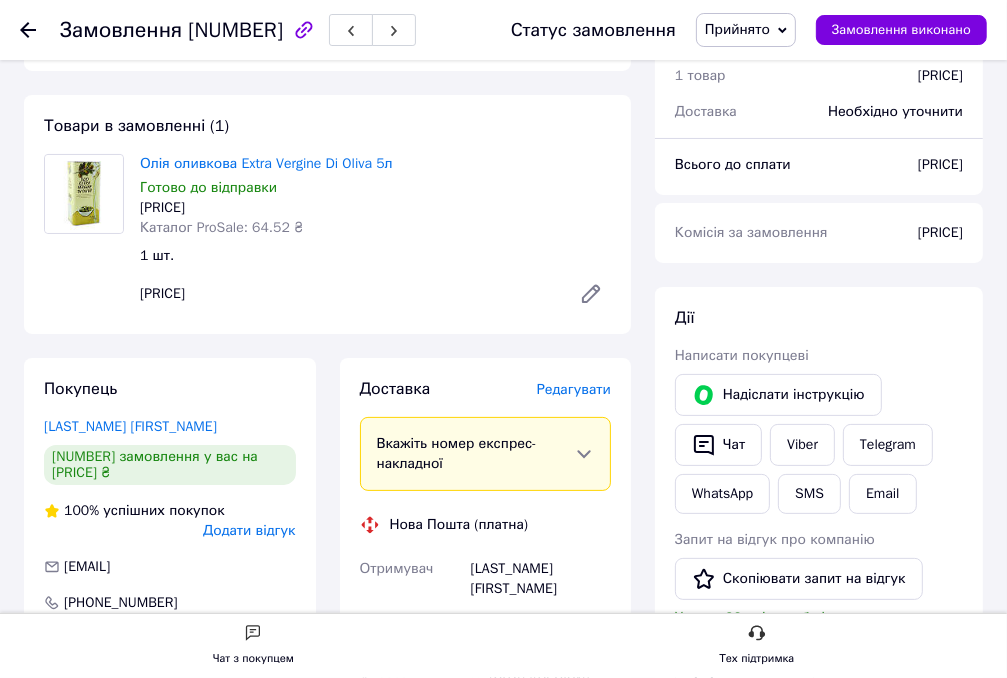 click on "Редагувати" at bounding box center [574, 389] 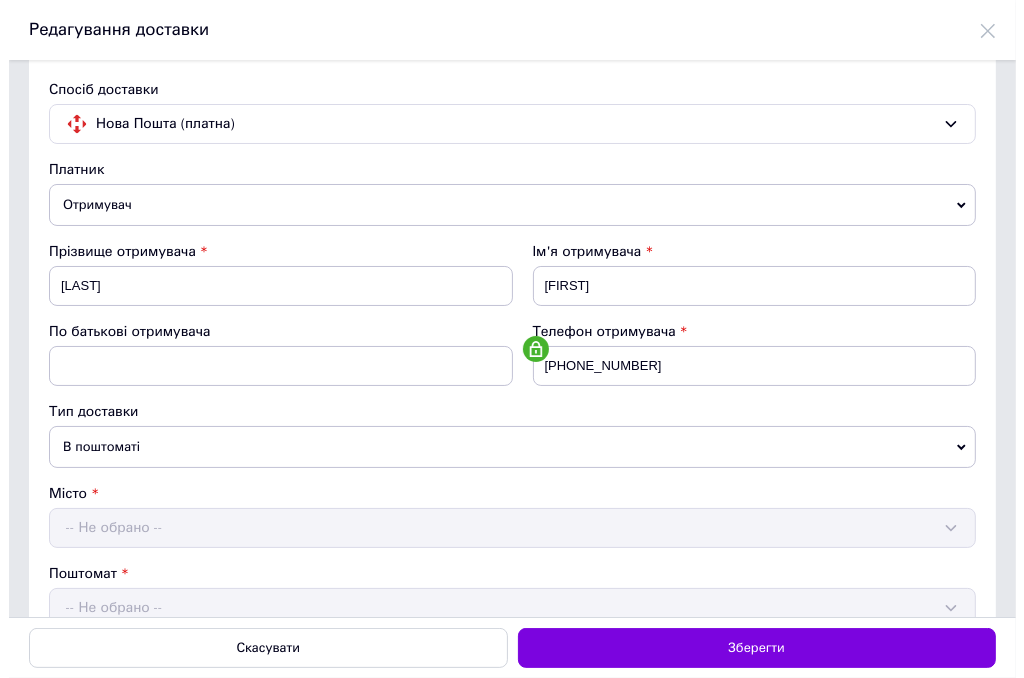 scroll, scrollTop: 0, scrollLeft: 0, axis: both 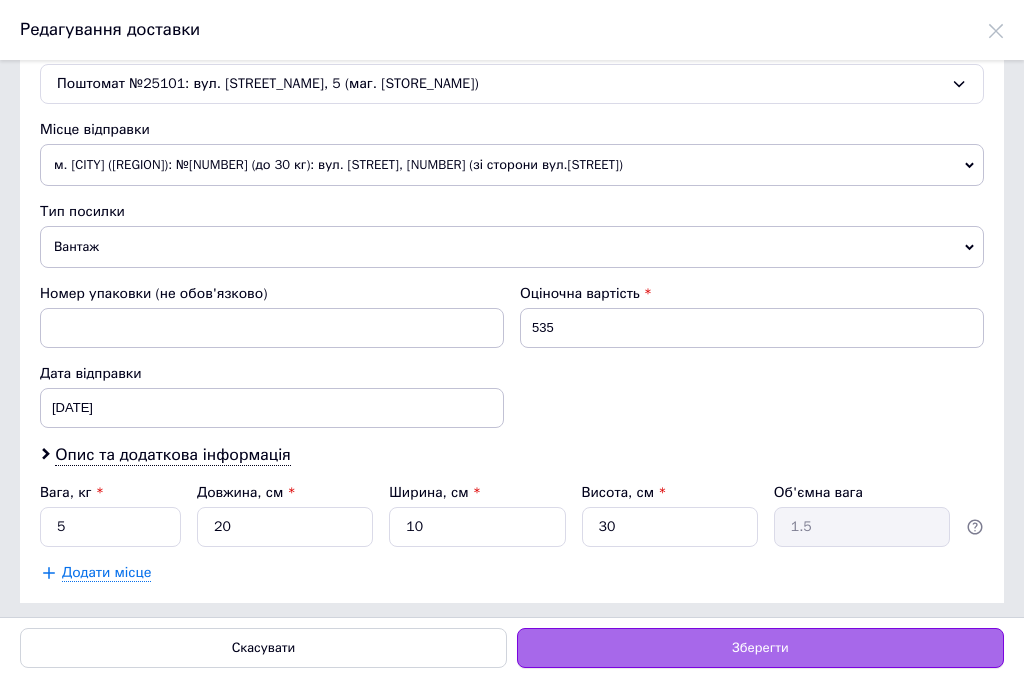 click on "Зберегти" at bounding box center [760, 648] 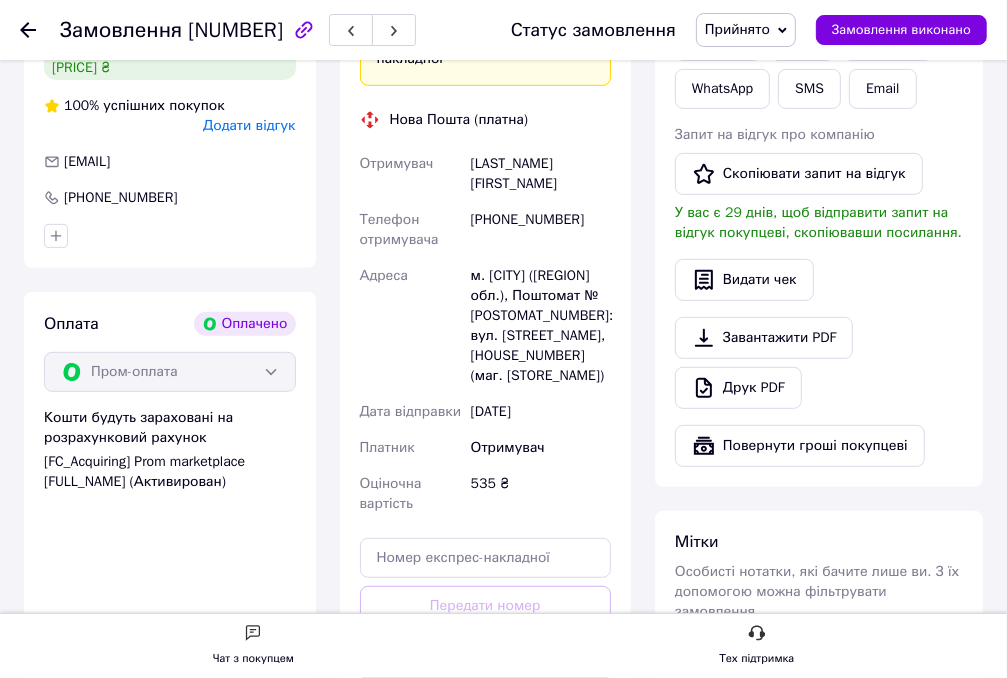 scroll, scrollTop: 739, scrollLeft: 0, axis: vertical 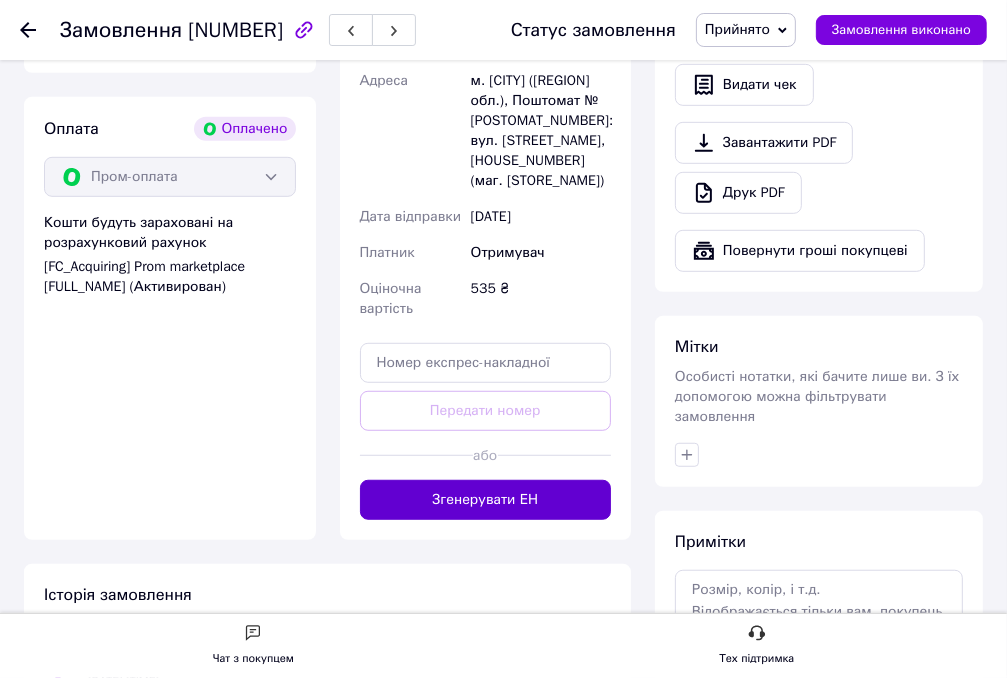click on "Згенерувати ЕН" at bounding box center [486, 500] 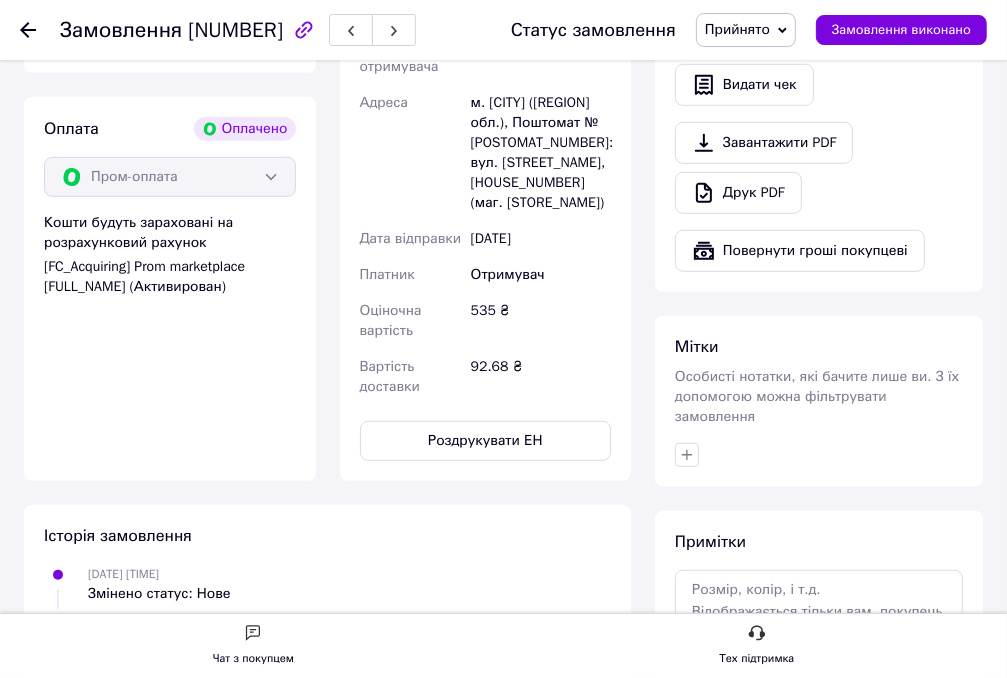 drag, startPoint x: 305, startPoint y: 29, endPoint x: 208, endPoint y: 29, distance: 97 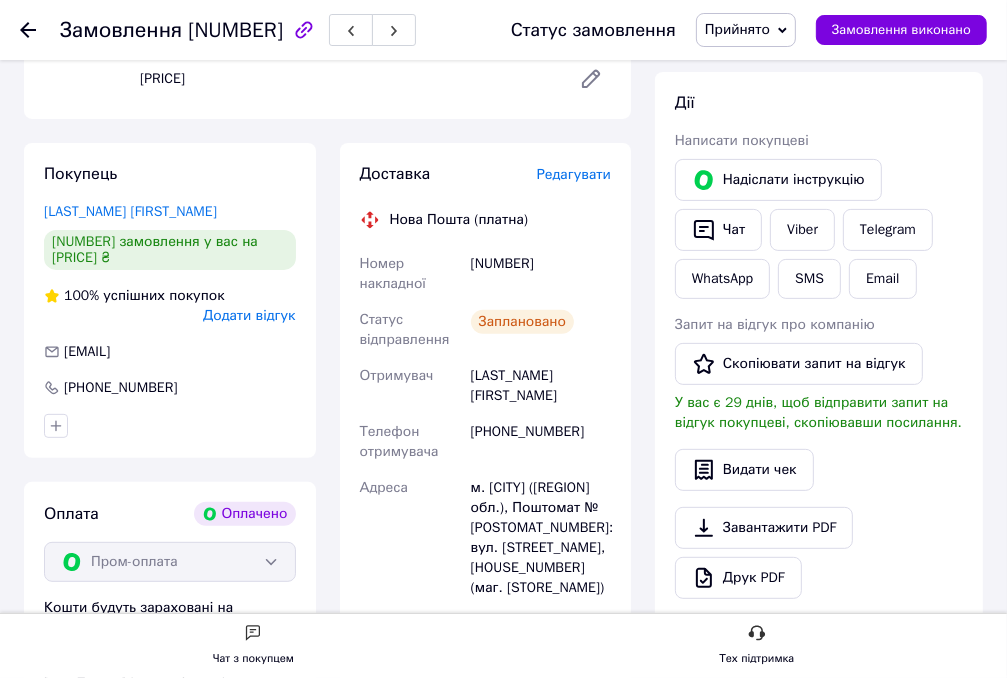 scroll, scrollTop: 339, scrollLeft: 0, axis: vertical 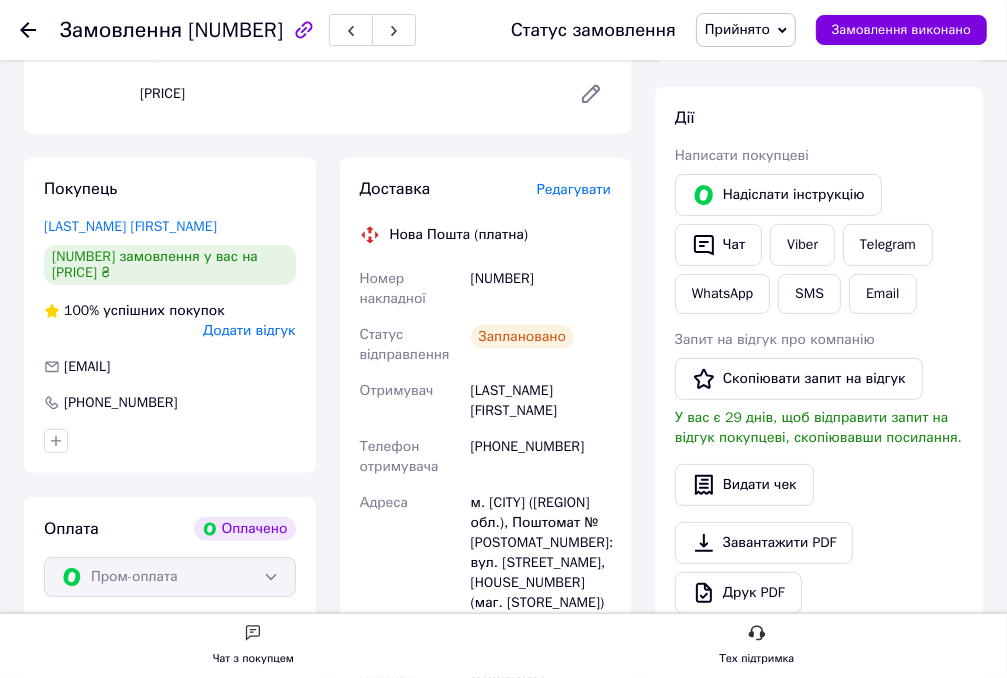 drag, startPoint x: 581, startPoint y: 279, endPoint x: 474, endPoint y: 280, distance: 107.00467 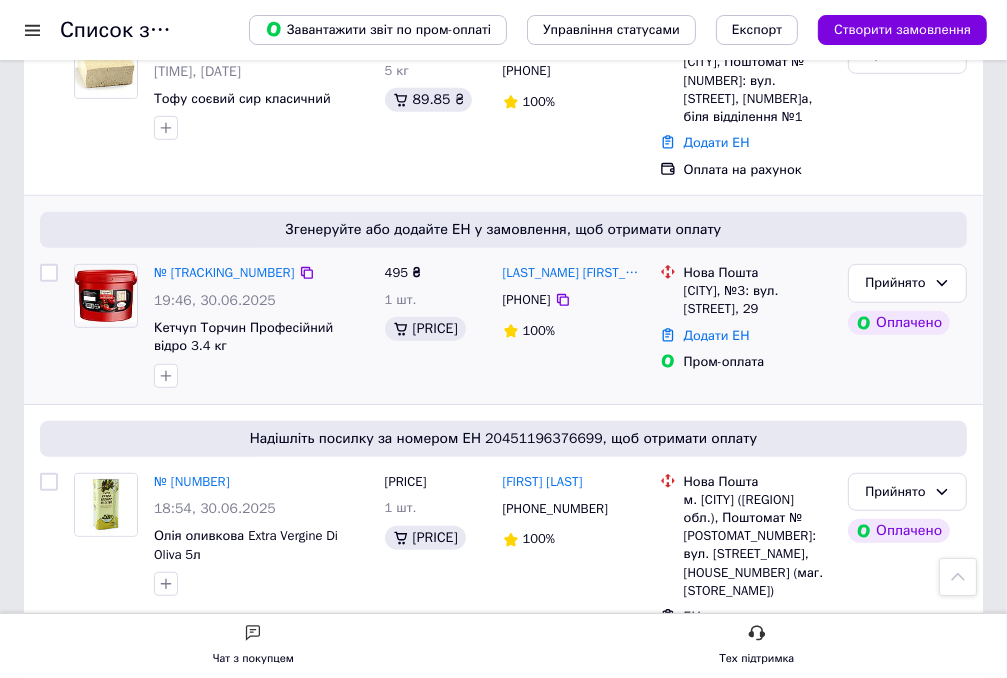 scroll, scrollTop: 700, scrollLeft: 0, axis: vertical 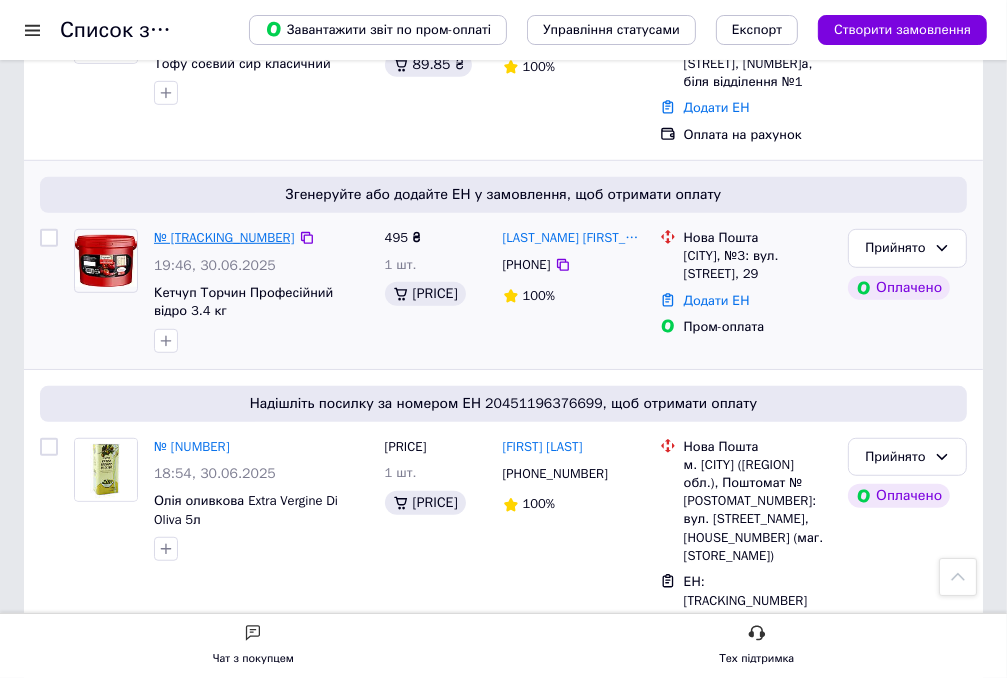 click on "№ [TRACKING_NUMBER]" at bounding box center (224, 237) 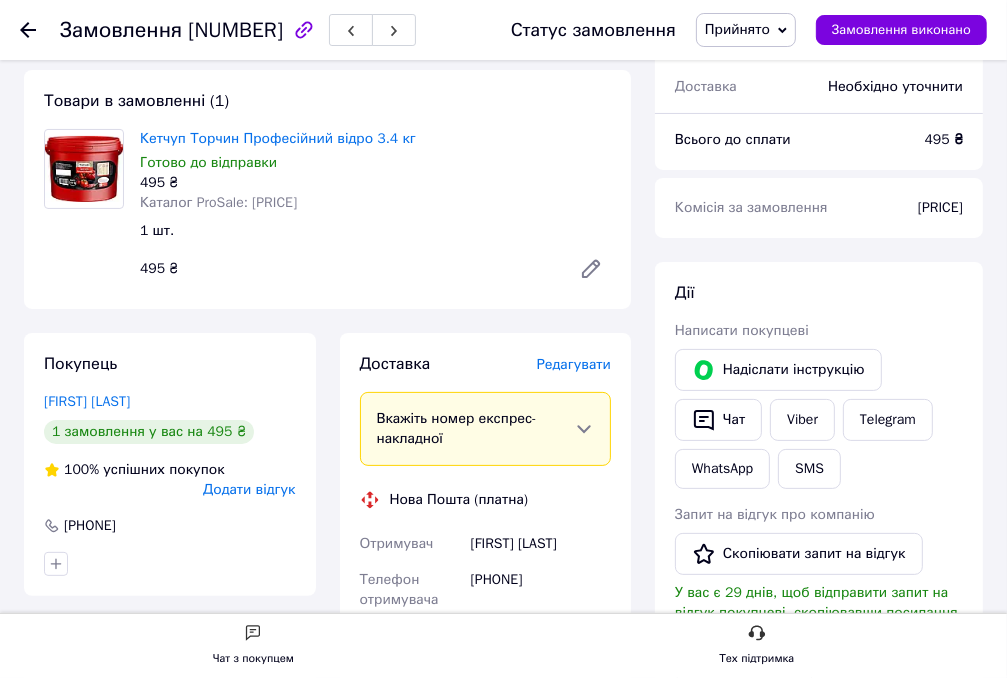 scroll, scrollTop: 200, scrollLeft: 0, axis: vertical 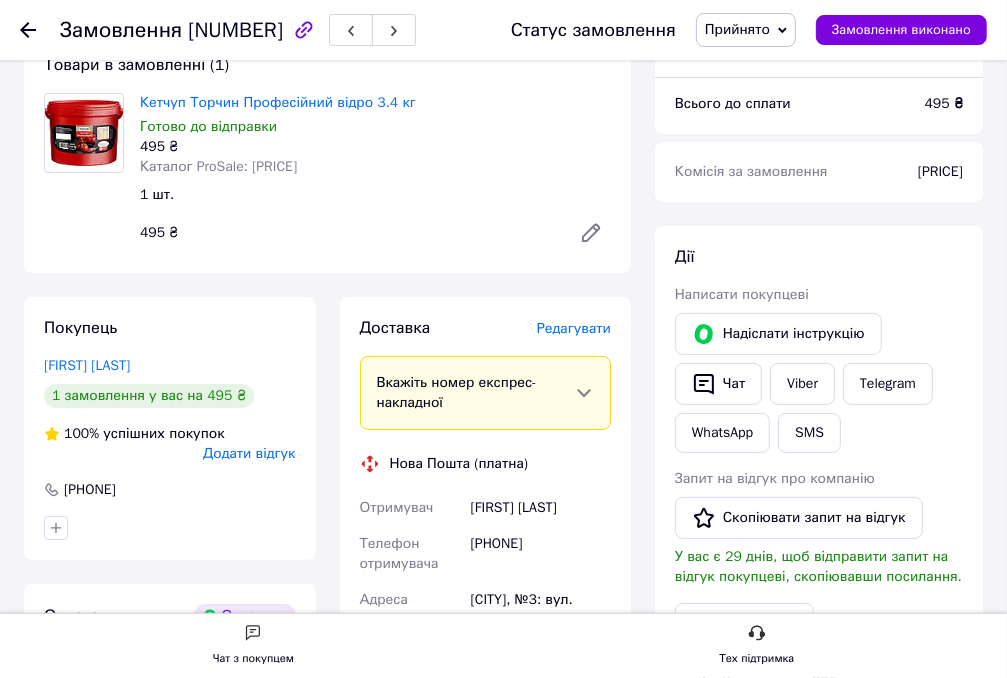 click on "Редагувати" at bounding box center (574, 328) 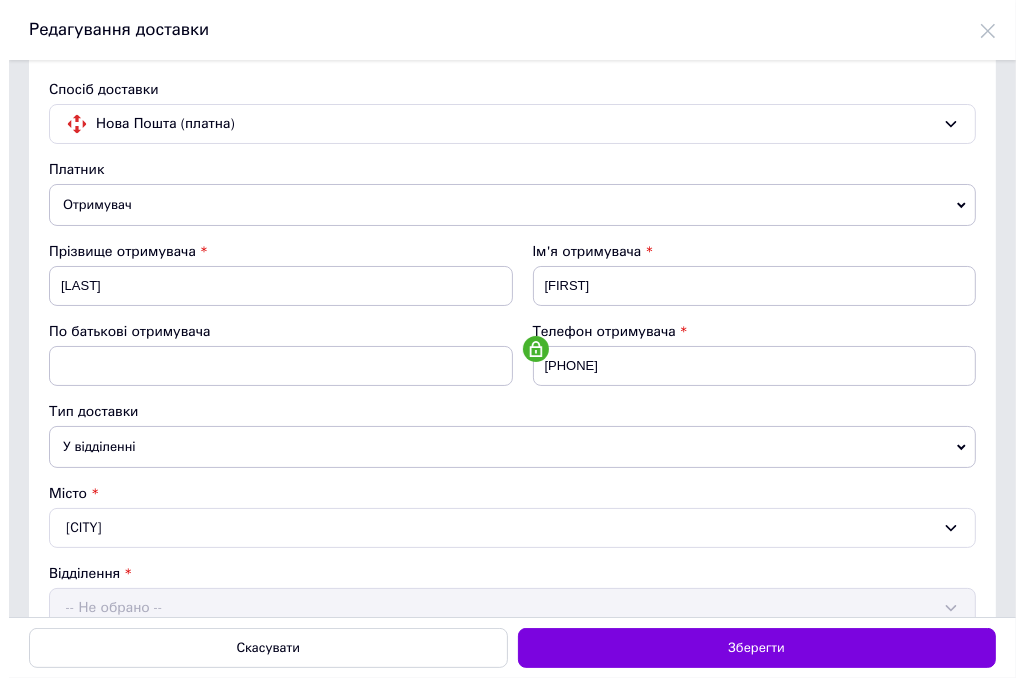 scroll, scrollTop: 0, scrollLeft: 0, axis: both 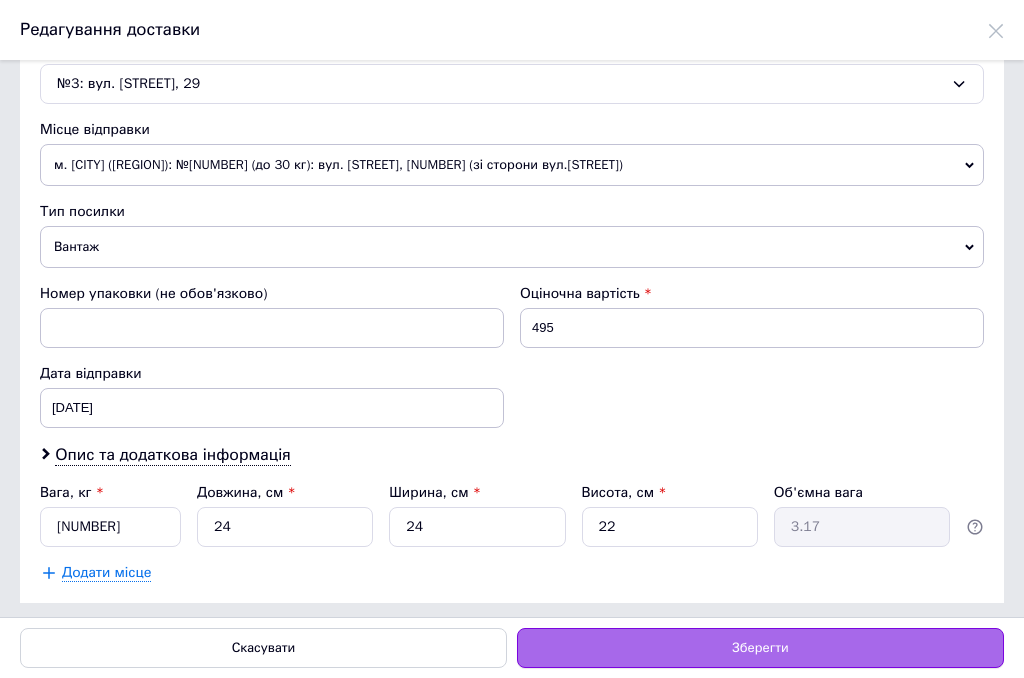 click on "Зберегти" at bounding box center [760, 648] 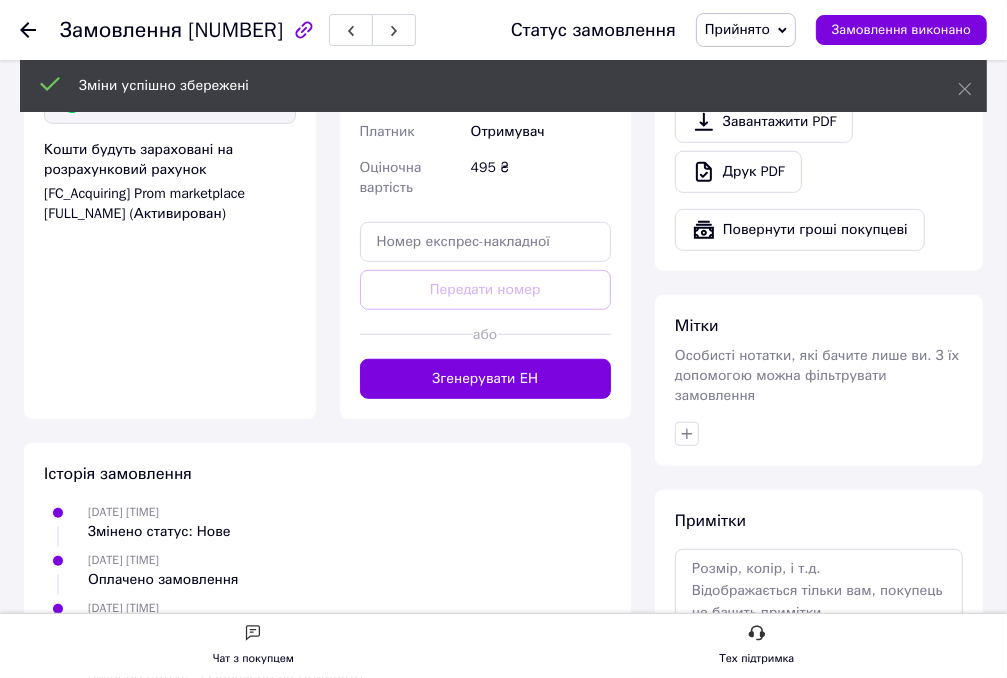 scroll, scrollTop: 800, scrollLeft: 0, axis: vertical 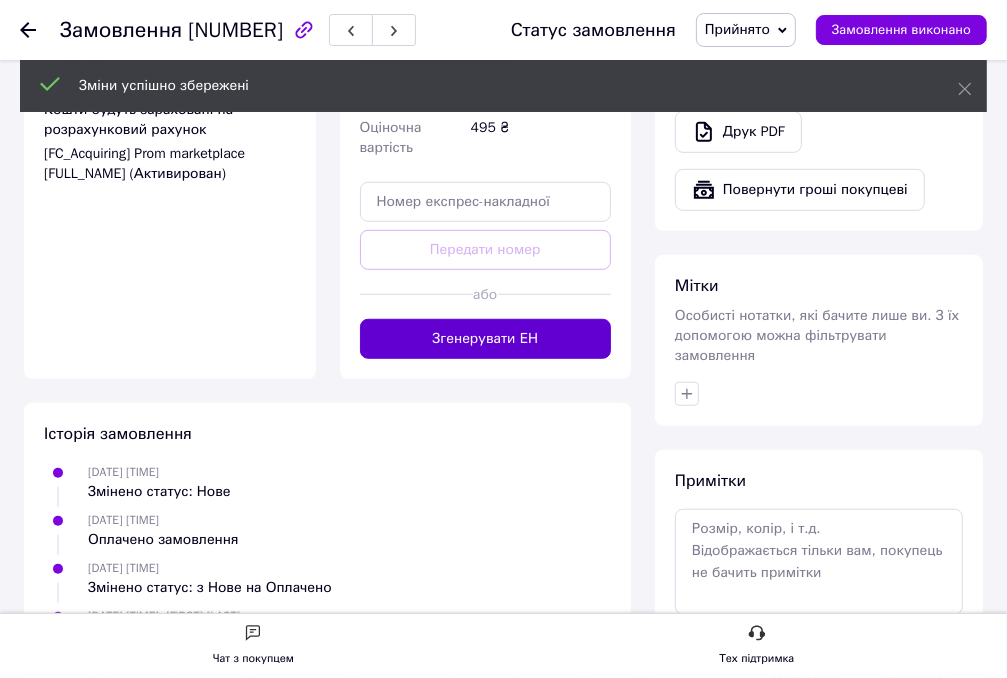 click on "Згенерувати ЕН" at bounding box center (486, 339) 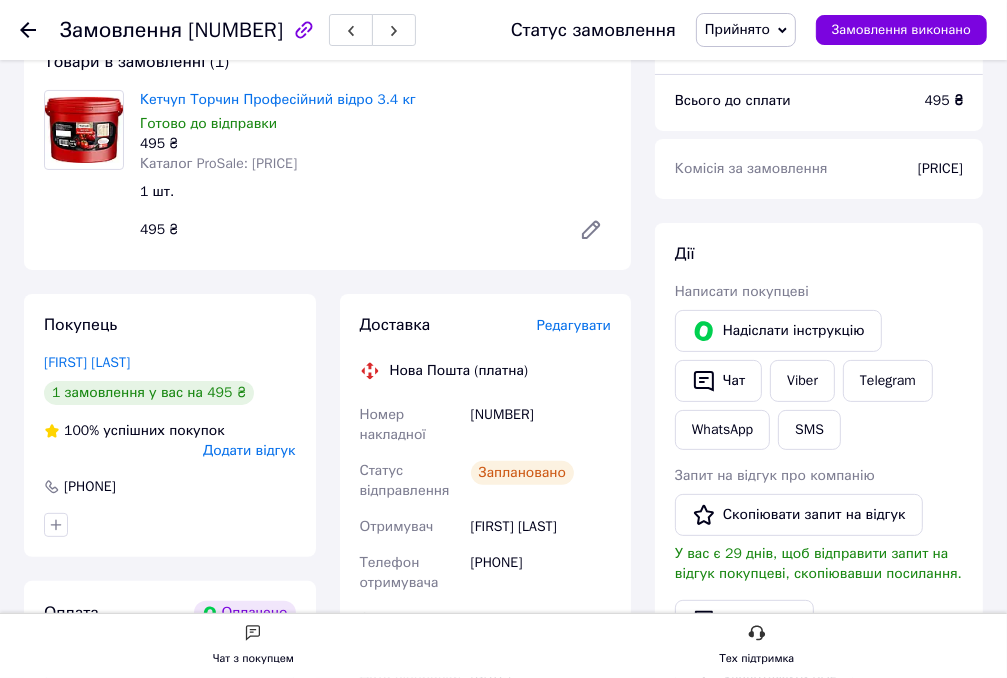 scroll, scrollTop: 200, scrollLeft: 0, axis: vertical 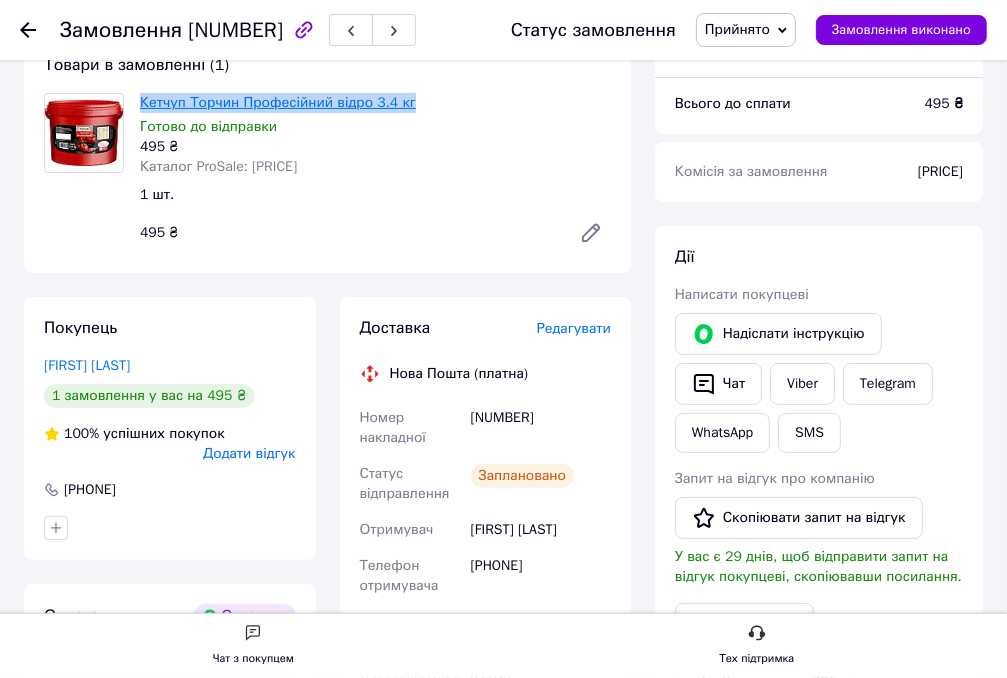 drag, startPoint x: 428, startPoint y: 100, endPoint x: 142, endPoint y: 110, distance: 286.17477 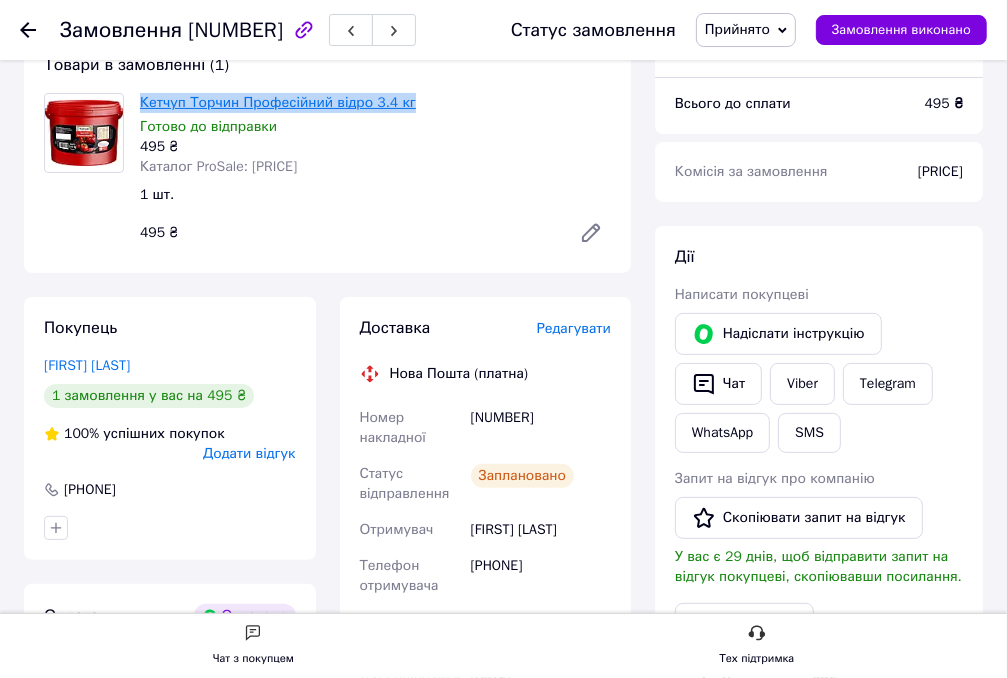 copy on "Кетчуп Торчин Професійний відро 3.4 кг" 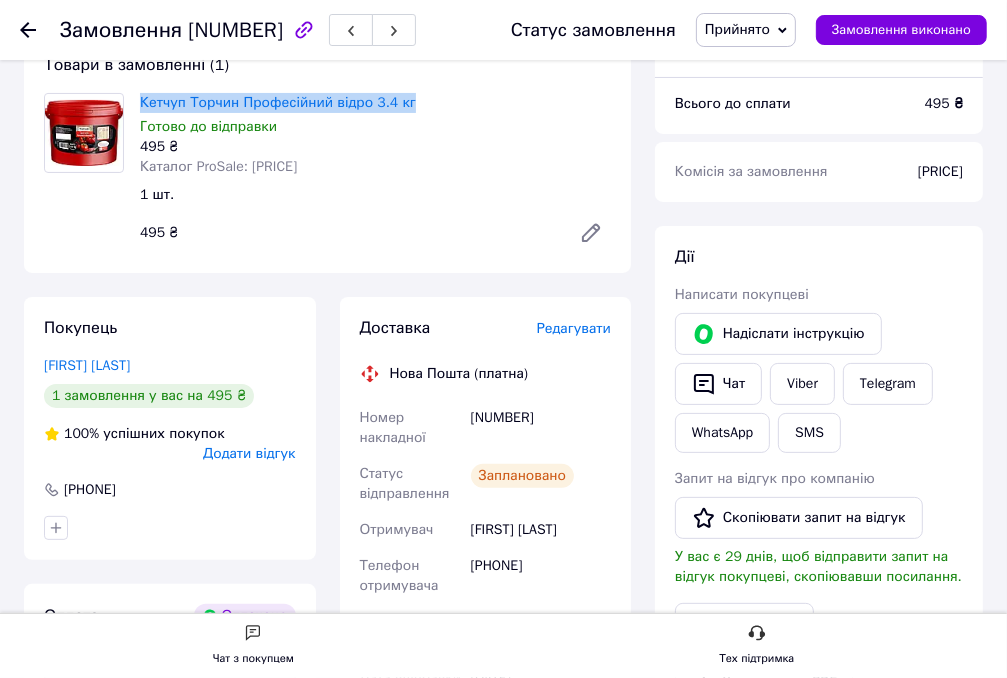 drag, startPoint x: 305, startPoint y: 26, endPoint x: 210, endPoint y: 34, distance: 95.33625 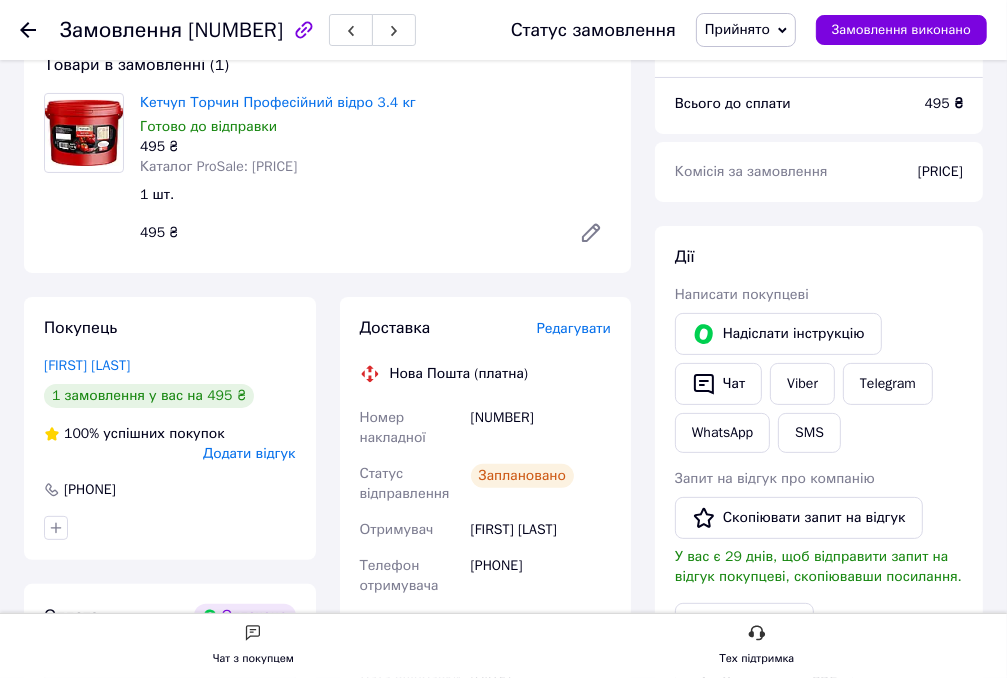 click at bounding box center (28, 30) 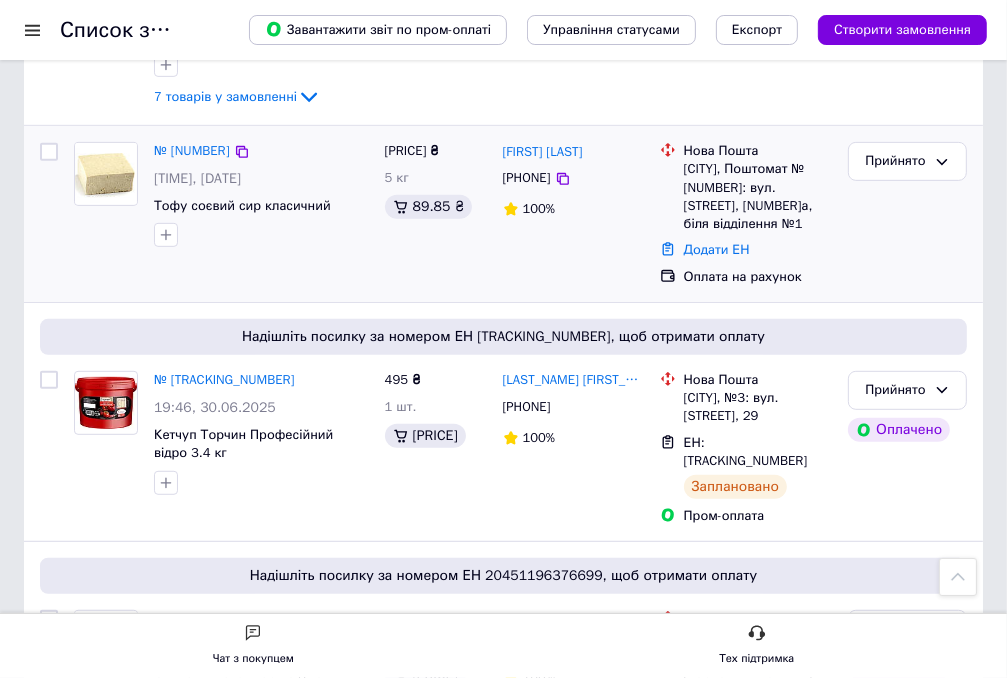 scroll, scrollTop: 600, scrollLeft: 0, axis: vertical 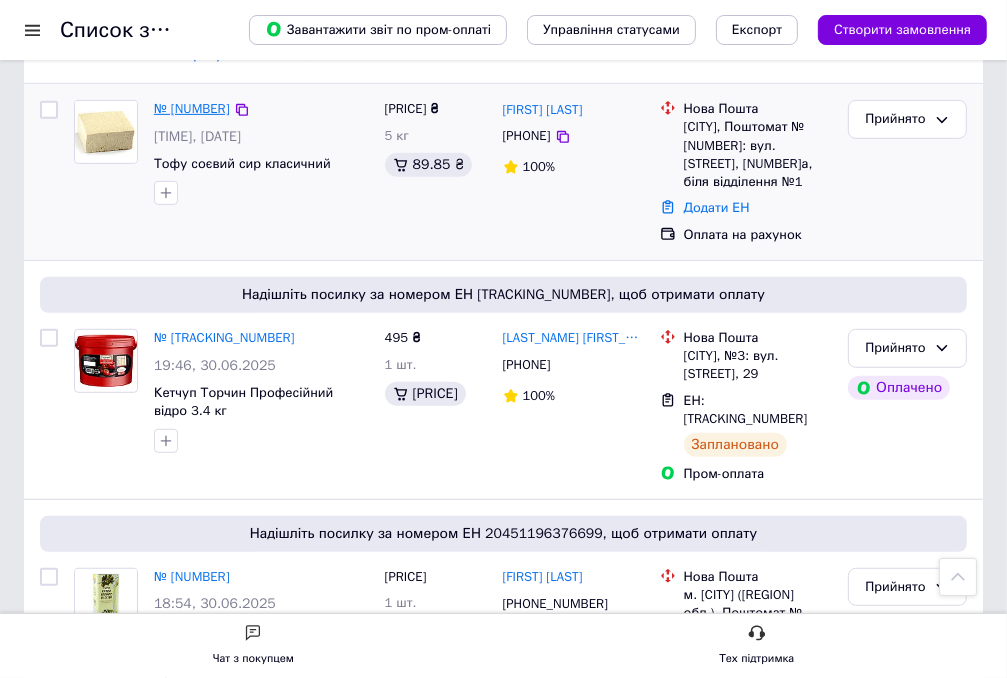 click on "№ [NUMBER]" at bounding box center (192, 108) 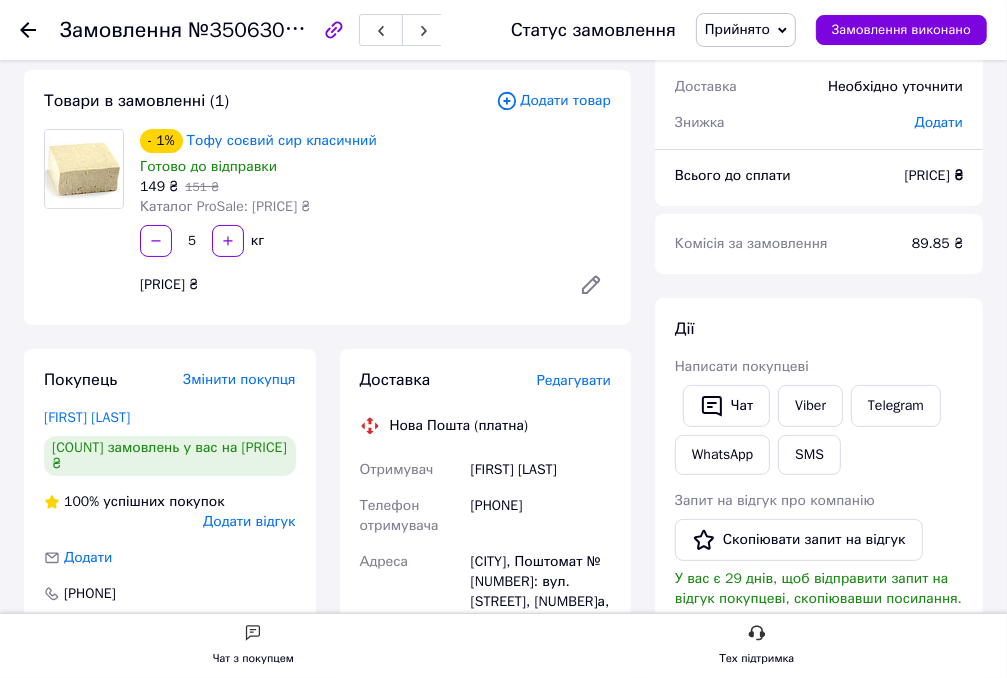 scroll, scrollTop: 100, scrollLeft: 0, axis: vertical 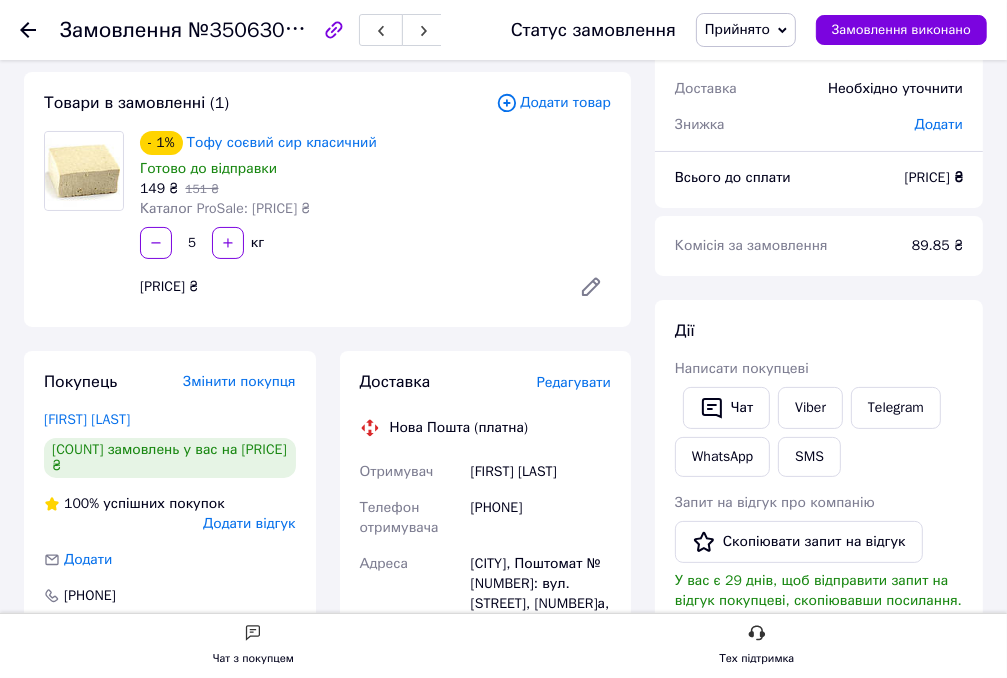 click on "Редагувати" at bounding box center [574, 382] 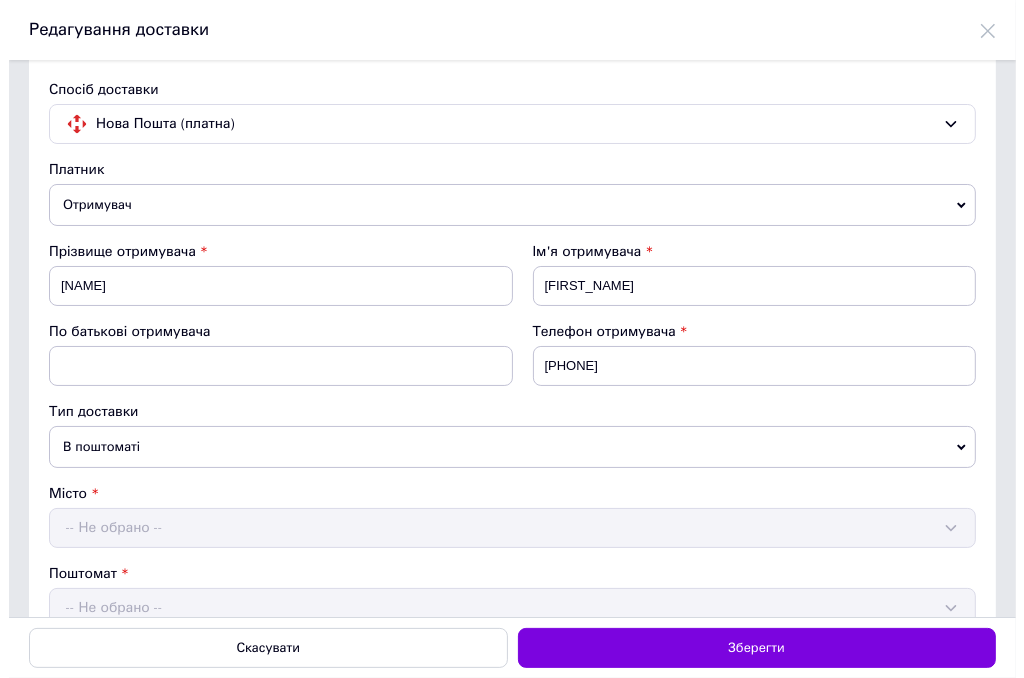 scroll, scrollTop: 0, scrollLeft: 0, axis: both 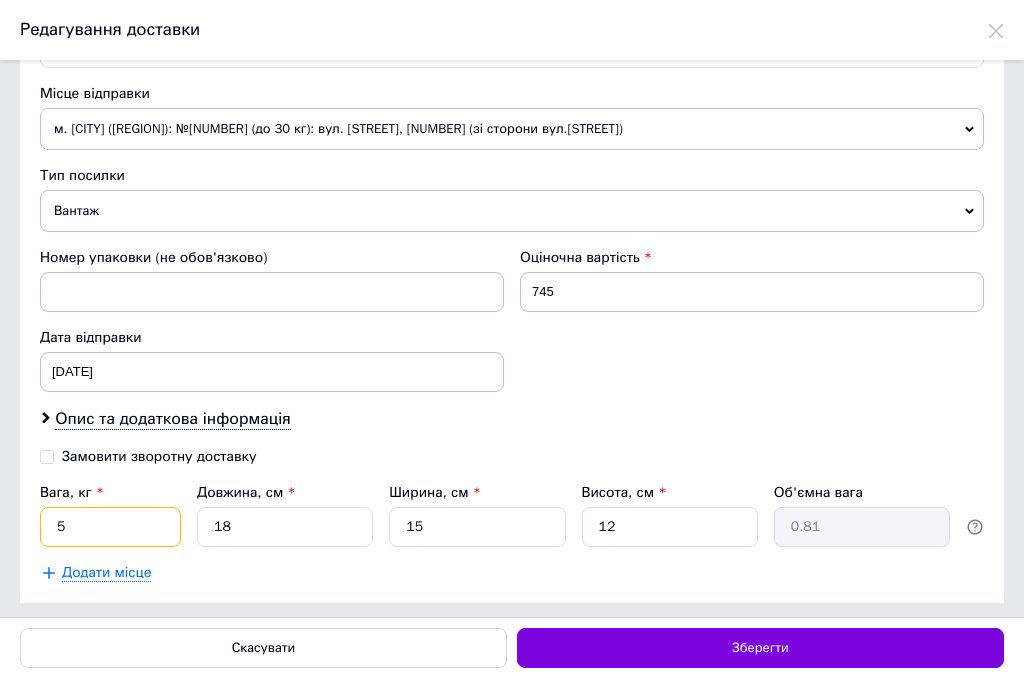 drag, startPoint x: 90, startPoint y: 517, endPoint x: 0, endPoint y: 510, distance: 90.27181 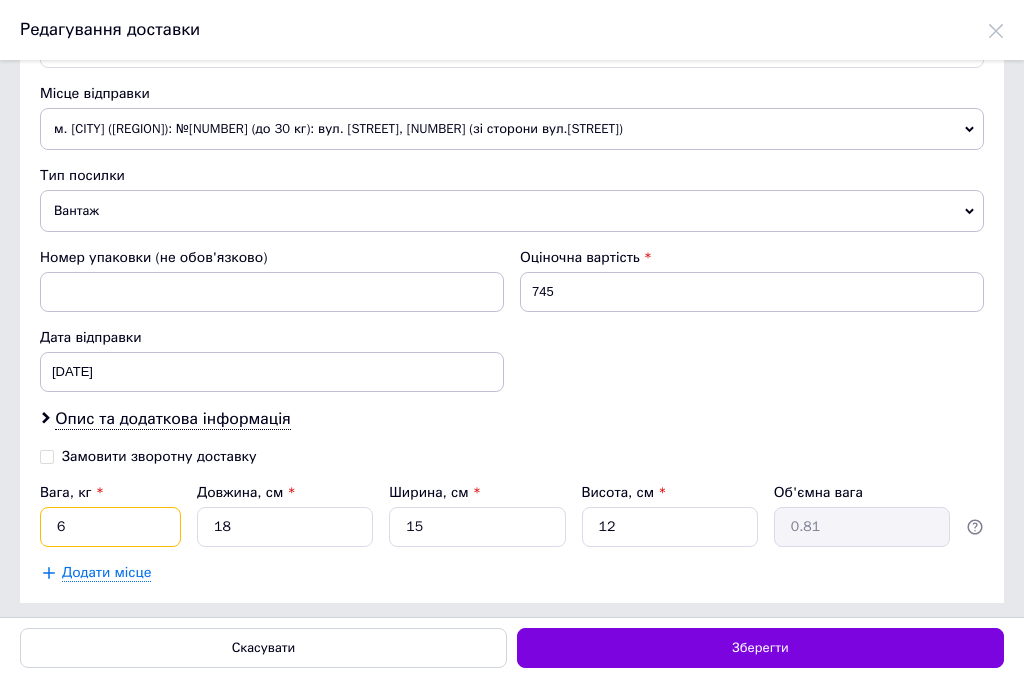 type on "6" 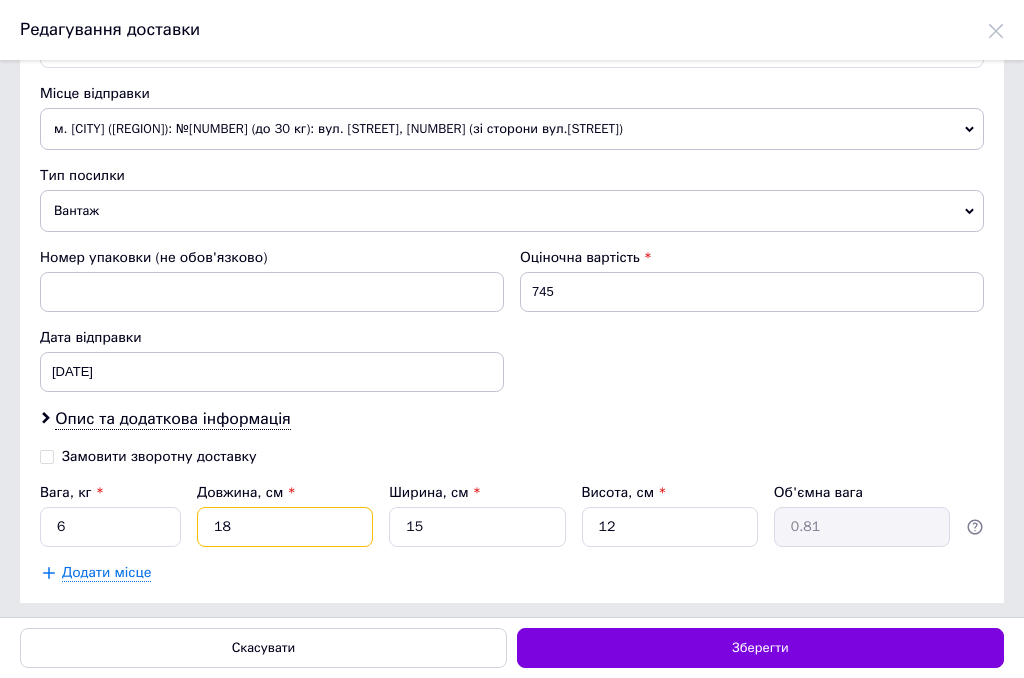 drag, startPoint x: 264, startPoint y: 522, endPoint x: 197, endPoint y: 520, distance: 67.02985 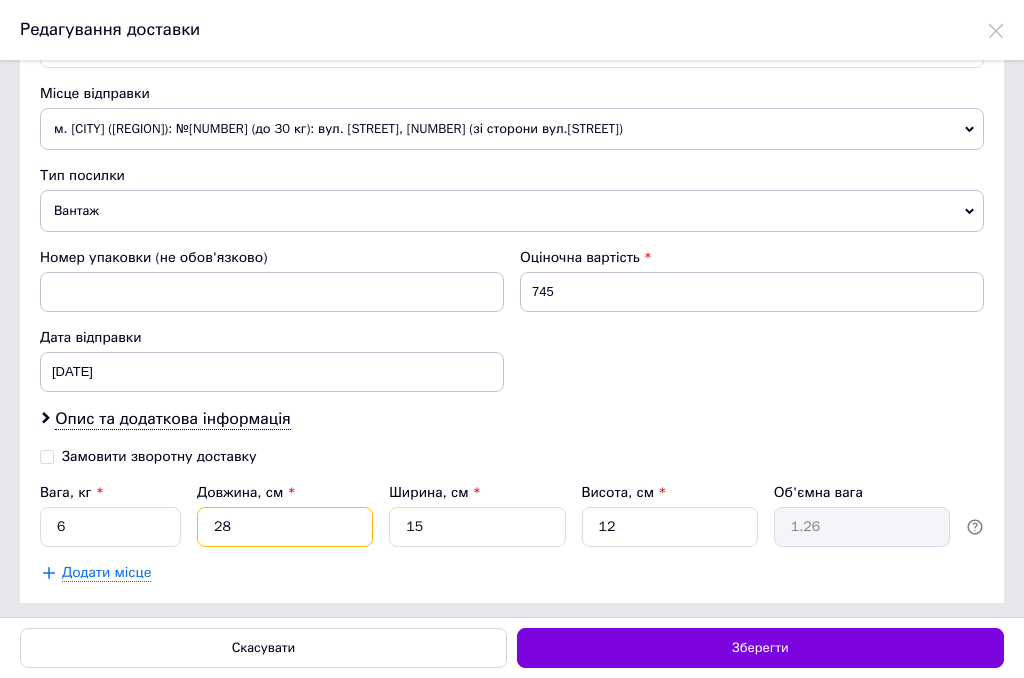 type on "28" 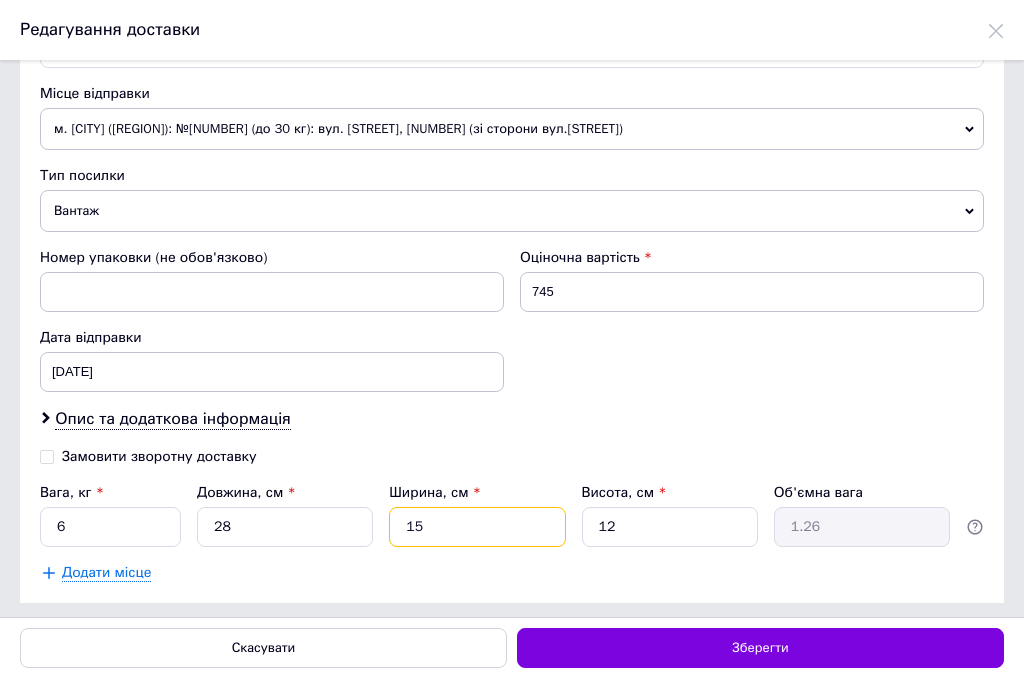 drag, startPoint x: 438, startPoint y: 524, endPoint x: 380, endPoint y: 519, distance: 58.21512 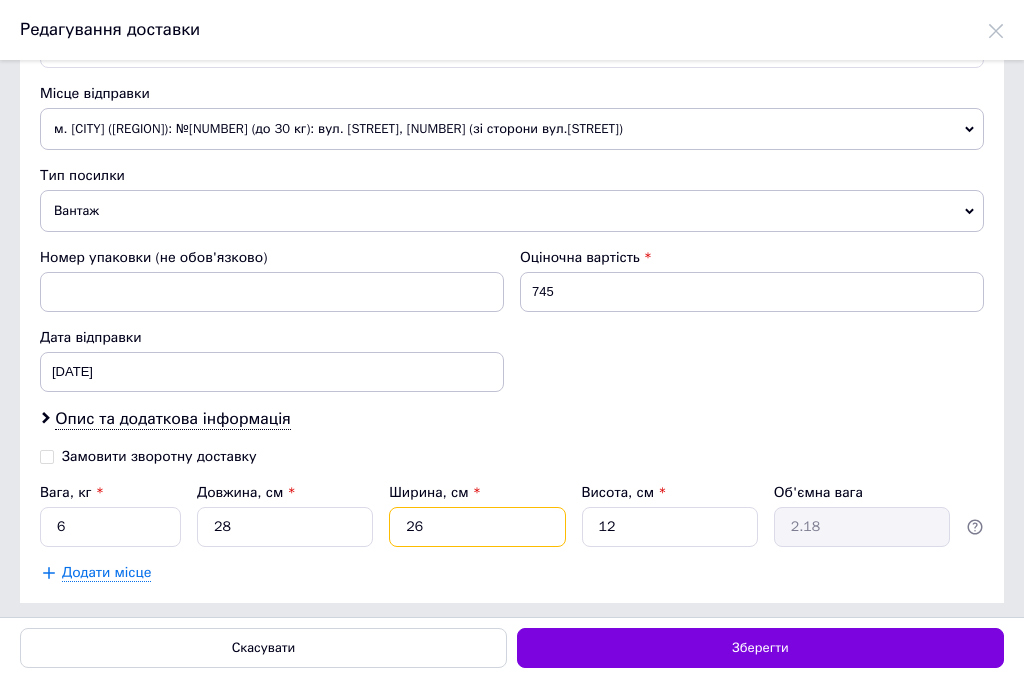 type on "26" 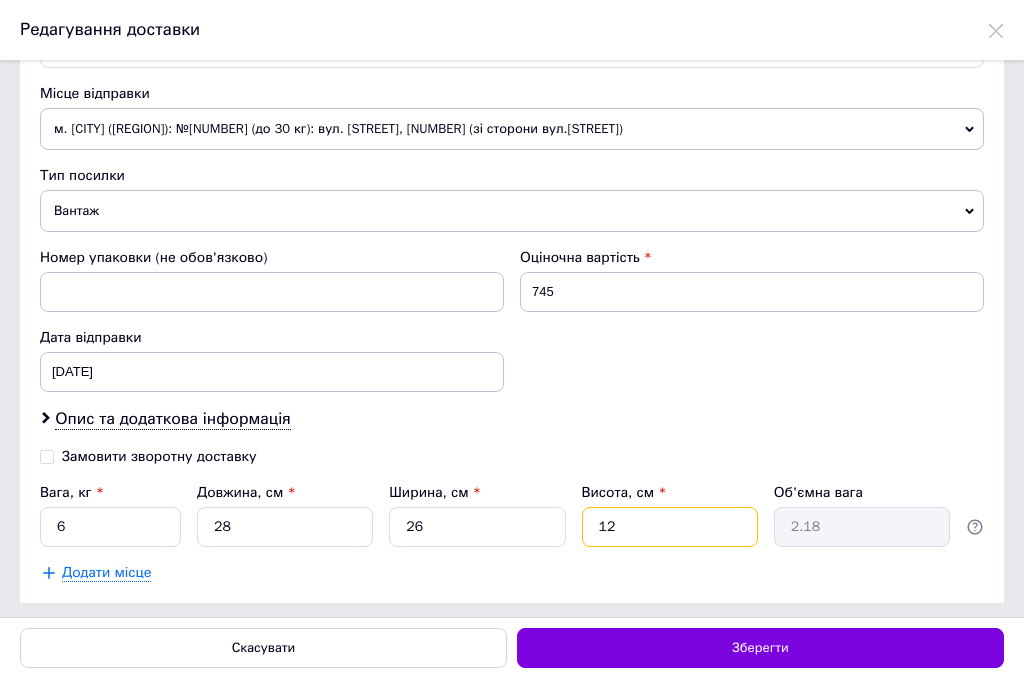 drag, startPoint x: 633, startPoint y: 516, endPoint x: 471, endPoint y: 502, distance: 162.6038 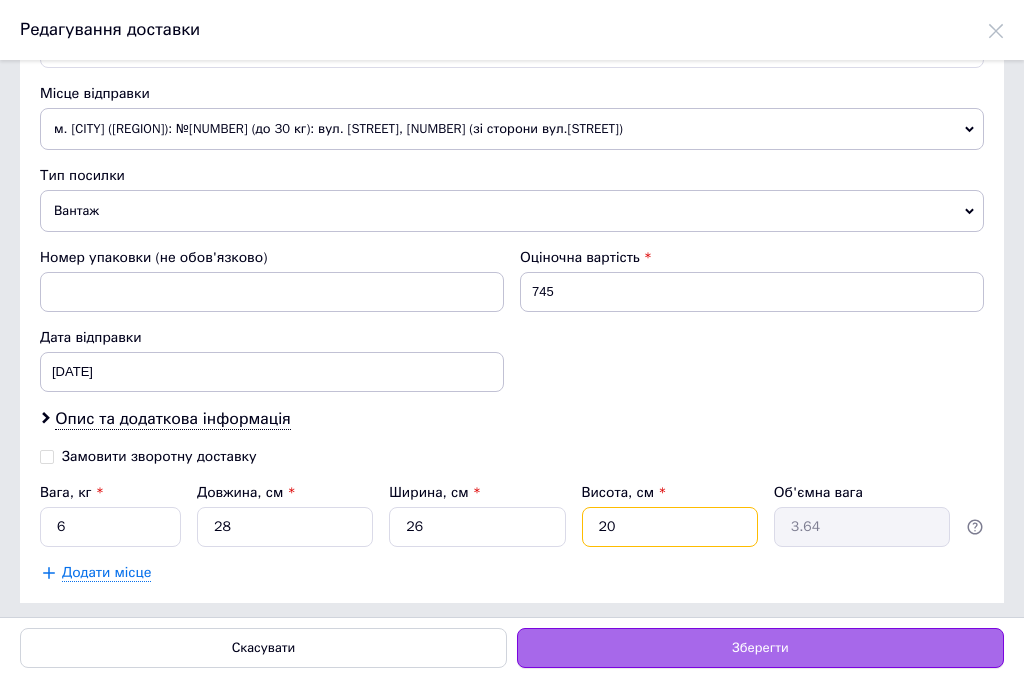 type on "20" 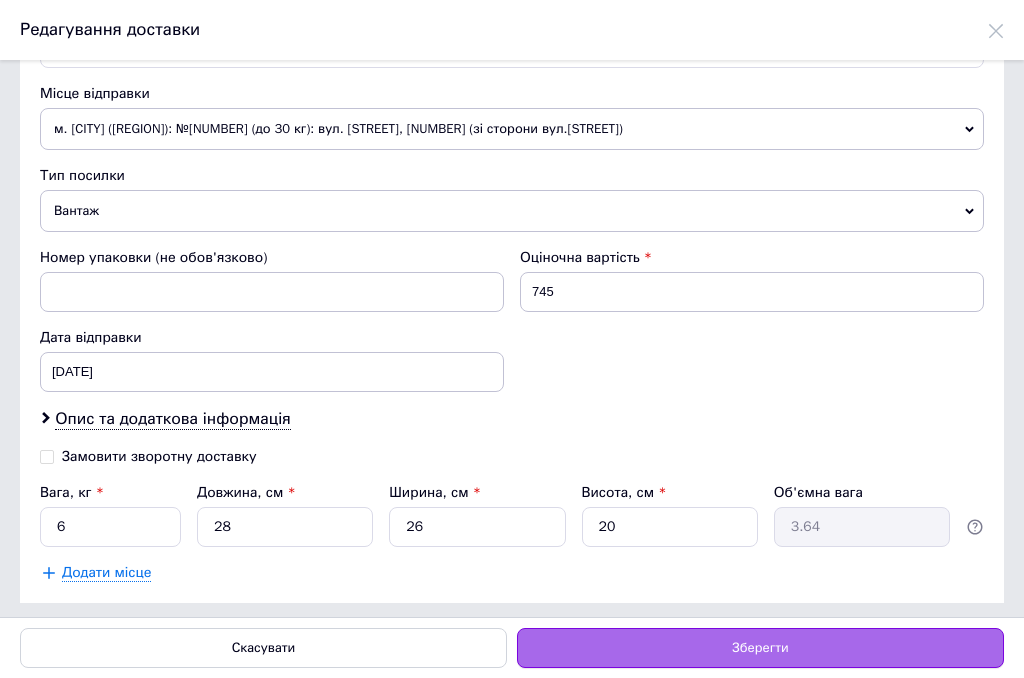 click on "Зберегти" at bounding box center [760, 648] 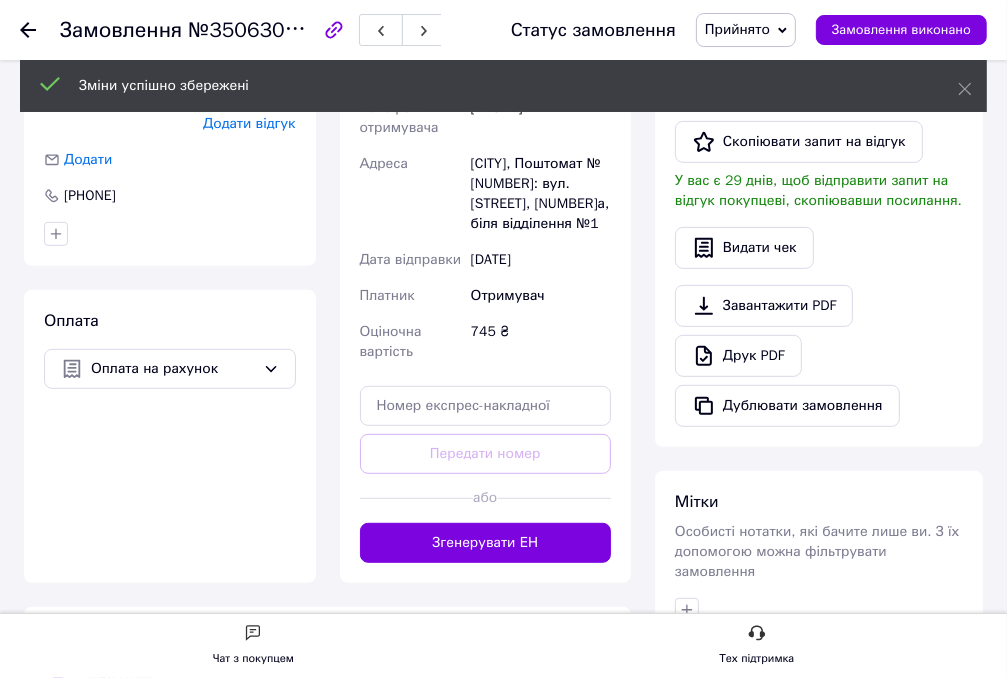 scroll, scrollTop: 600, scrollLeft: 0, axis: vertical 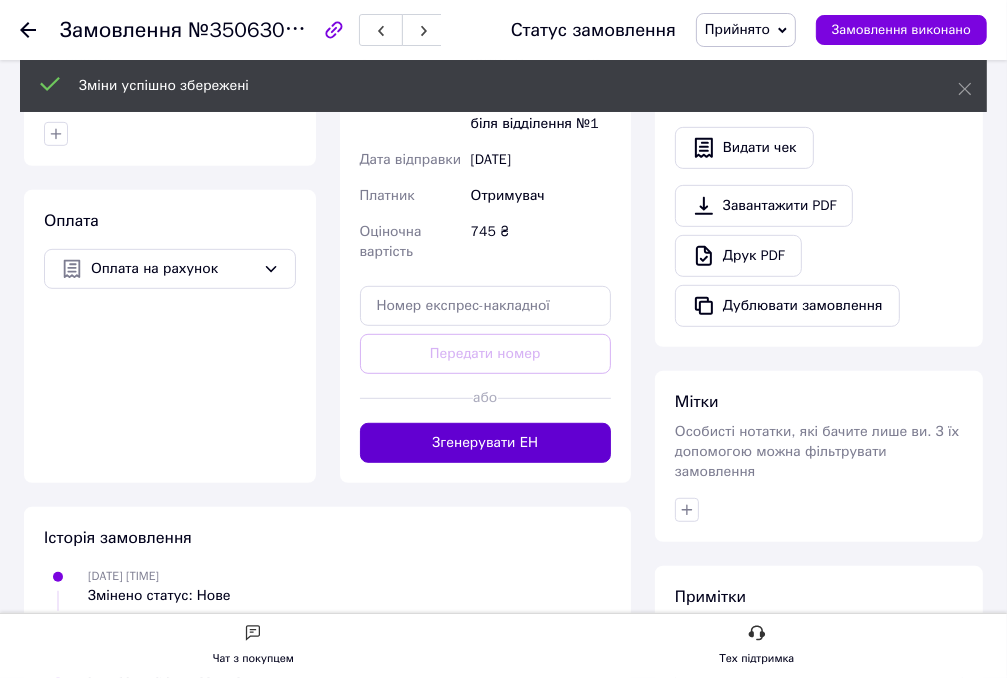 click on "Згенерувати ЕН" at bounding box center (486, 443) 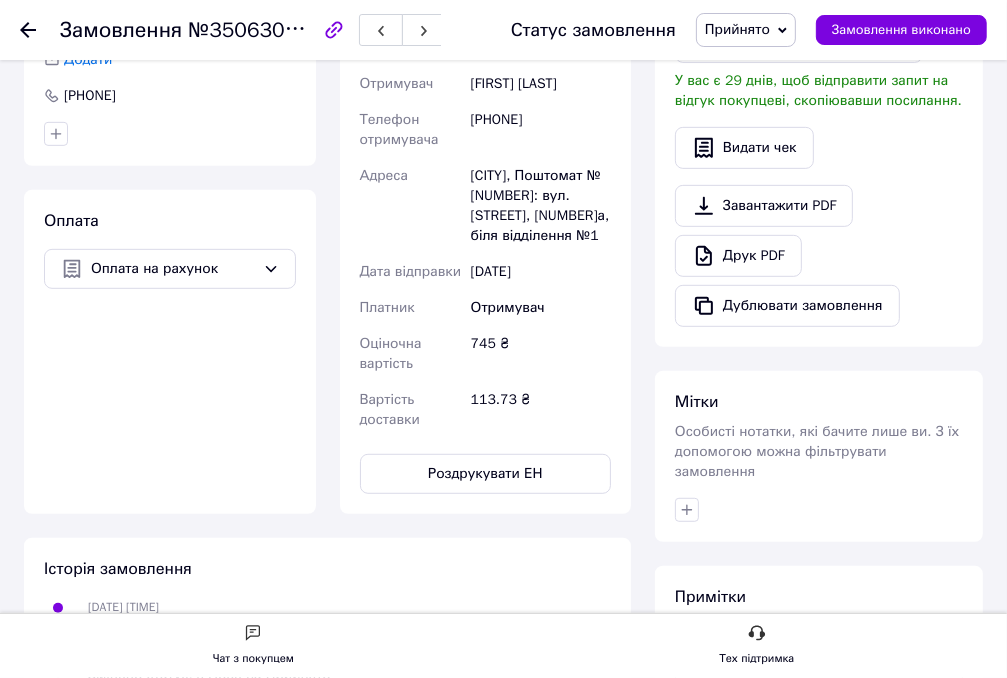click at bounding box center [28, 30] 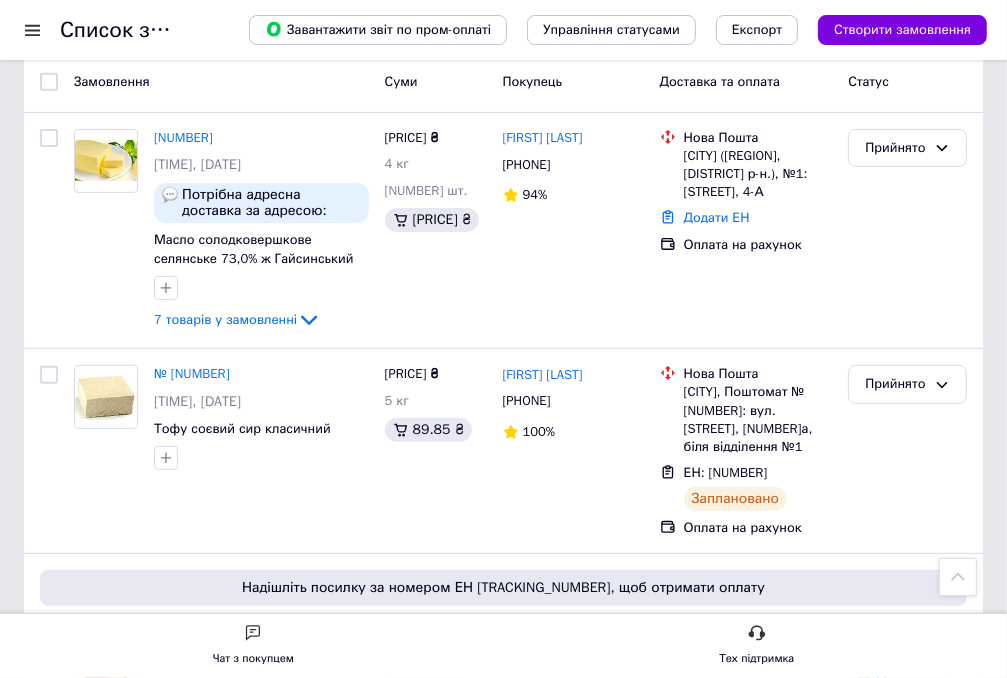 scroll, scrollTop: 300, scrollLeft: 0, axis: vertical 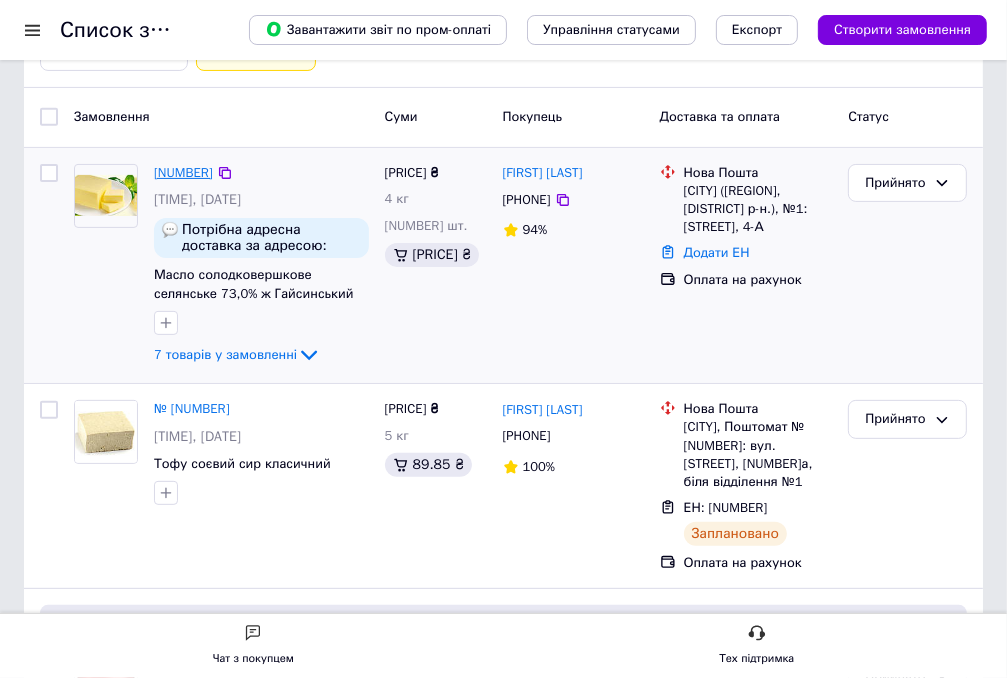 click on "[NUMBER]" at bounding box center [183, 172] 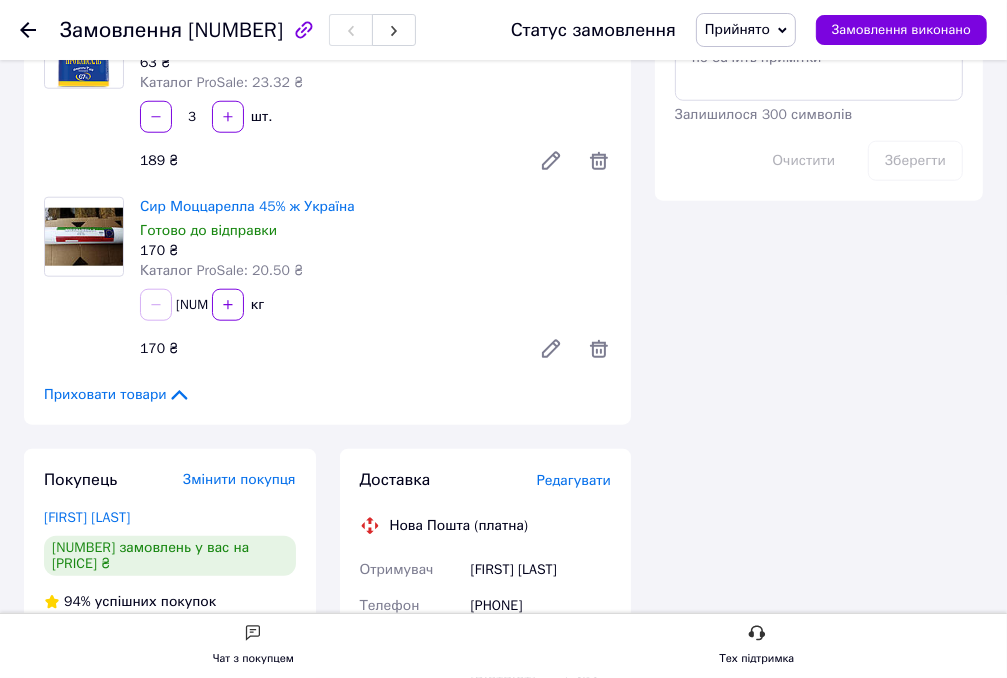 scroll, scrollTop: 1300, scrollLeft: 0, axis: vertical 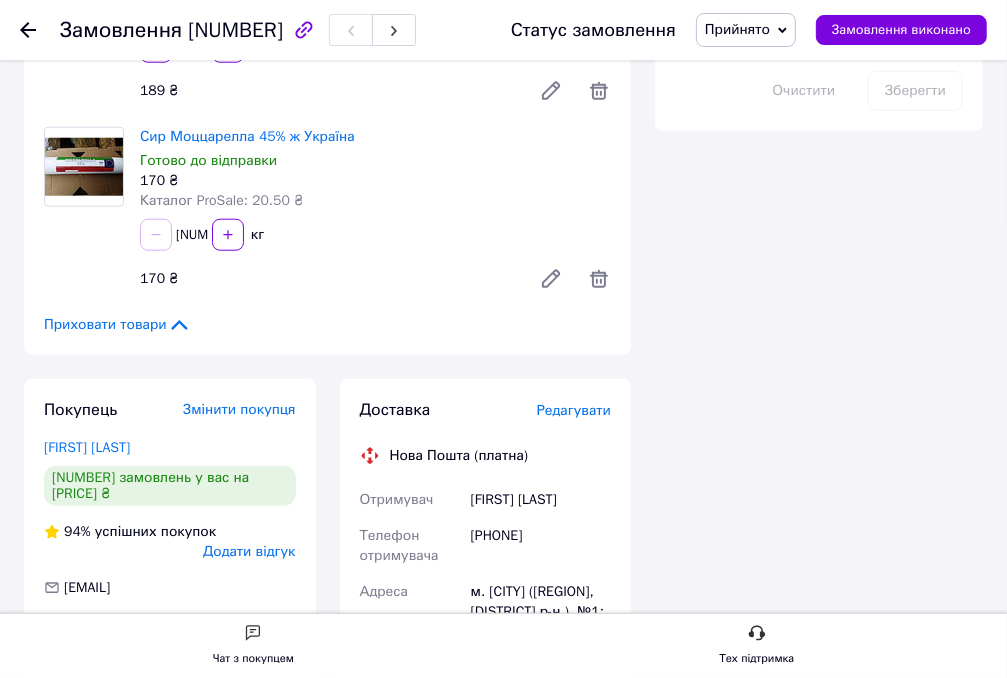 click on "Редагувати" at bounding box center (574, 410) 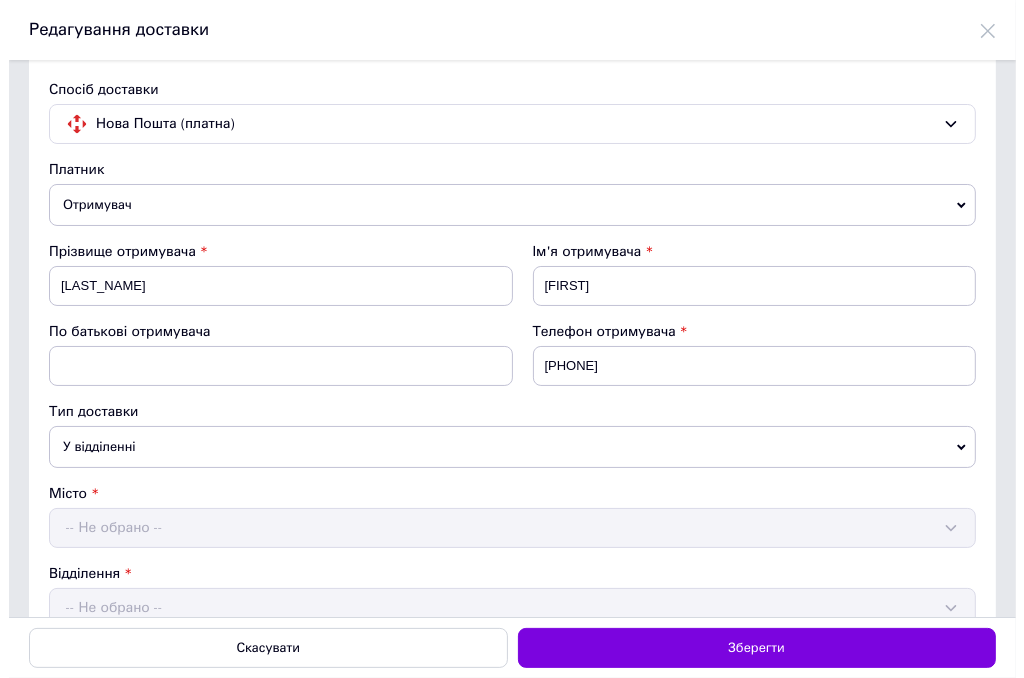 scroll, scrollTop: 0, scrollLeft: 0, axis: both 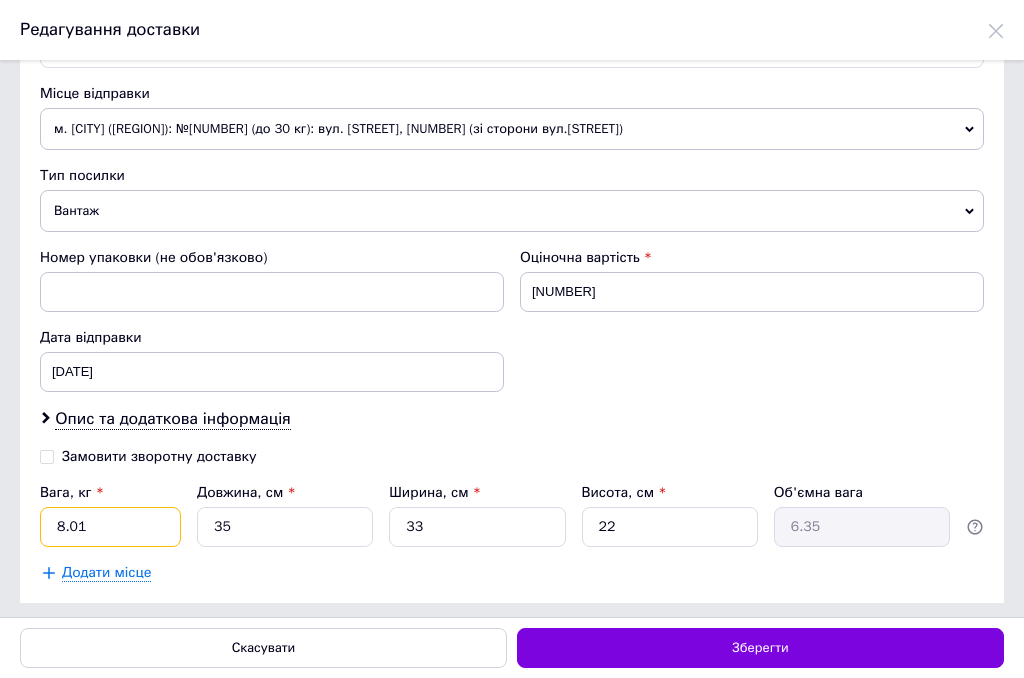 drag, startPoint x: 96, startPoint y: 513, endPoint x: 0, endPoint y: 505, distance: 96.332756 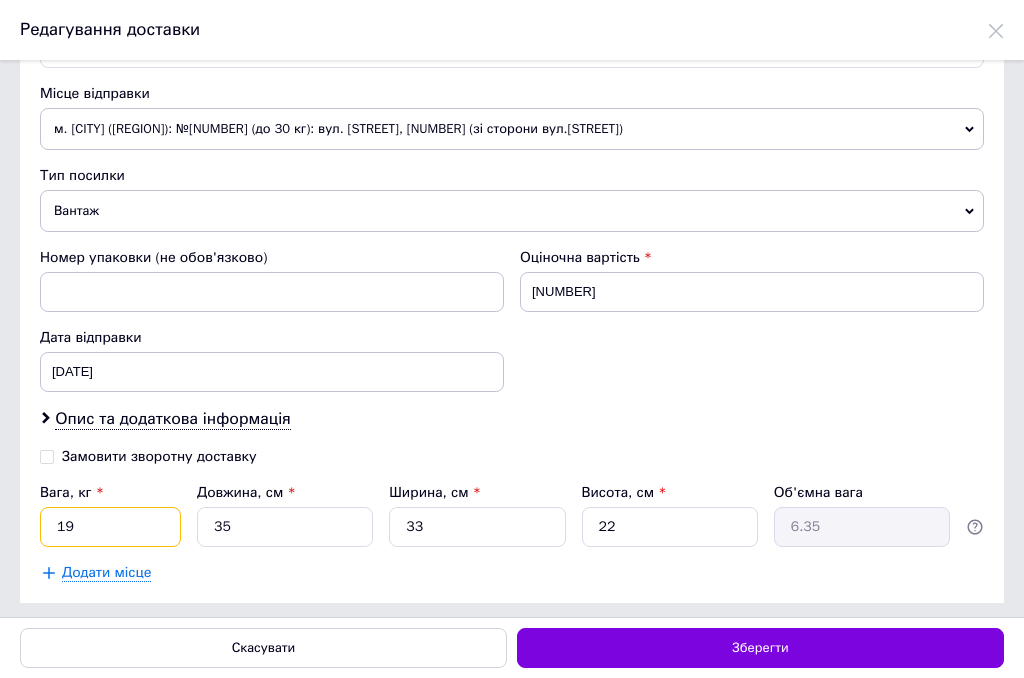 type on "19" 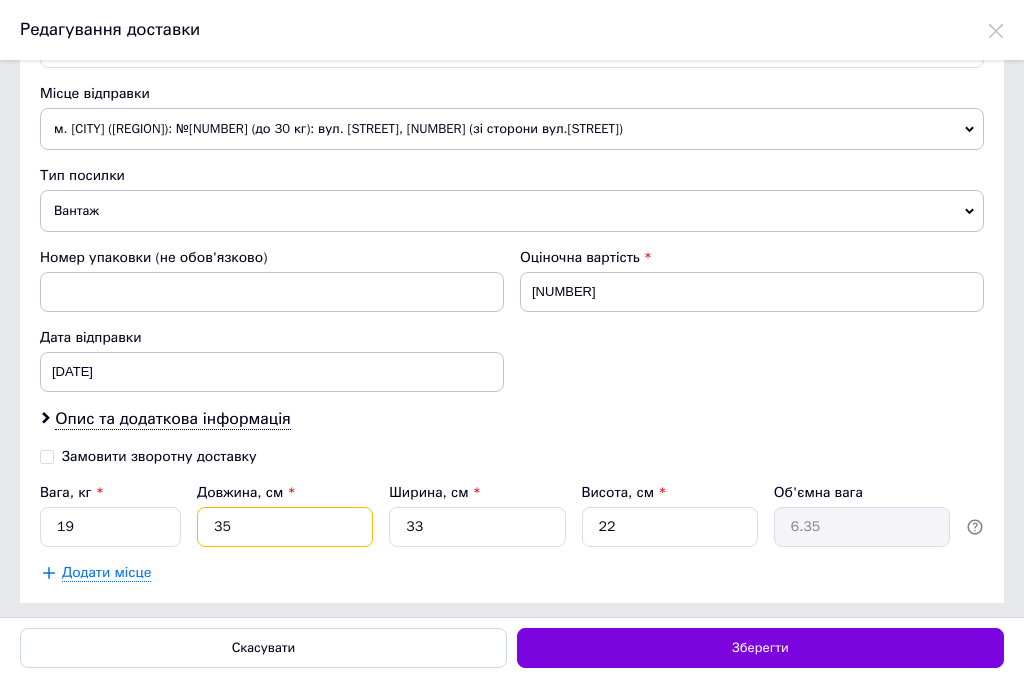 drag, startPoint x: 280, startPoint y: 531, endPoint x: 142, endPoint y: 514, distance: 139.04315 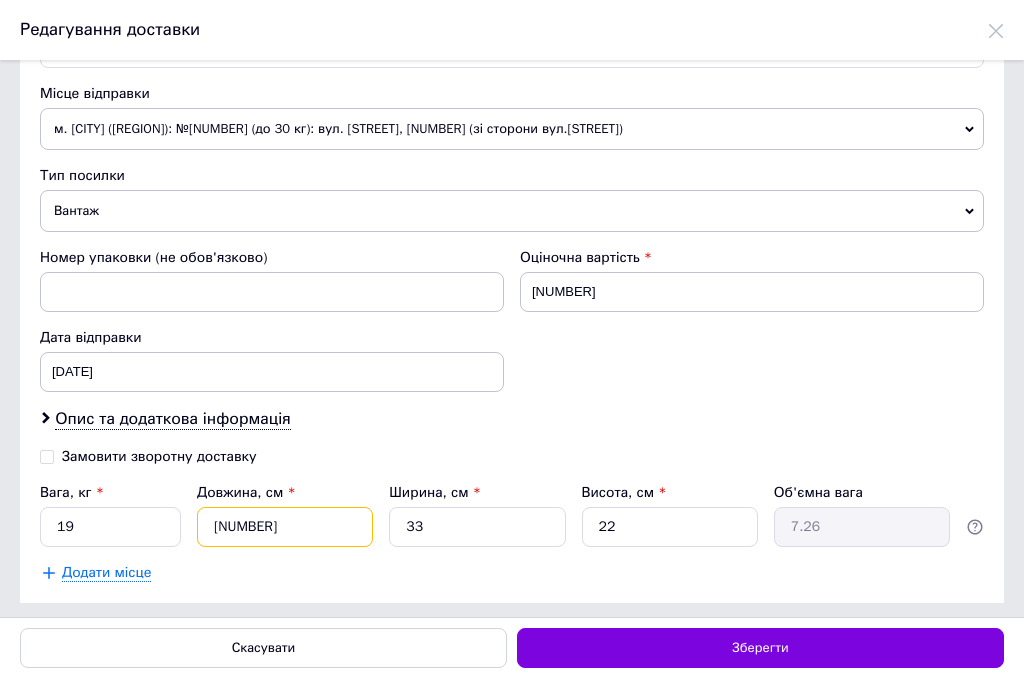 type on "[NUMBER]" 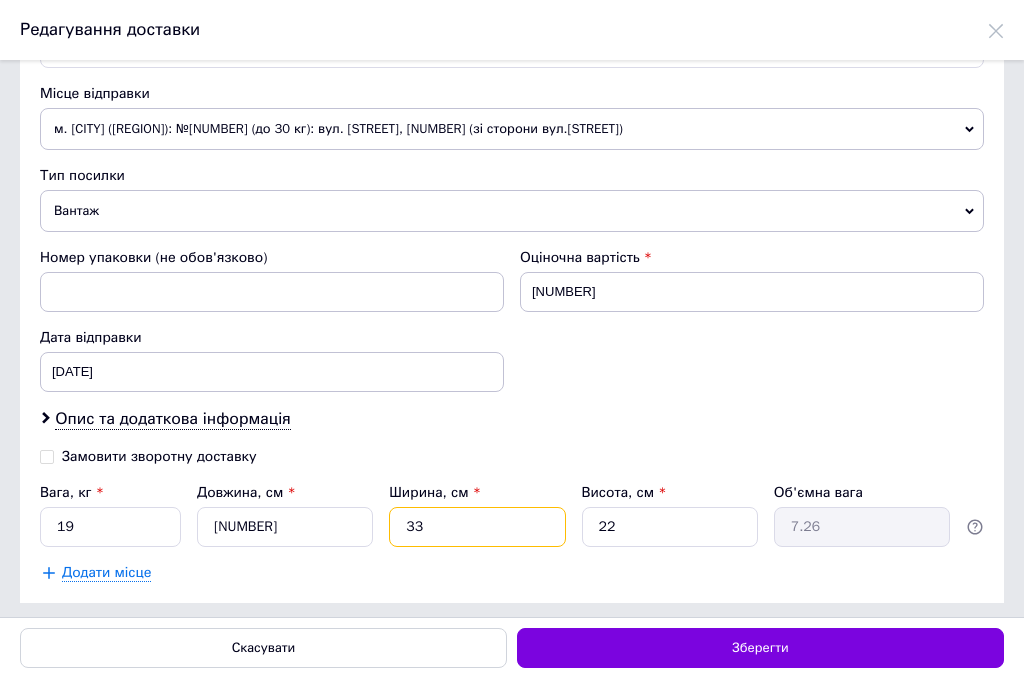 click on "33" at bounding box center (477, 527) 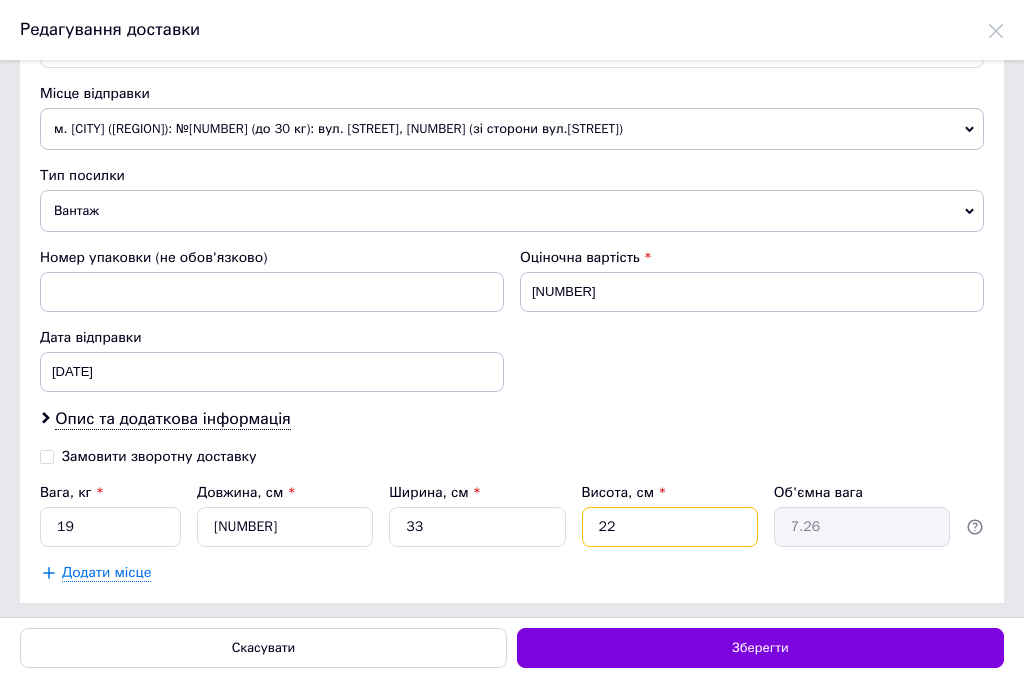 drag, startPoint x: 626, startPoint y: 520, endPoint x: 573, endPoint y: 518, distance: 53.037724 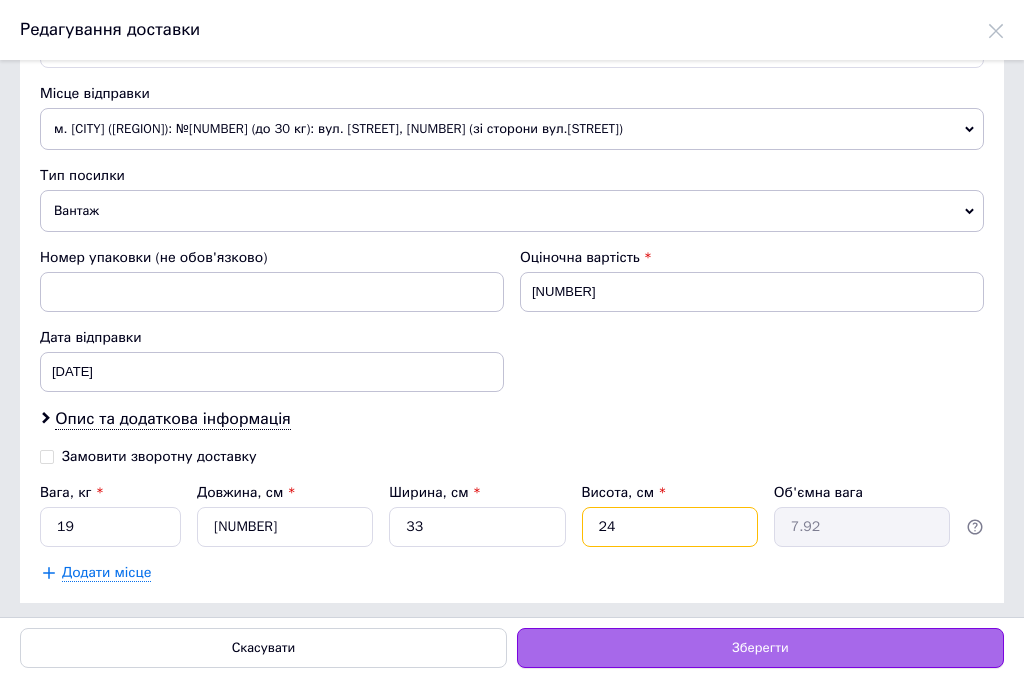 type on "24" 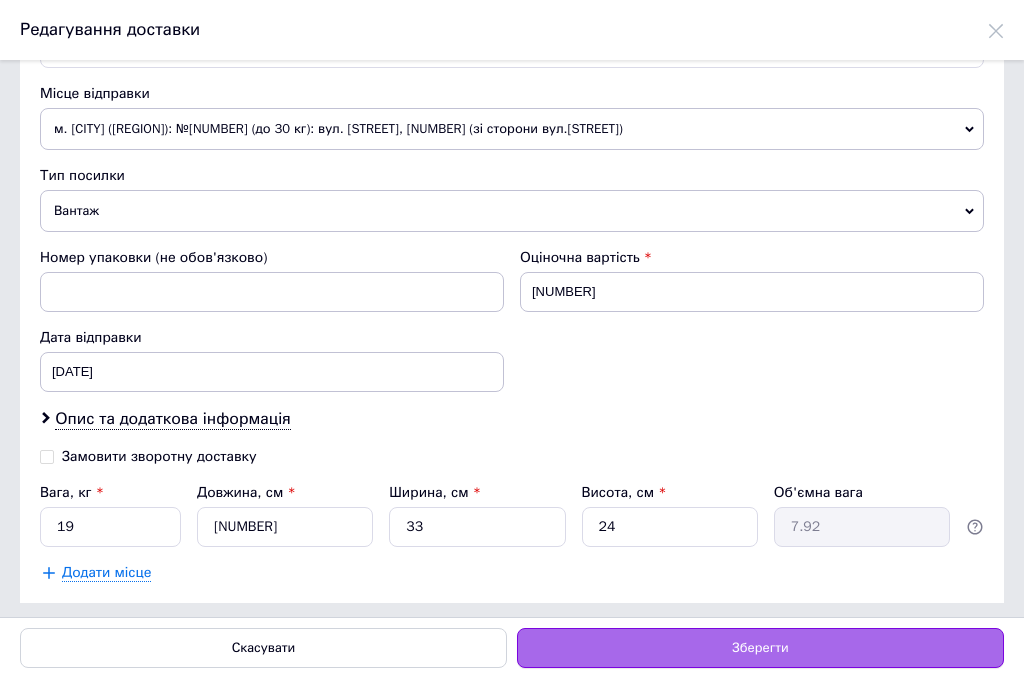click on "Зберегти" at bounding box center (760, 648) 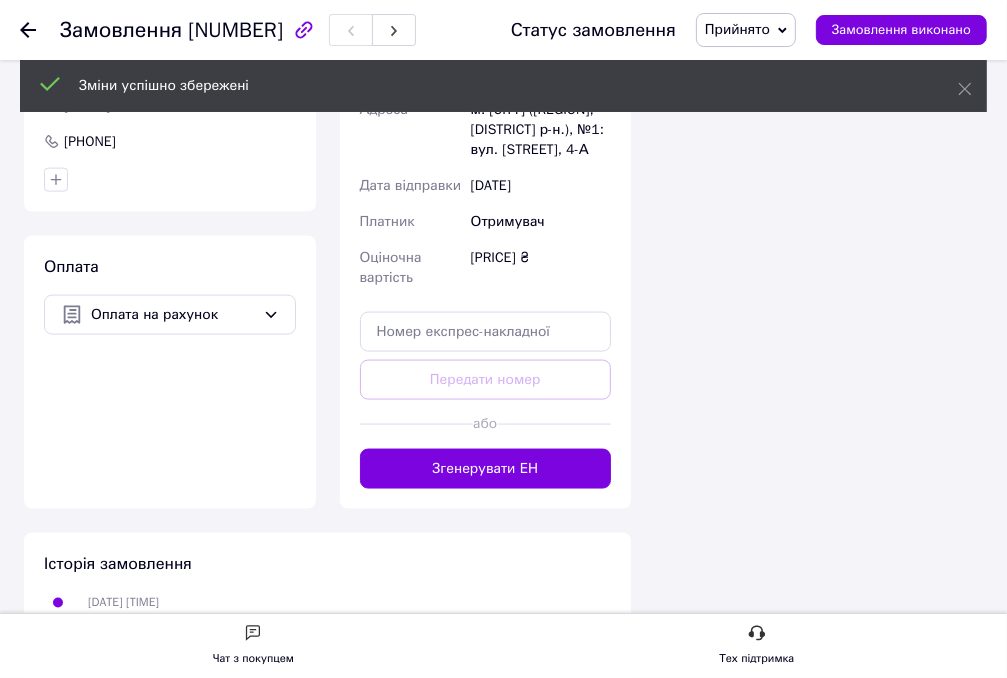 scroll, scrollTop: 1800, scrollLeft: 0, axis: vertical 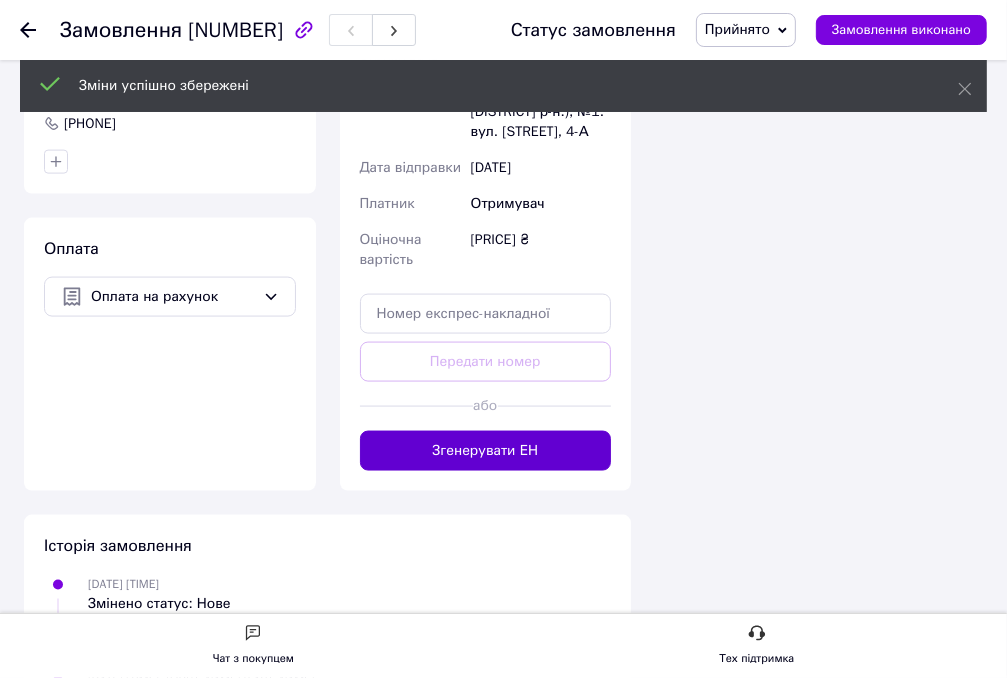 click on "Згенерувати ЕН" at bounding box center (486, 451) 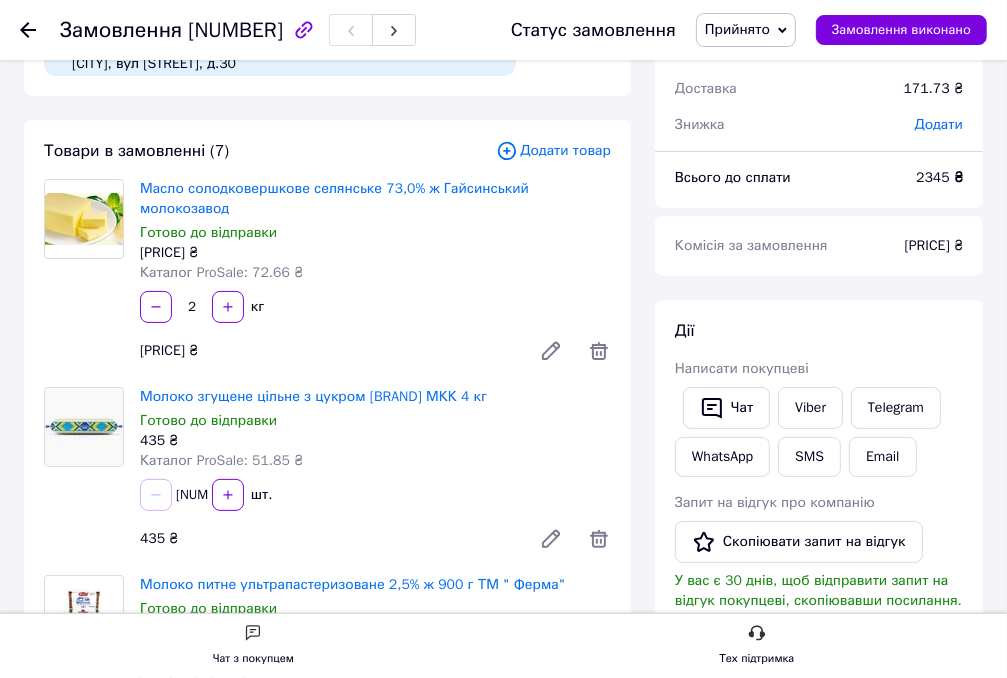 scroll, scrollTop: 0, scrollLeft: 0, axis: both 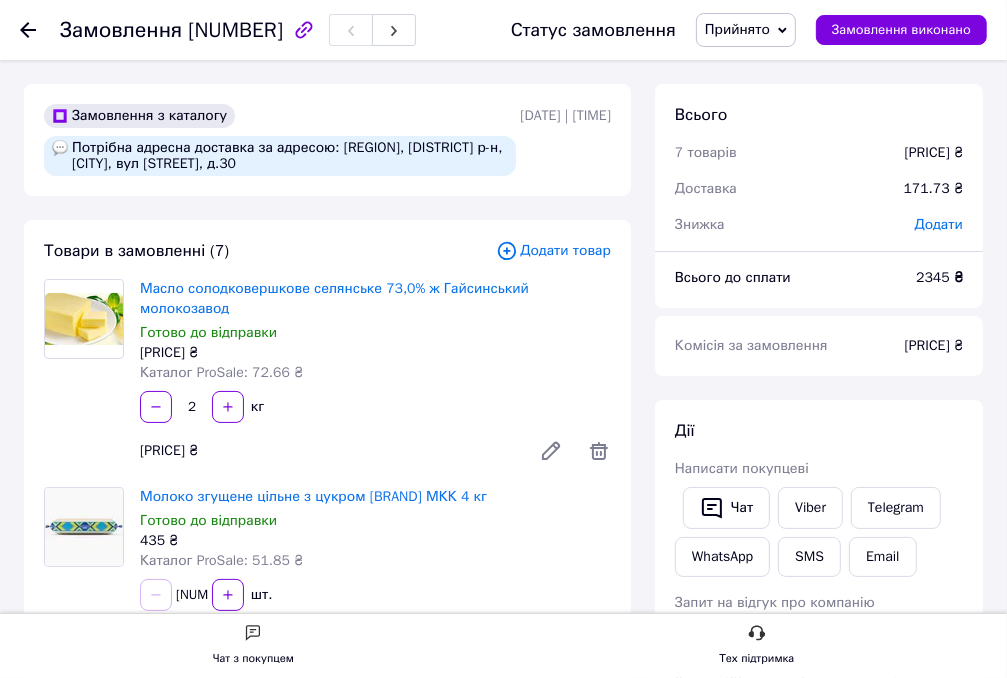 click on "Замовлення №[NUMBER] Статус замовлення Прийнято Виконано Скасовано Оплачено Замовлення виконано" at bounding box center [503, 30] 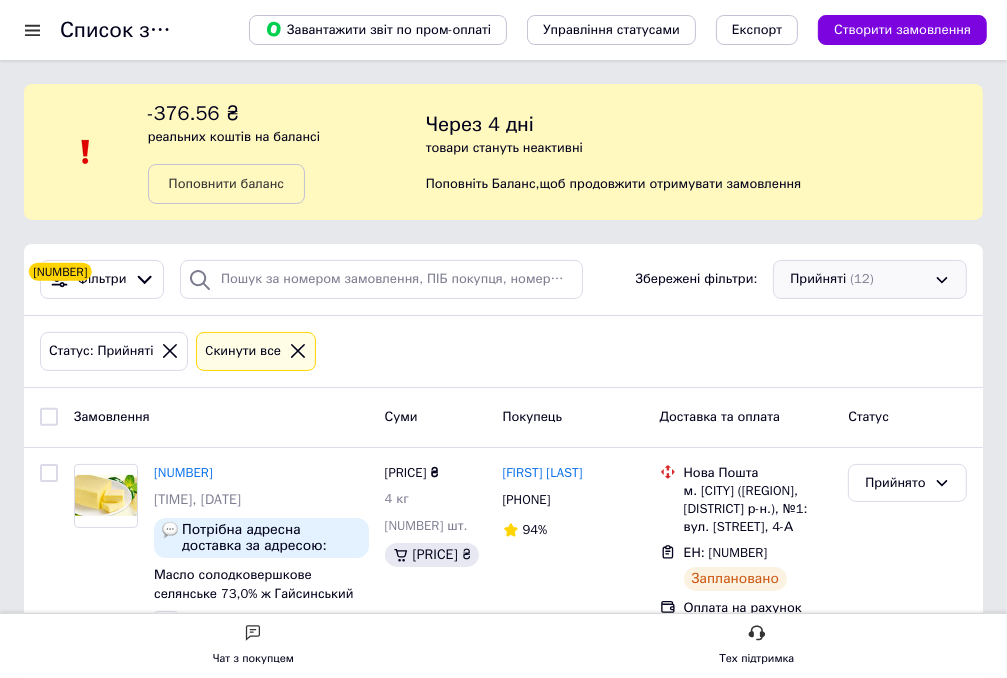 click on "Прийняті (12)" at bounding box center (870, 279) 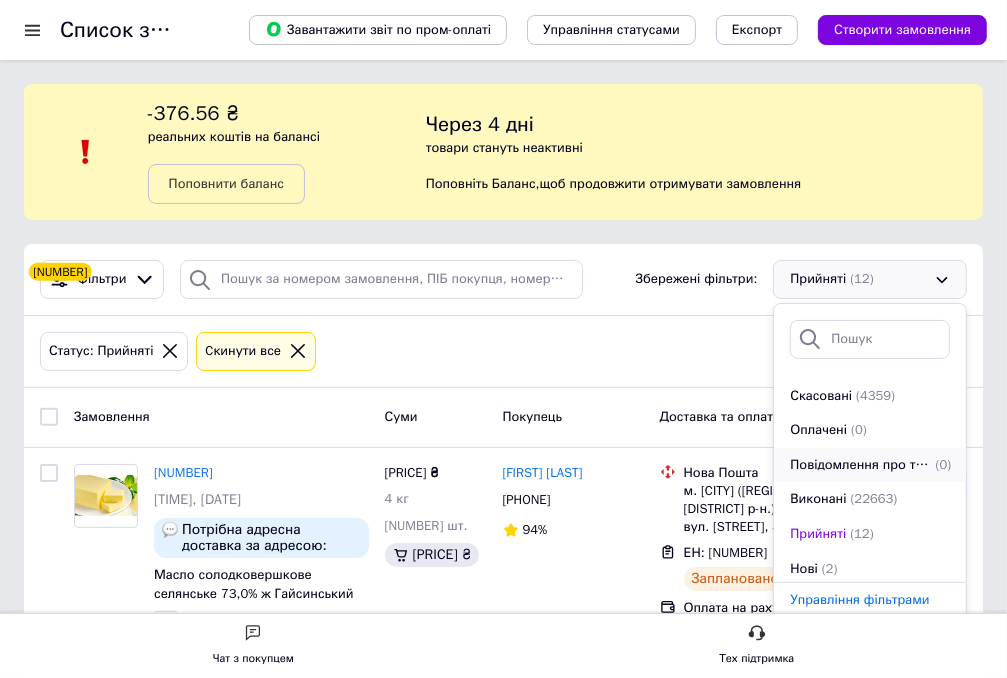 scroll, scrollTop: 100, scrollLeft: 0, axis: vertical 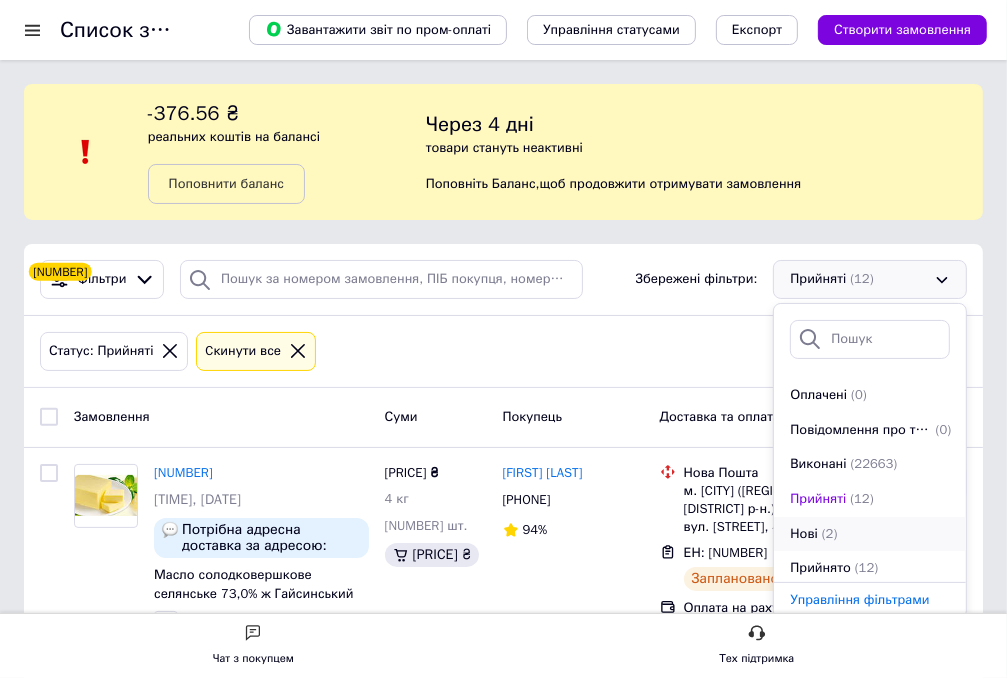click on "Нові" at bounding box center [798, 292] 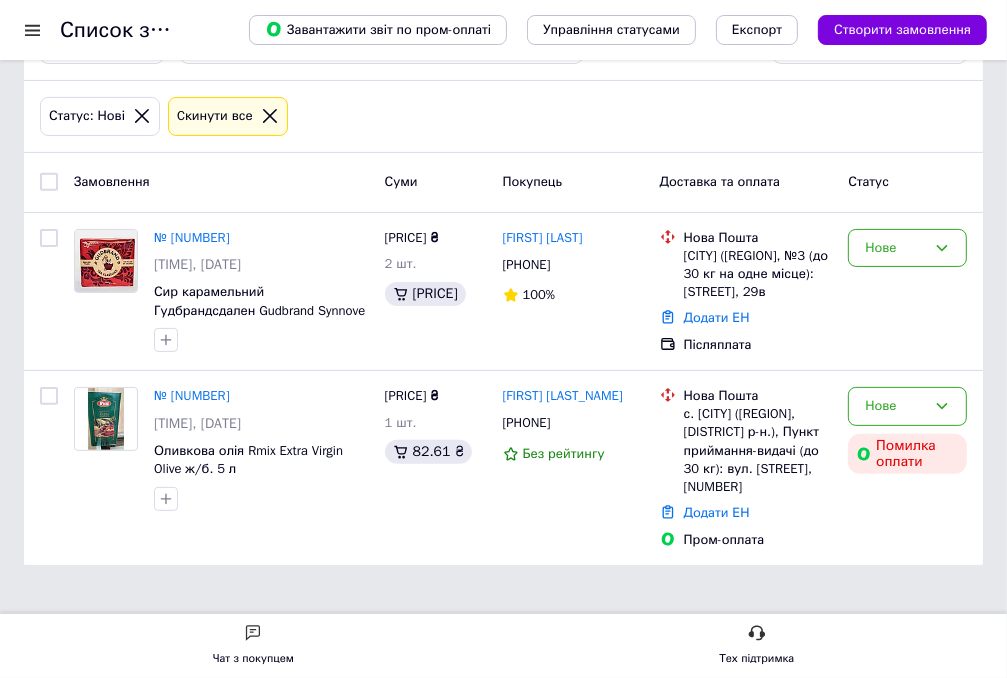 scroll, scrollTop: 300, scrollLeft: 0, axis: vertical 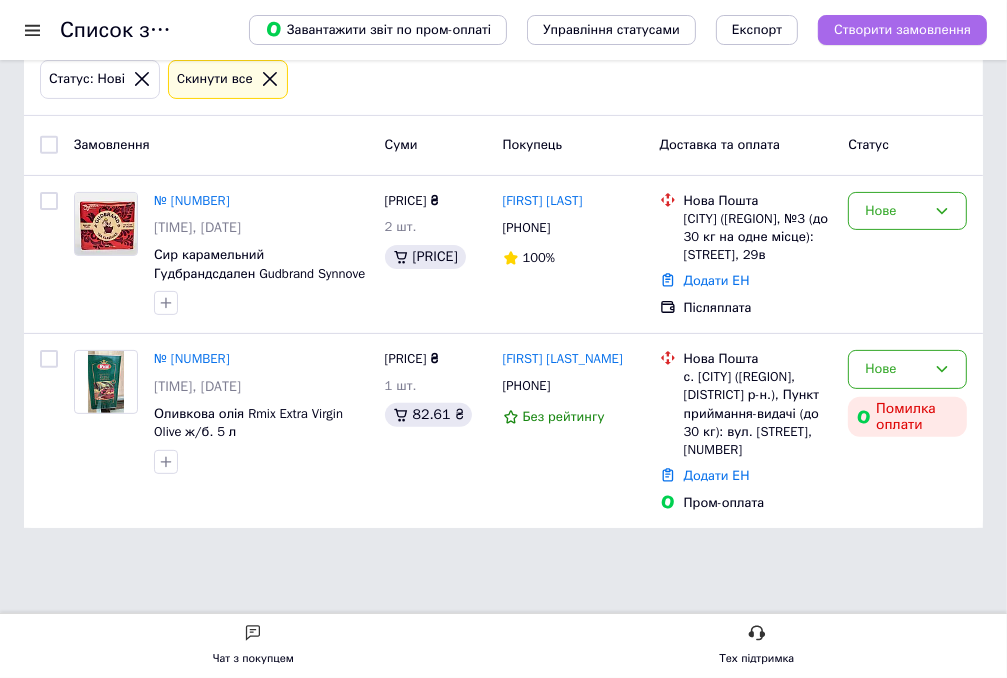 click on "Створити замовлення" at bounding box center [902, 30] 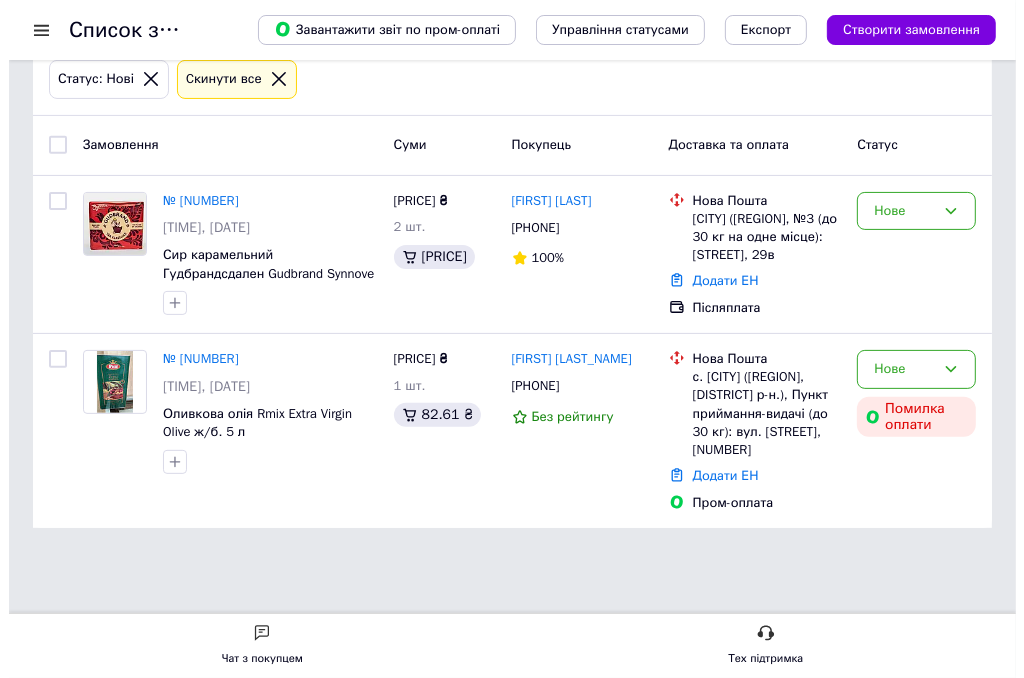 scroll, scrollTop: 0, scrollLeft: 0, axis: both 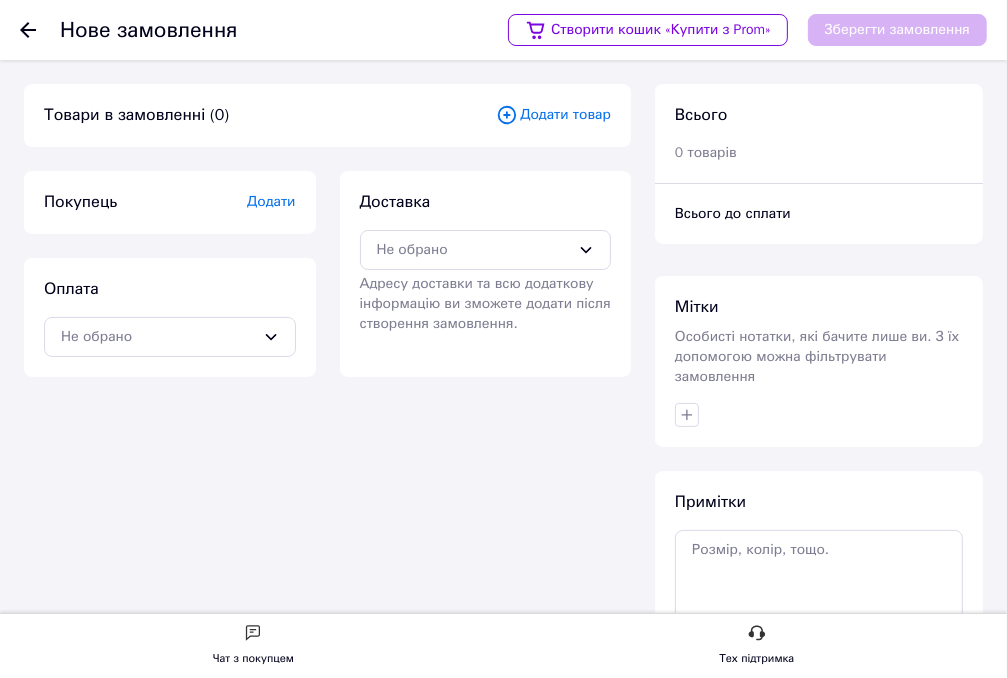 click on "Додати товар" at bounding box center (553, 115) 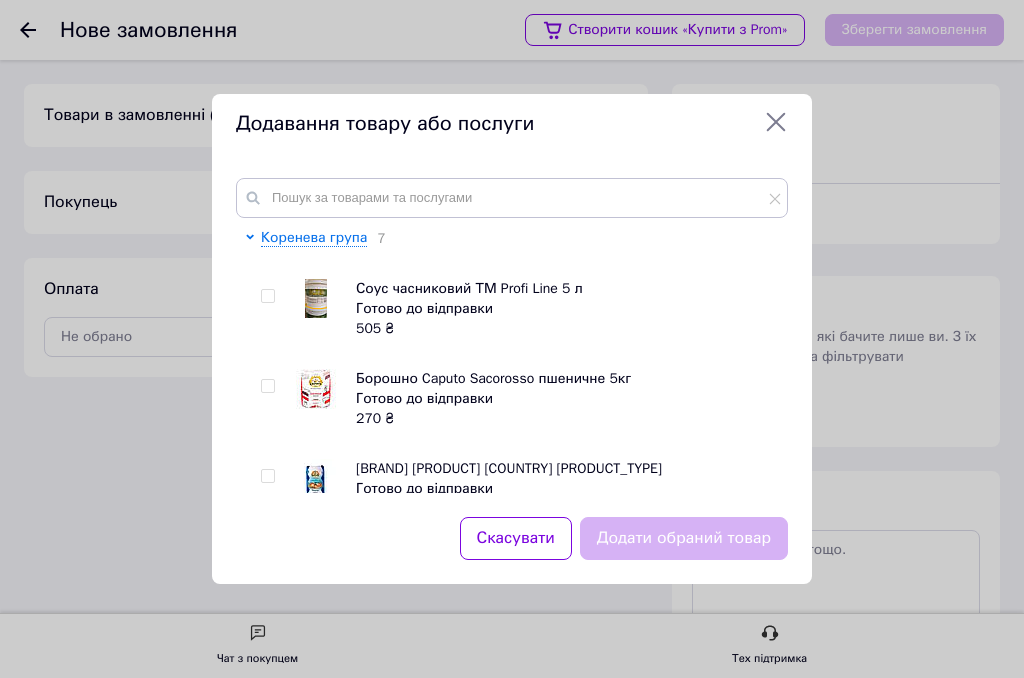 click on "Соус часниковий ТМ Profi Line 5 л Готово до відправки [PRICE] ₴ Борошно Caputo Sacorosso пшеничне 5кг Готово до відправки [PRICE] ₴ Борошно Caputo Pizzeria 5 кг італійське борошно "00" для піци Готово до відправки [PRICE] ₴ Соус для піци ТМ Гурман 2,6кг Готово до відправки [PRICE] ₴ Чорні оливки з кісточкою "Athena" жерсть 4.3/ 2.5 kg Немає в наявності [PRICE] ₴ Кетчуп Торчин Професійний відро 3.4 кг Готово до відправки [PRICE] ₴ Горіхи волоські (грецькі горіхи) очищені Україна Немає в наявності [PRICE] ₴ сири,масло,молоко [COUNT] Ковбаси варено-копчені [COUNT] 4 14 Сосиски і сардельки [COUNT] 12 38 4 230 3 Халяль" at bounding box center [512, 335] 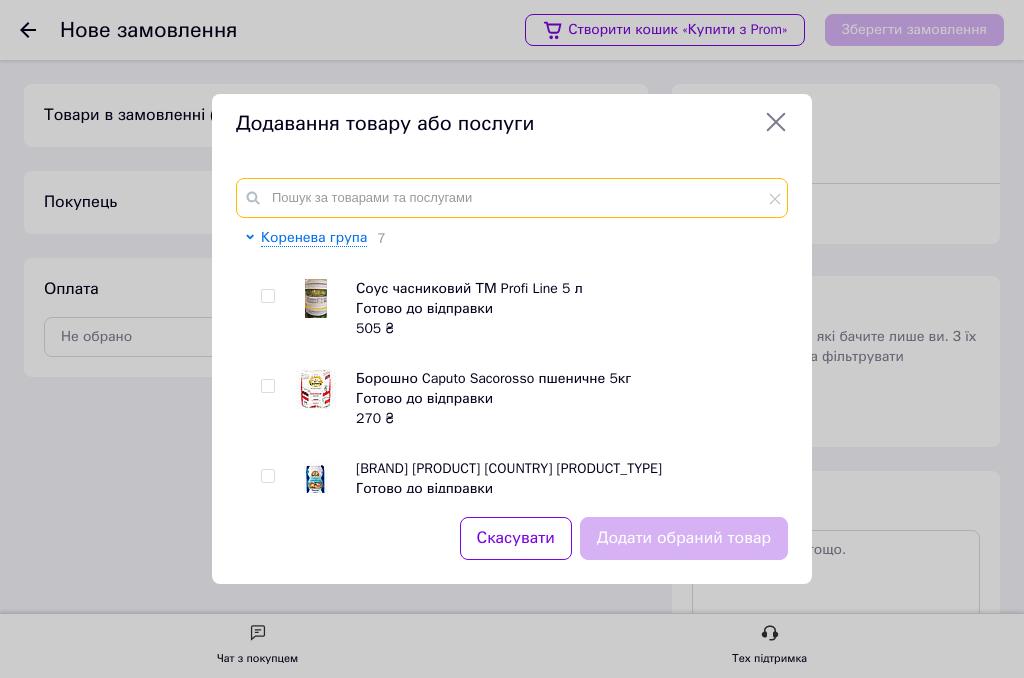 click at bounding box center (512, 198) 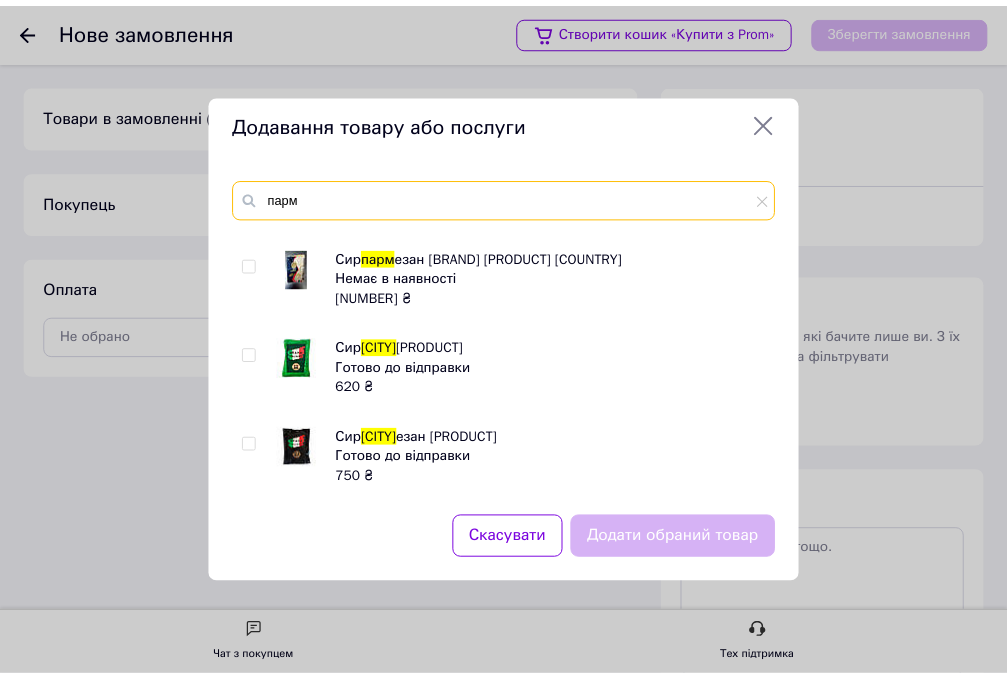 scroll, scrollTop: 784, scrollLeft: 0, axis: vertical 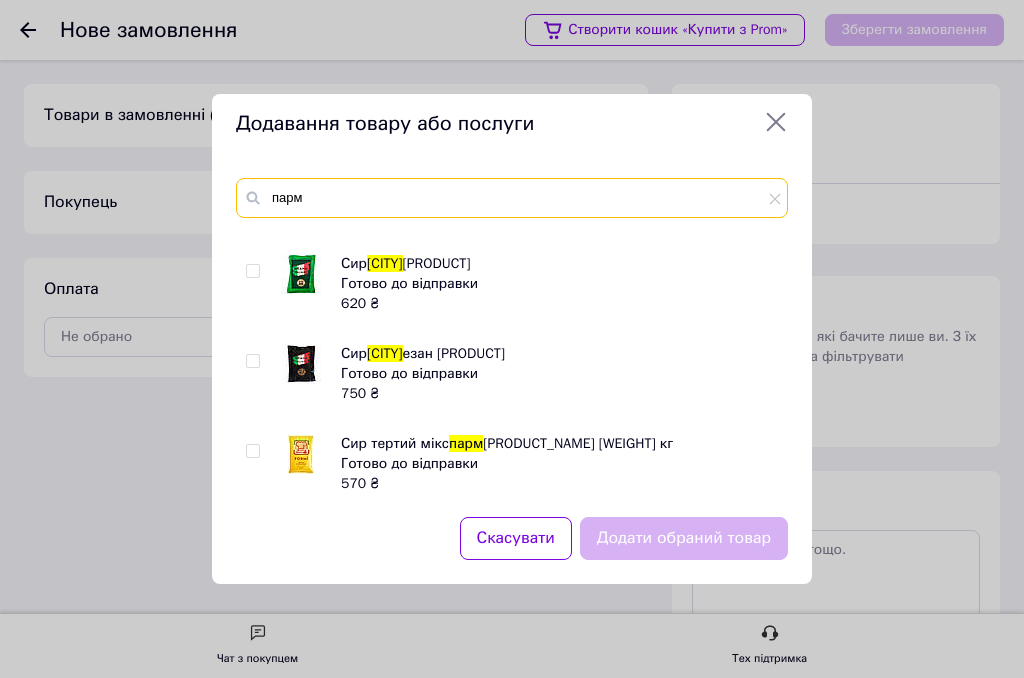 type on "парм" 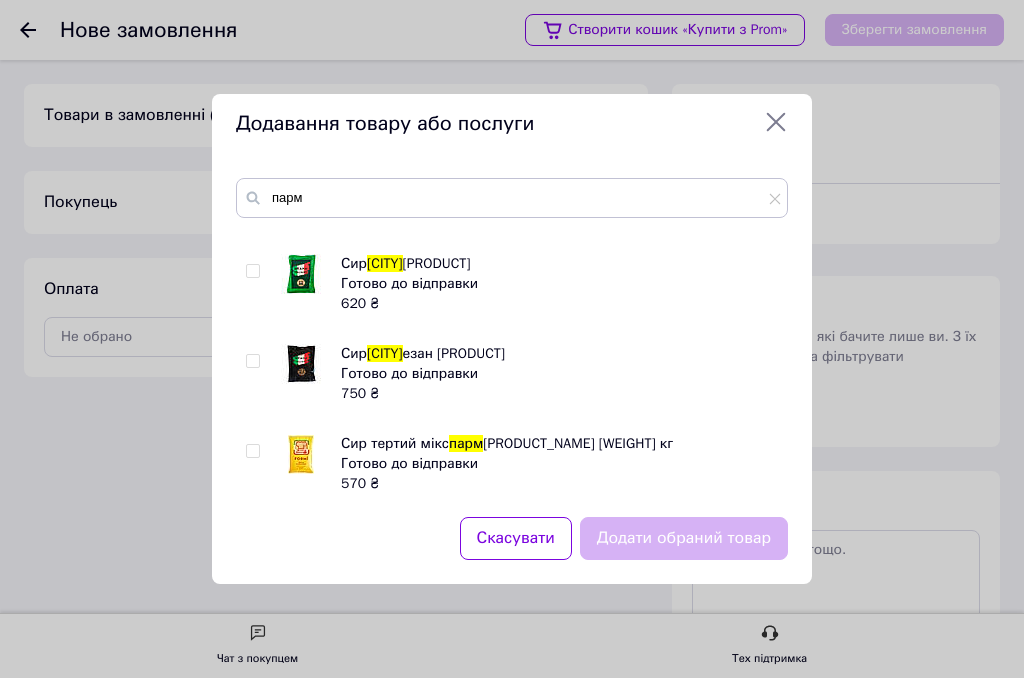 click at bounding box center (252, 451) 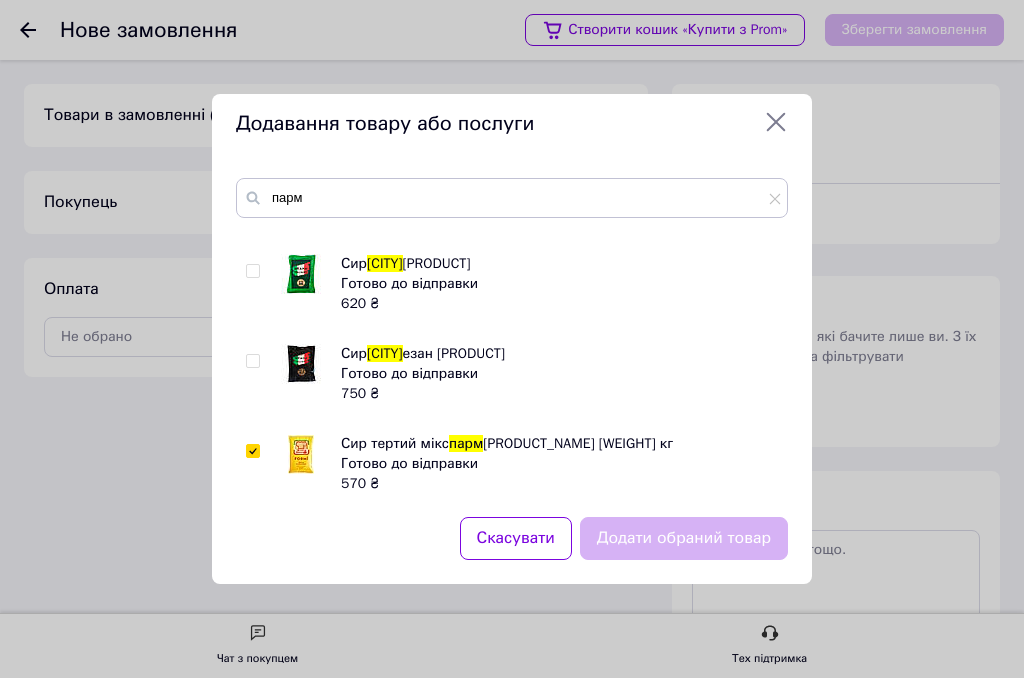 checkbox on "true" 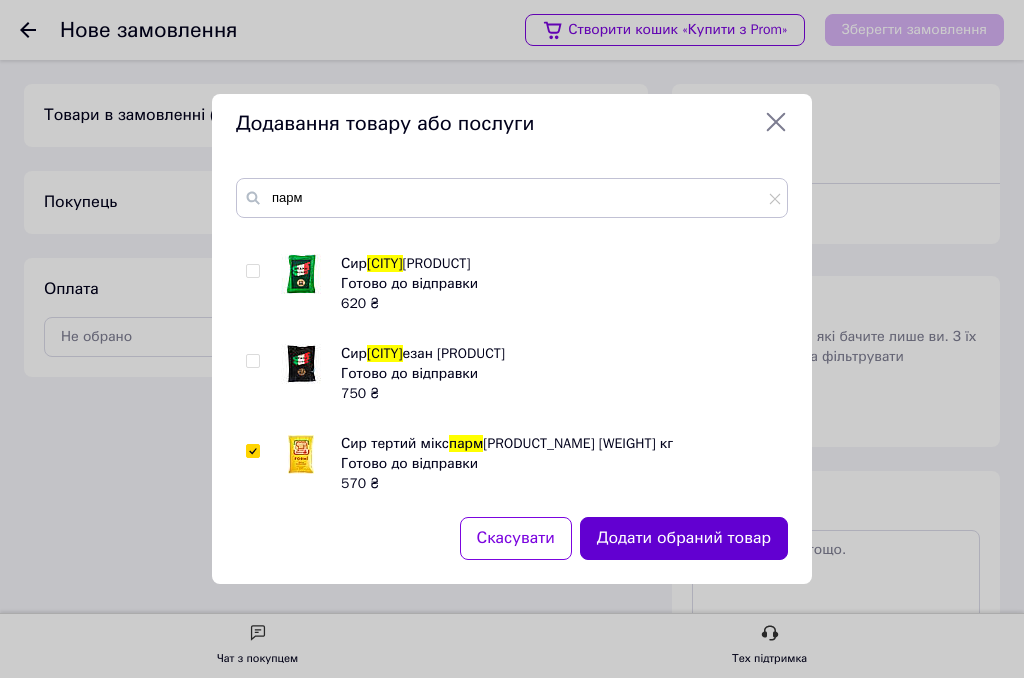 click on "Додати обраний товар" at bounding box center (684, 538) 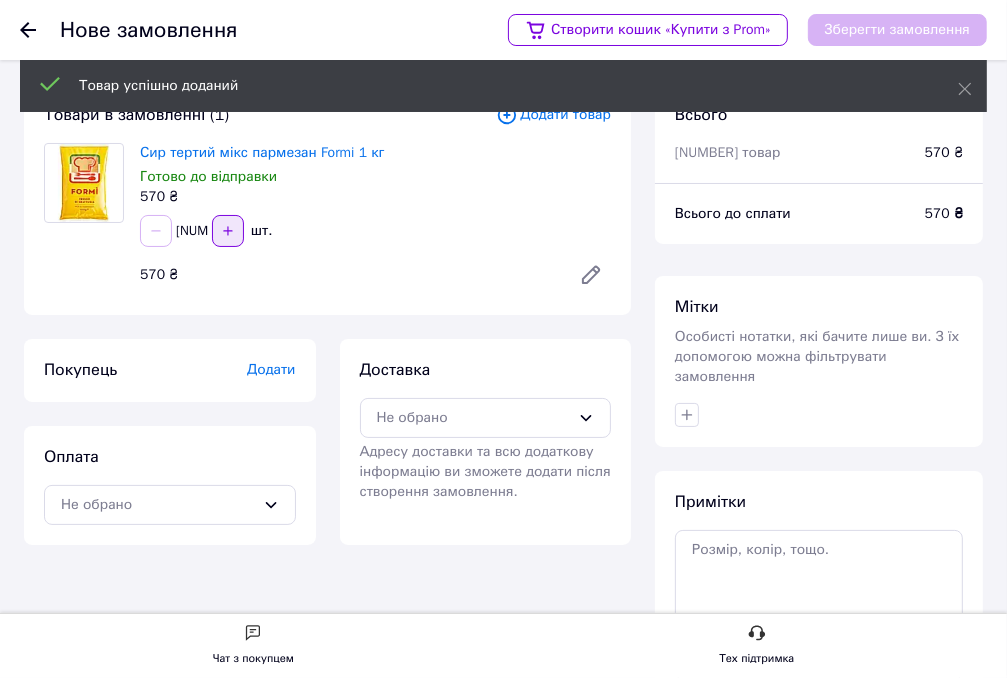 click at bounding box center [228, 231] 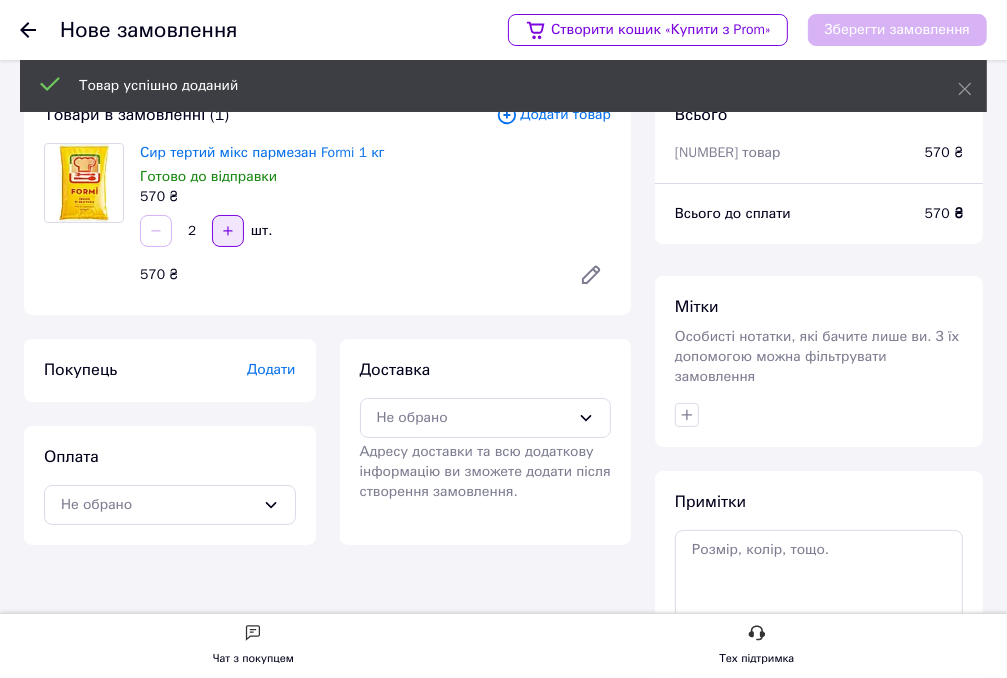 click at bounding box center (228, 231) 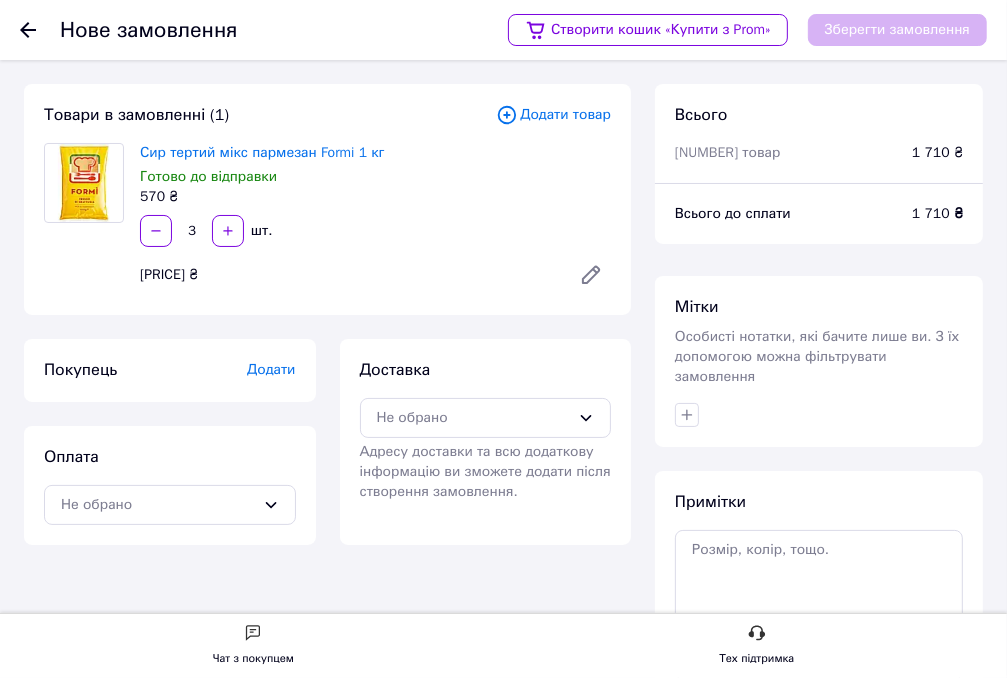 click on "Додати" at bounding box center [271, 369] 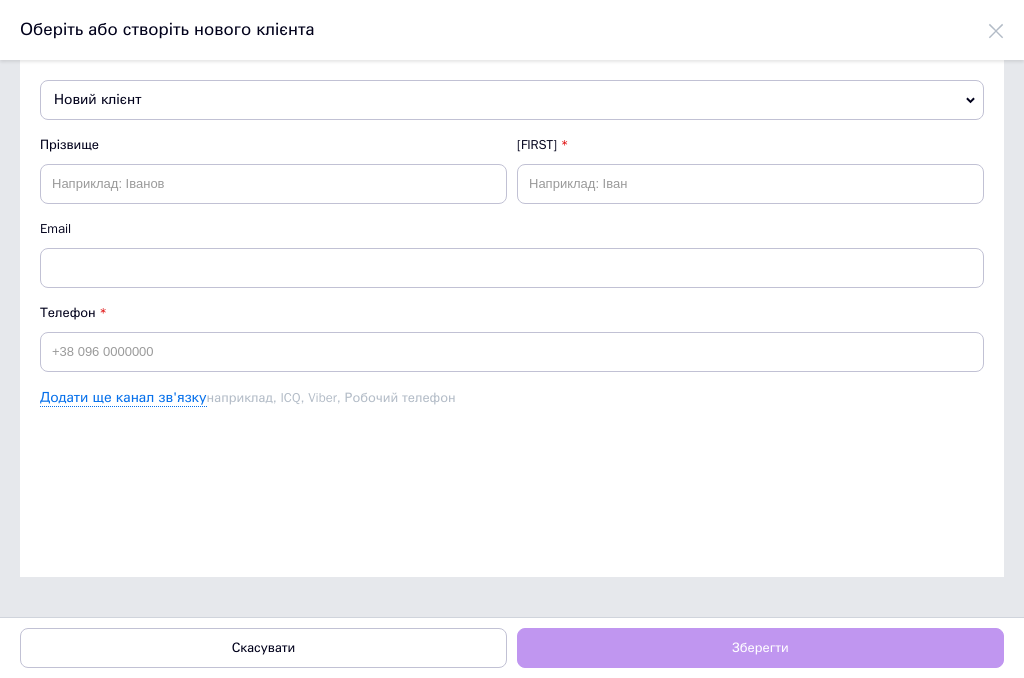 click on "Новий клієнт" at bounding box center (512, 100) 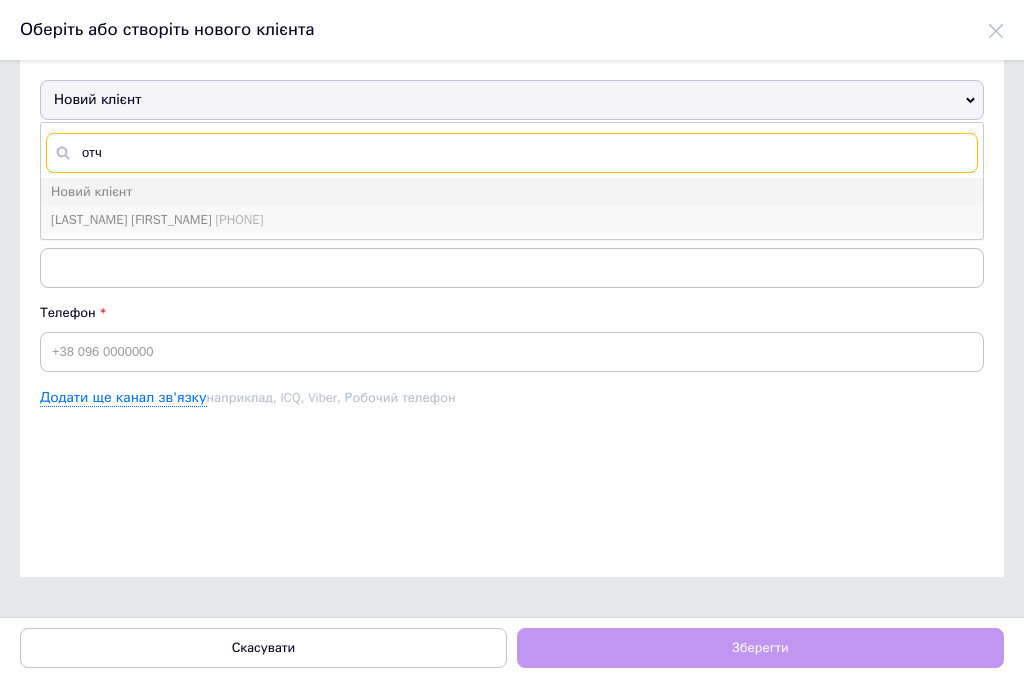 type on "отч" 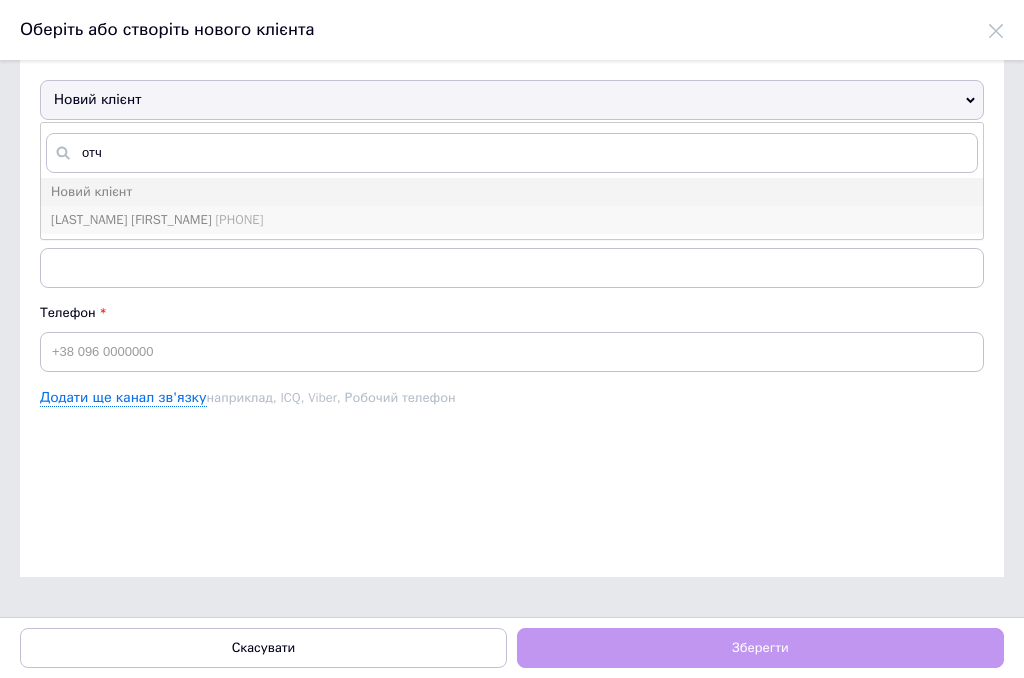 click on "[PHONE]" at bounding box center [136, 191] 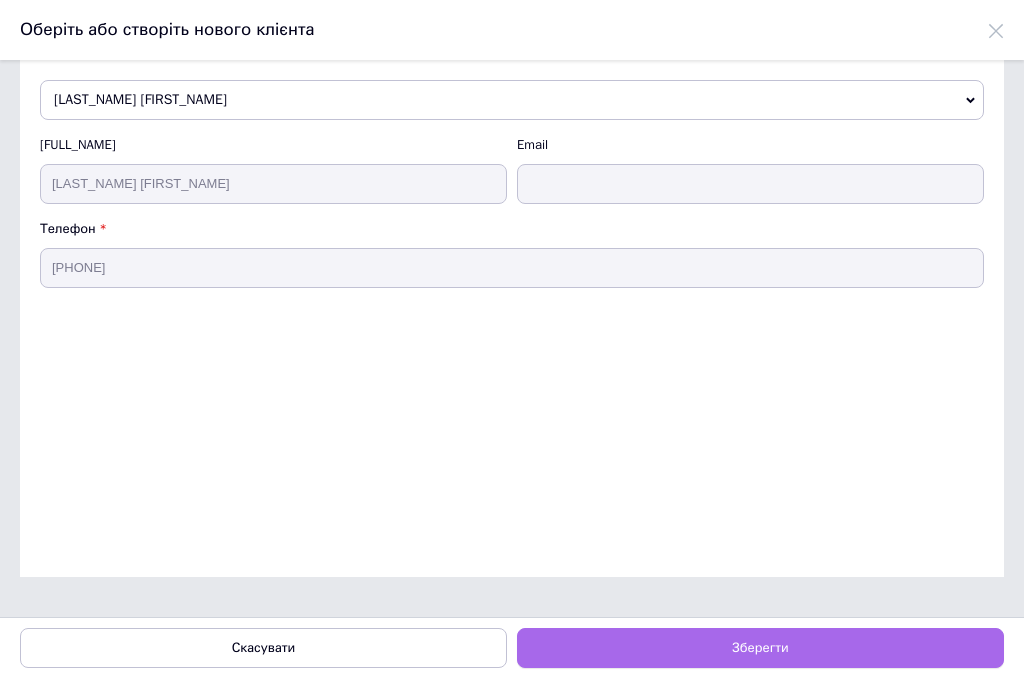 click on "Зберегти" at bounding box center (760, 648) 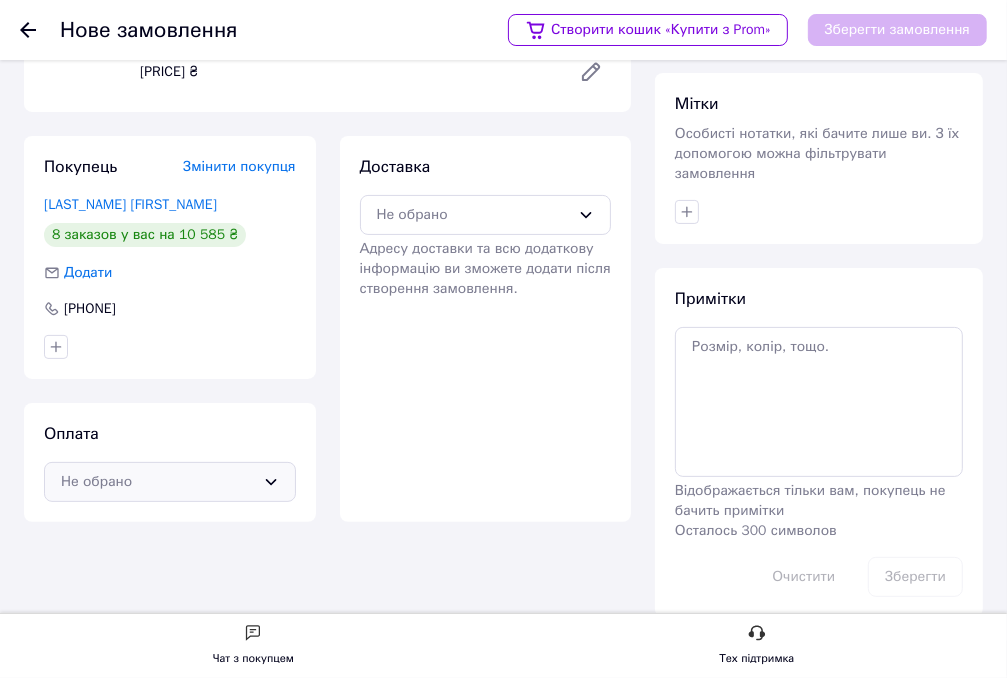 scroll, scrollTop: 210, scrollLeft: 0, axis: vertical 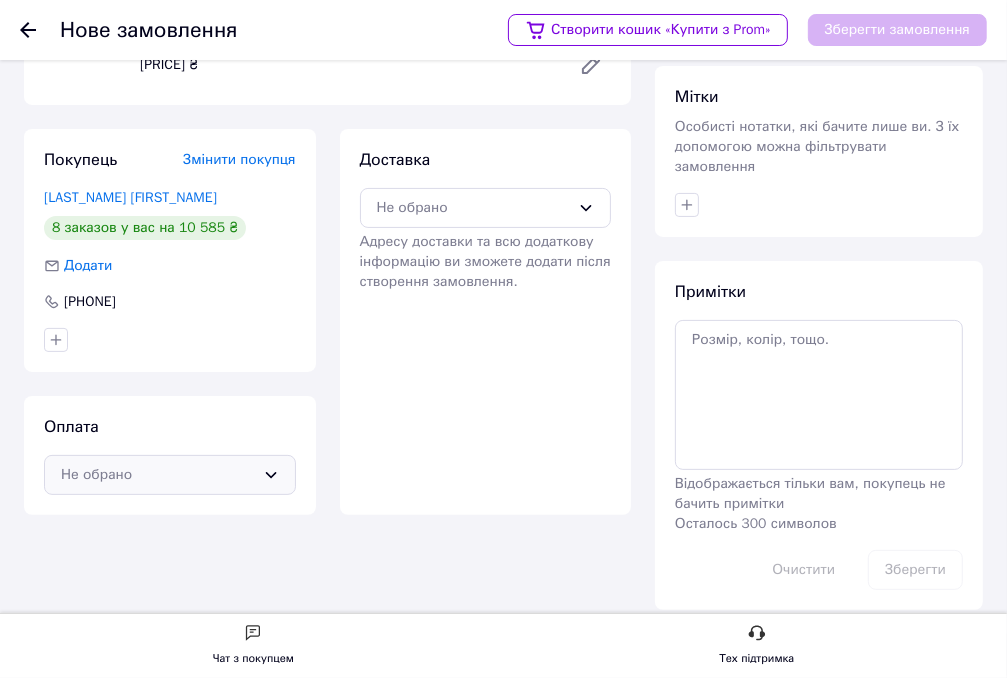 click at bounding box center (271, 475) 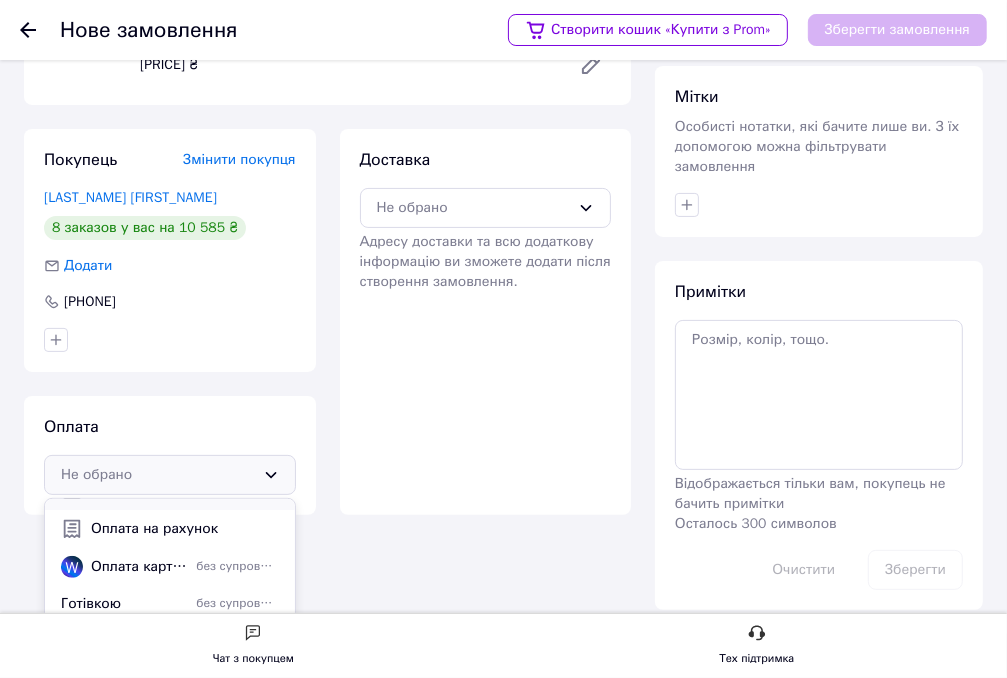 scroll, scrollTop: 124, scrollLeft: 0, axis: vertical 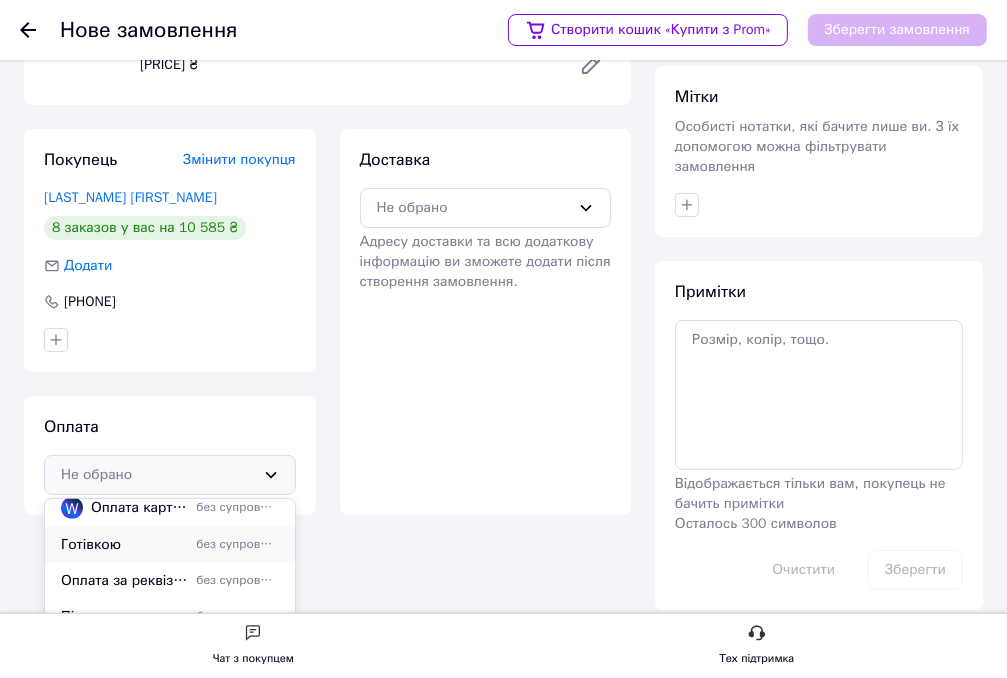 click on "без супроводу Prom" at bounding box center (237, 544) 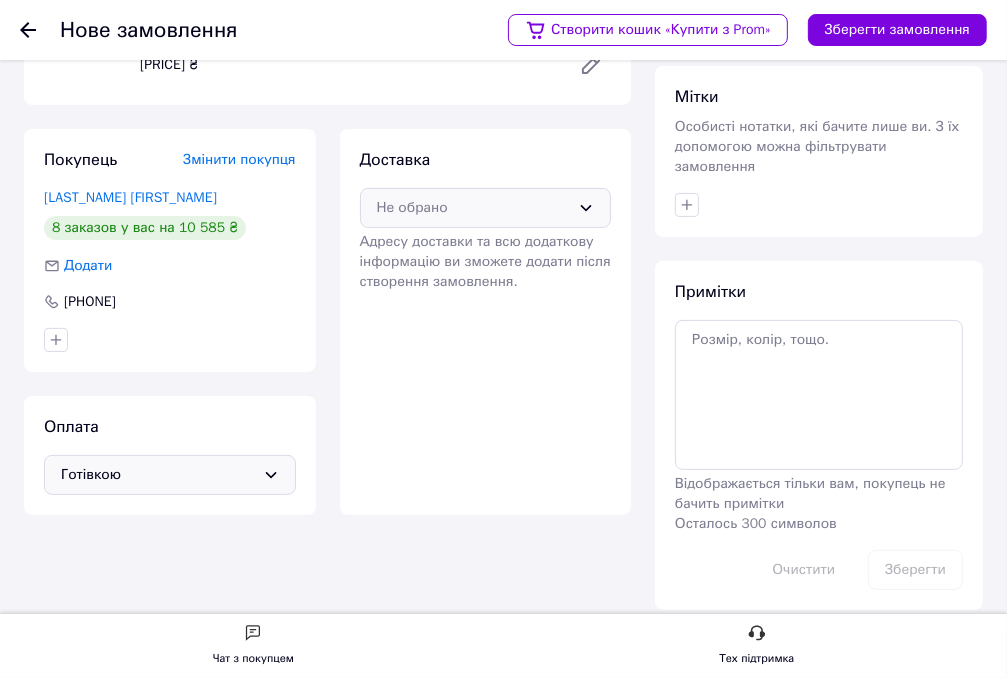 click on "Не обрано" at bounding box center [474, 208] 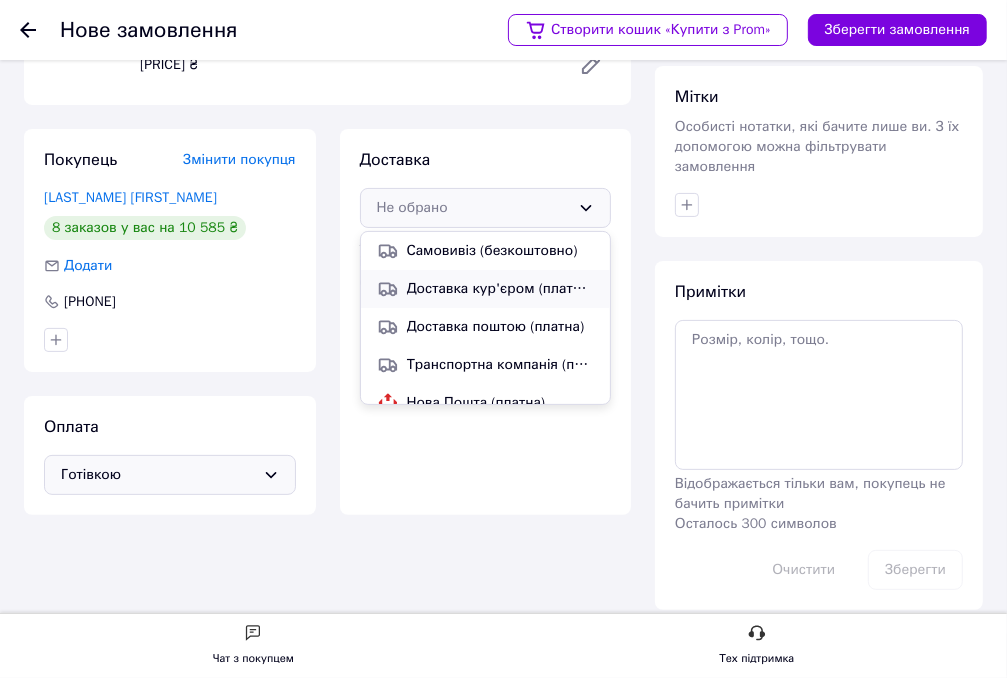 scroll, scrollTop: 100, scrollLeft: 0, axis: vertical 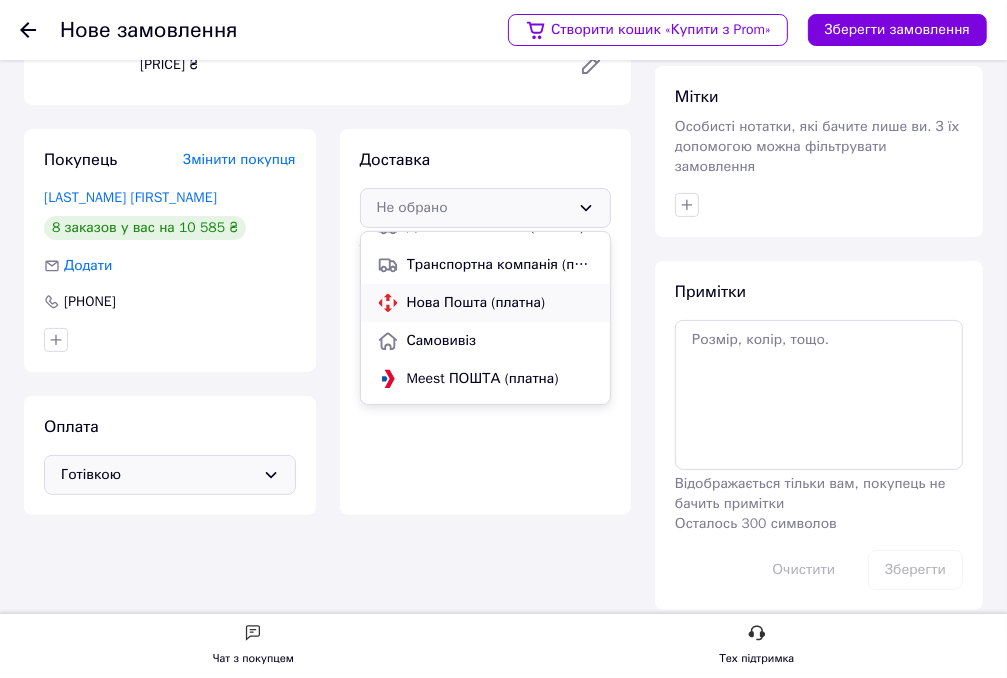 click on "Нова Пошта (платна)" at bounding box center [501, 151] 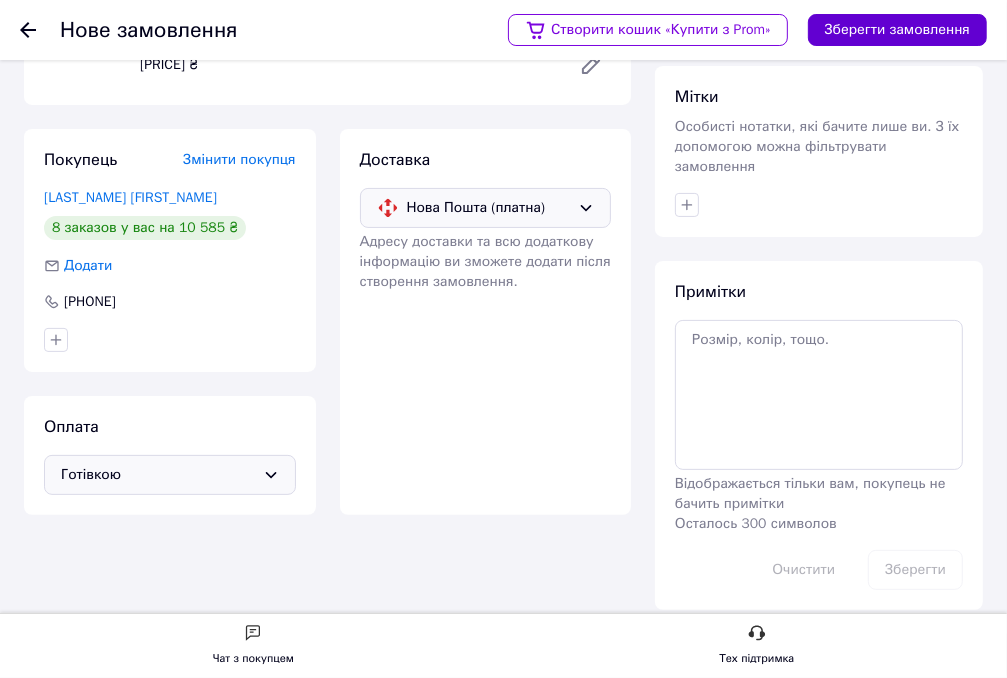 click on "Зберегти замовлення" at bounding box center [897, 30] 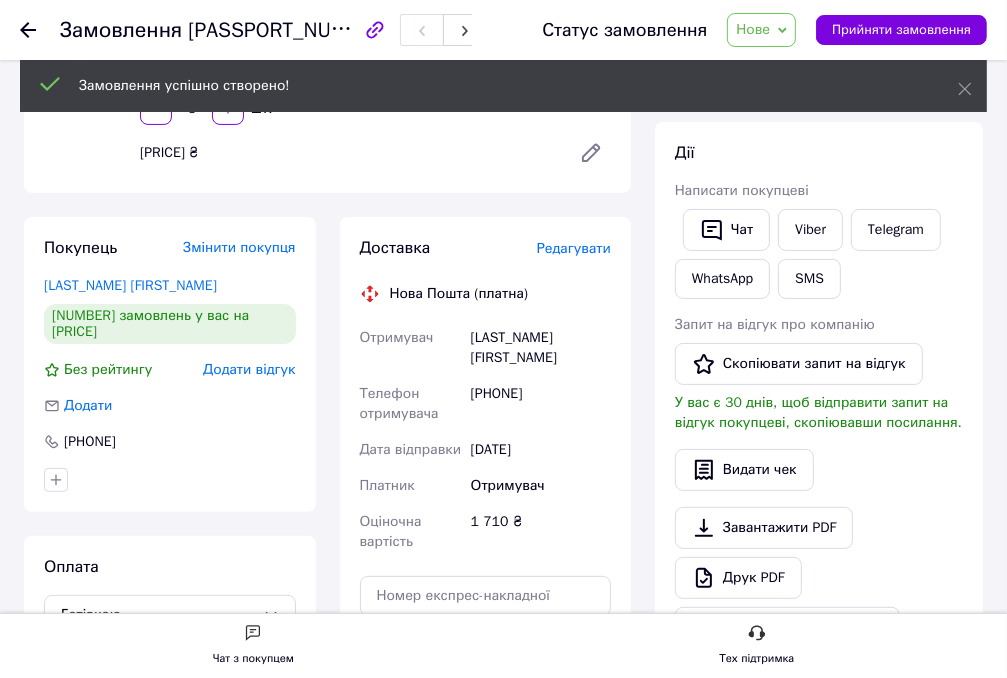 click on "Редагувати" at bounding box center [574, 248] 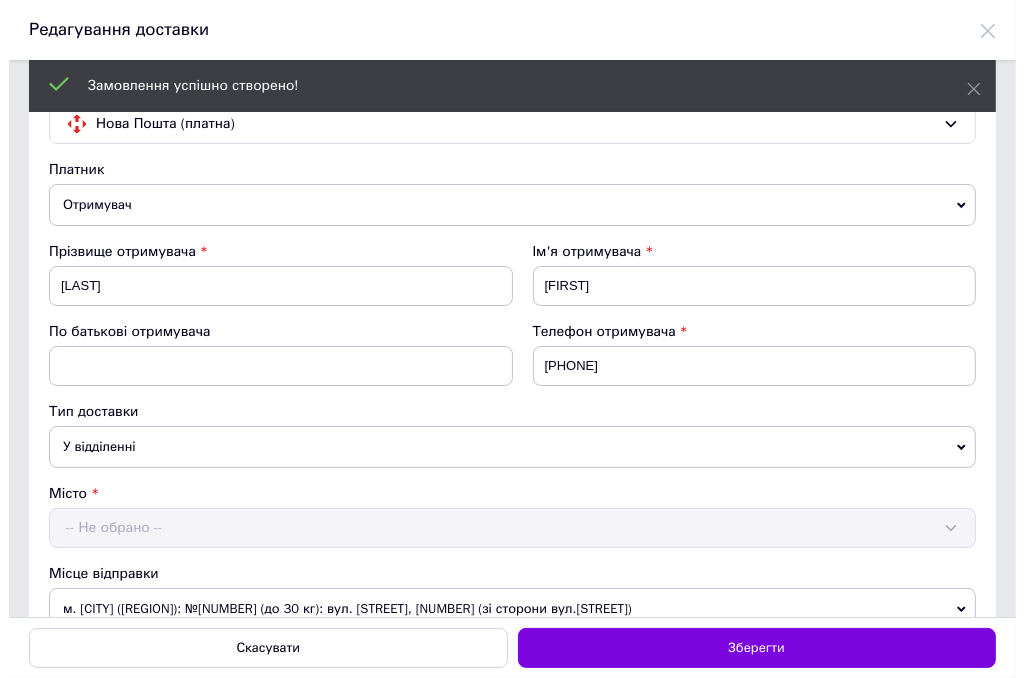 scroll, scrollTop: 0, scrollLeft: 0, axis: both 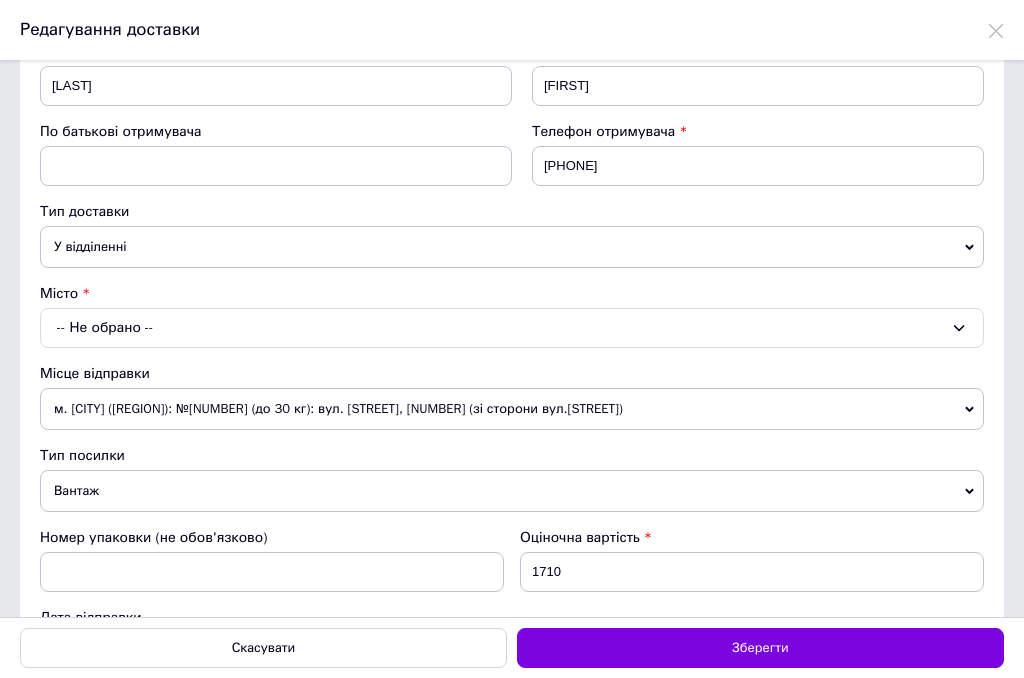 click on "-- Не обрано --" at bounding box center [512, 328] 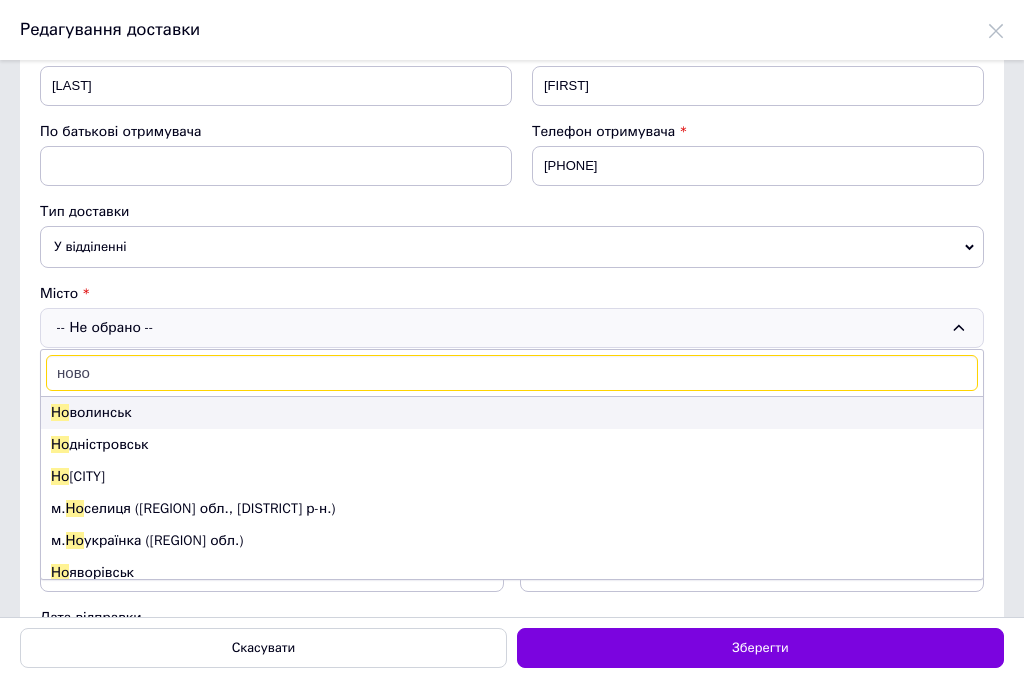 type on "ново" 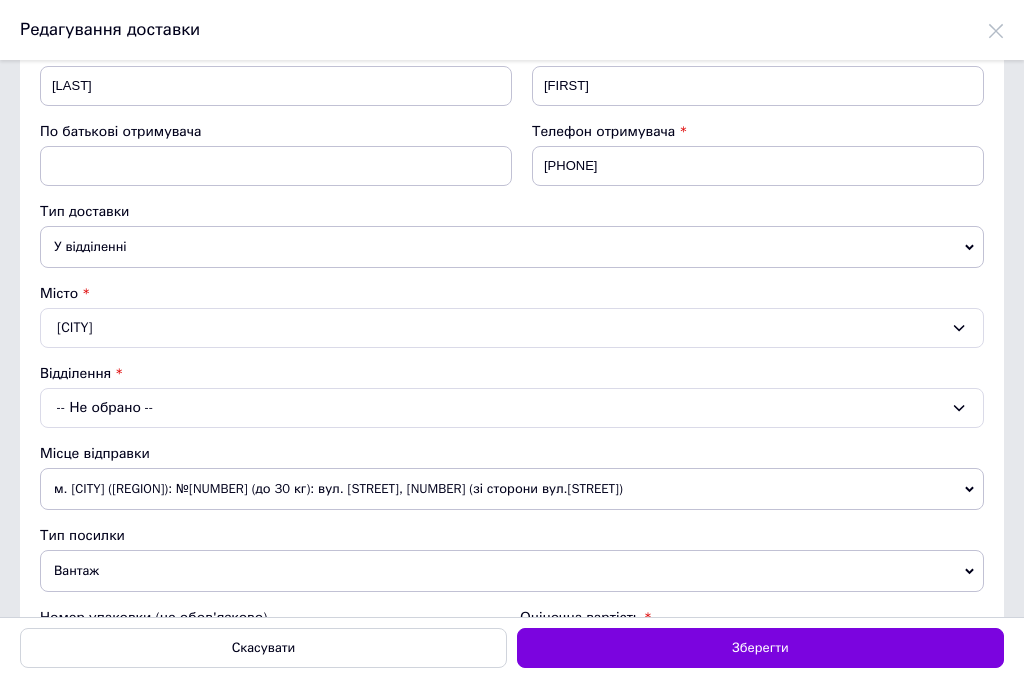 click on "-- Не обрано --" at bounding box center (512, 328) 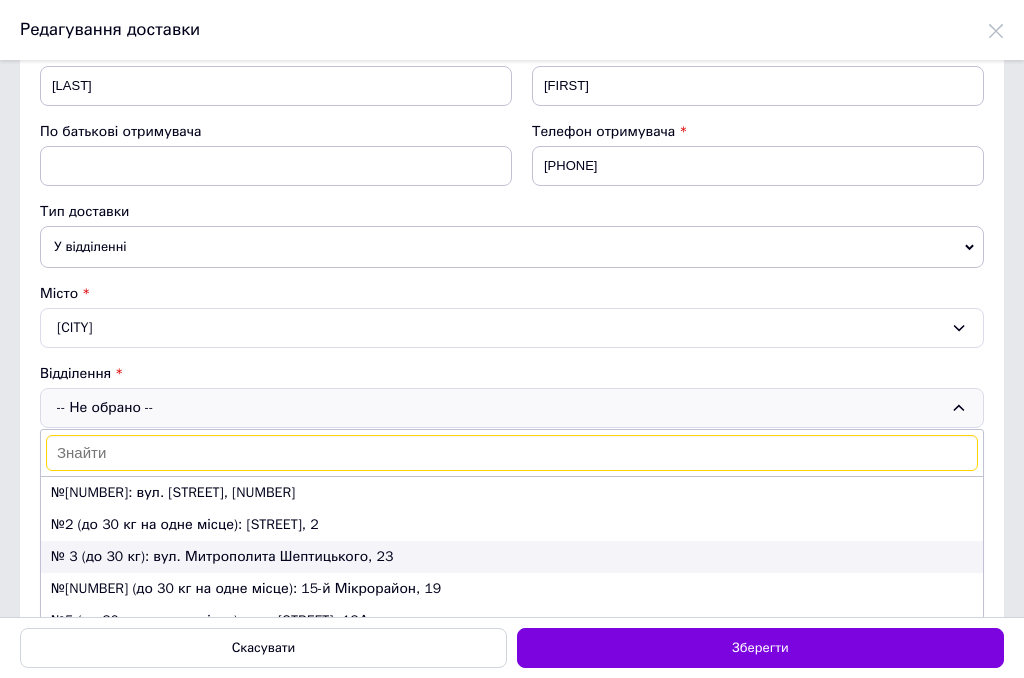 click on "№ 3 (до 30 кг): вул. Митрополита Шептицького, 23" at bounding box center (512, 557) 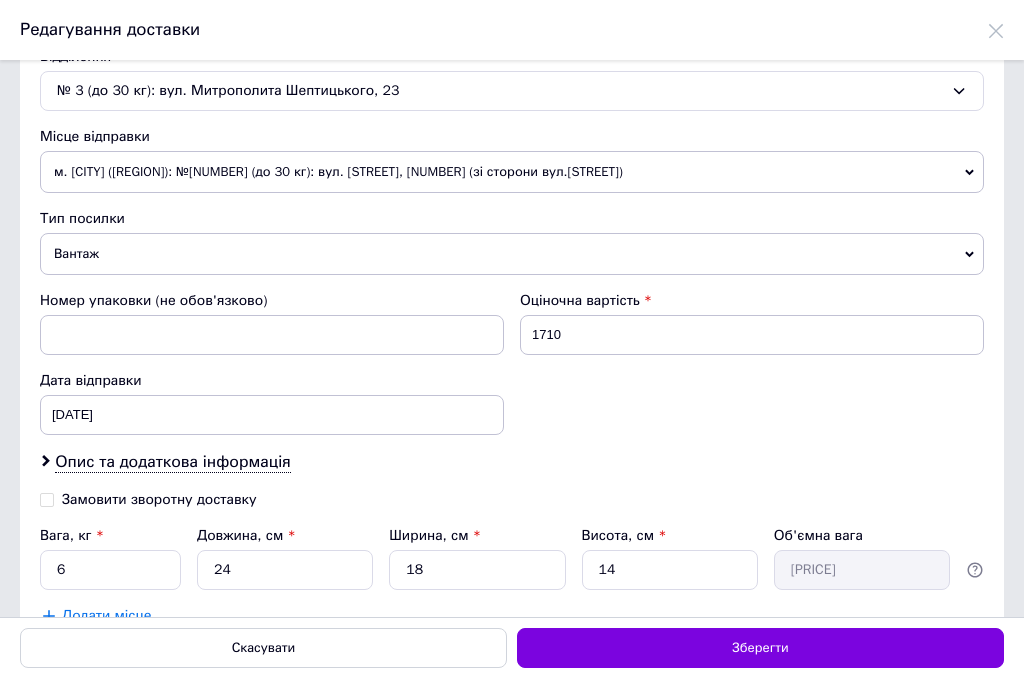 scroll, scrollTop: 560, scrollLeft: 0, axis: vertical 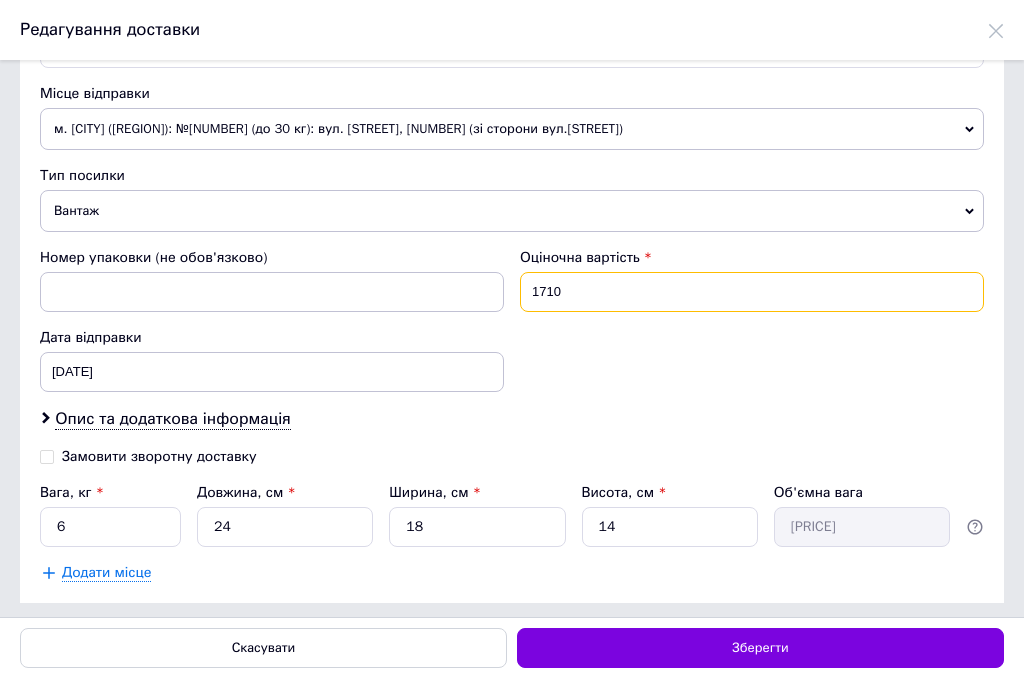 drag, startPoint x: 600, startPoint y: 292, endPoint x: 508, endPoint y: 272, distance: 94.14882 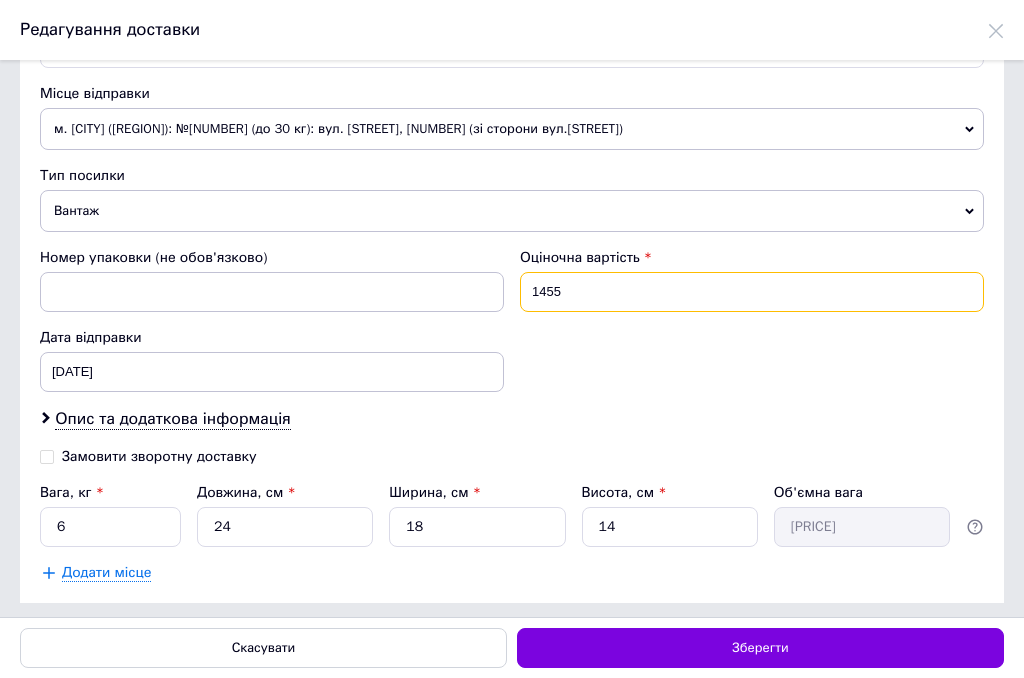 type on "1455" 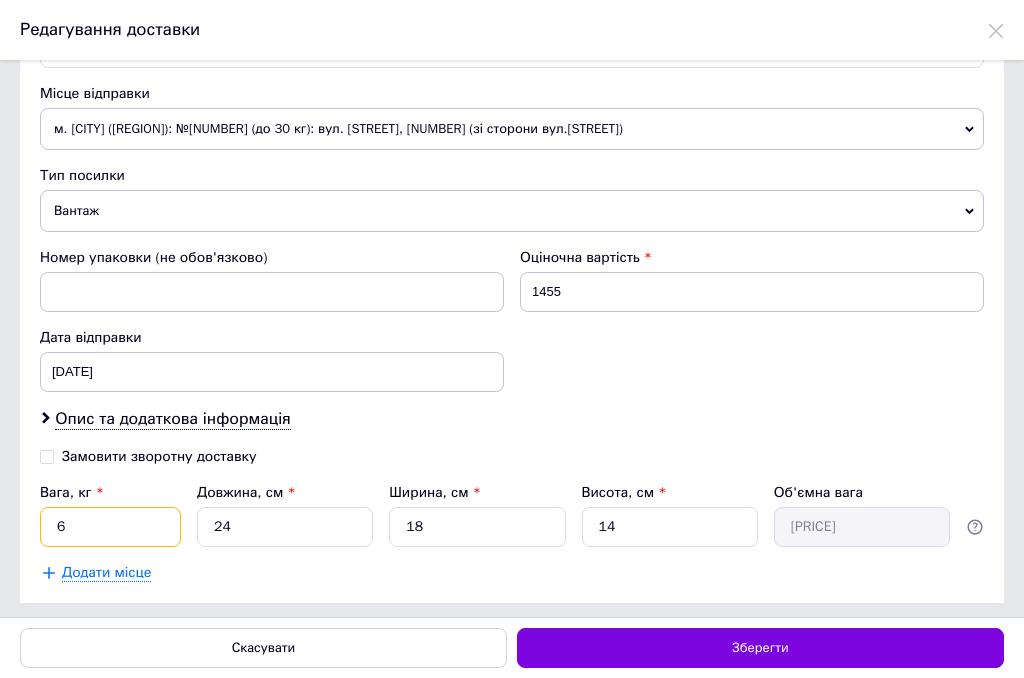 drag, startPoint x: 96, startPoint y: 526, endPoint x: 35, endPoint y: 518, distance: 61.522354 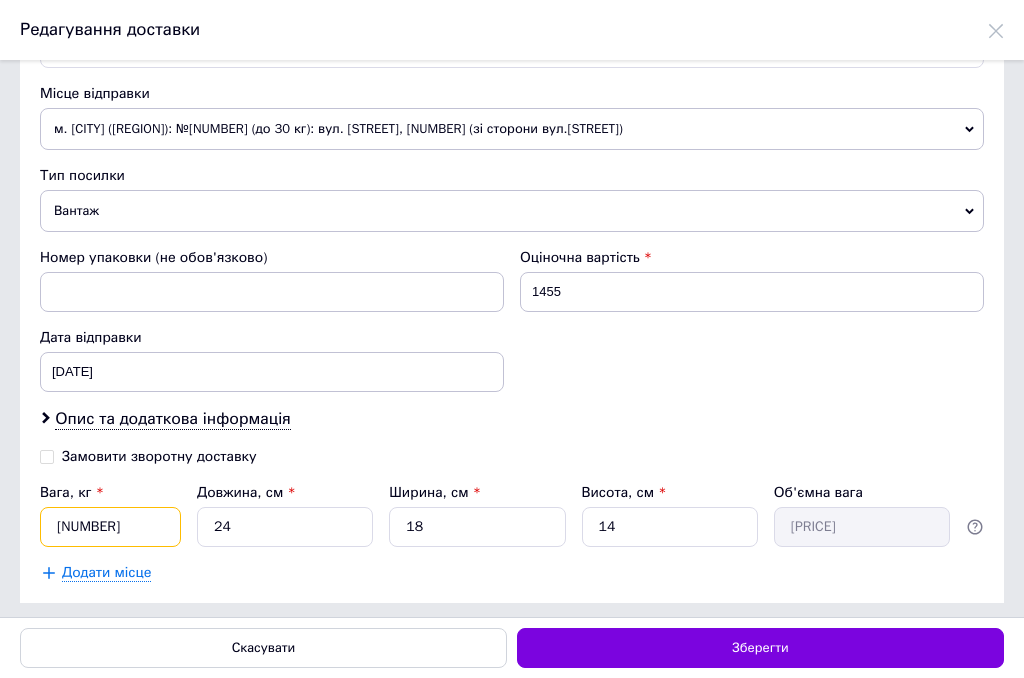 type on "[NUMBER]" 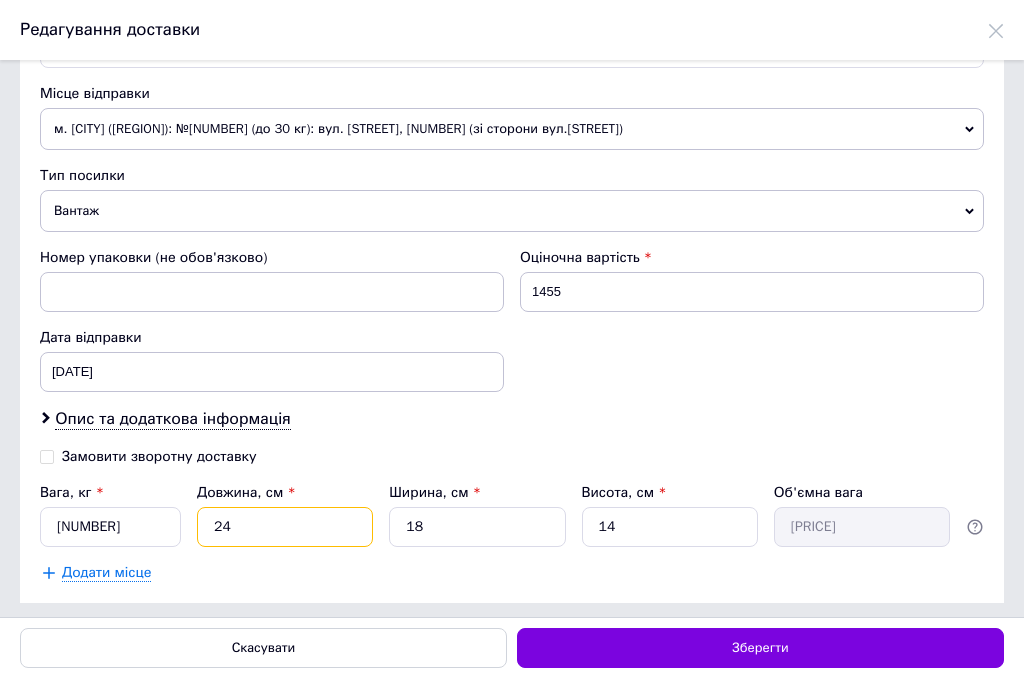 drag, startPoint x: 245, startPoint y: 519, endPoint x: 100, endPoint y: 499, distance: 146.37282 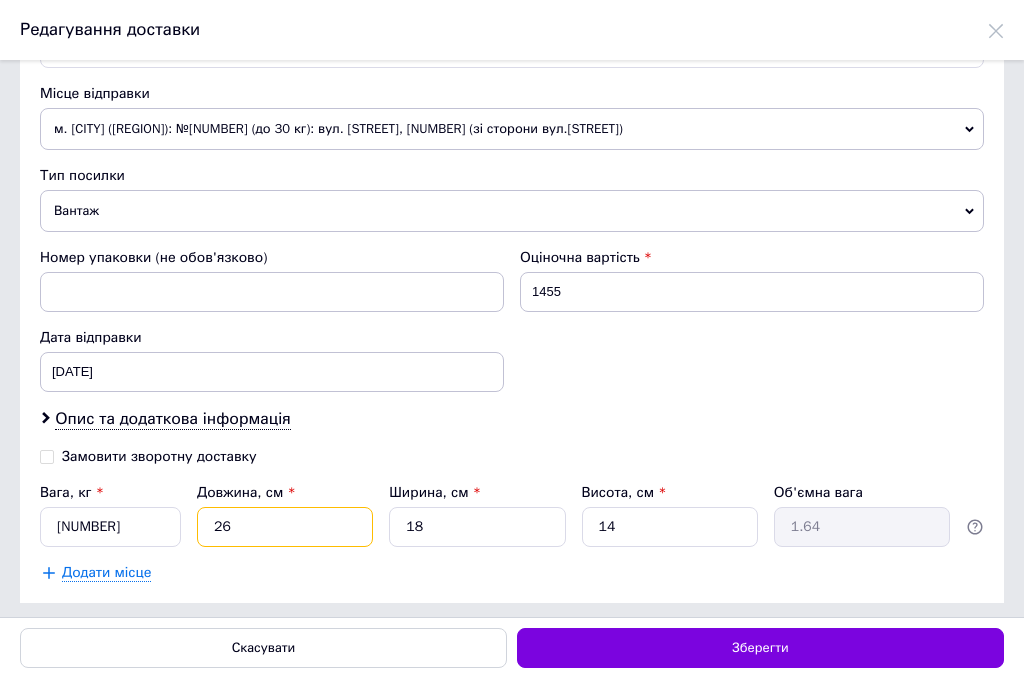 type on "26" 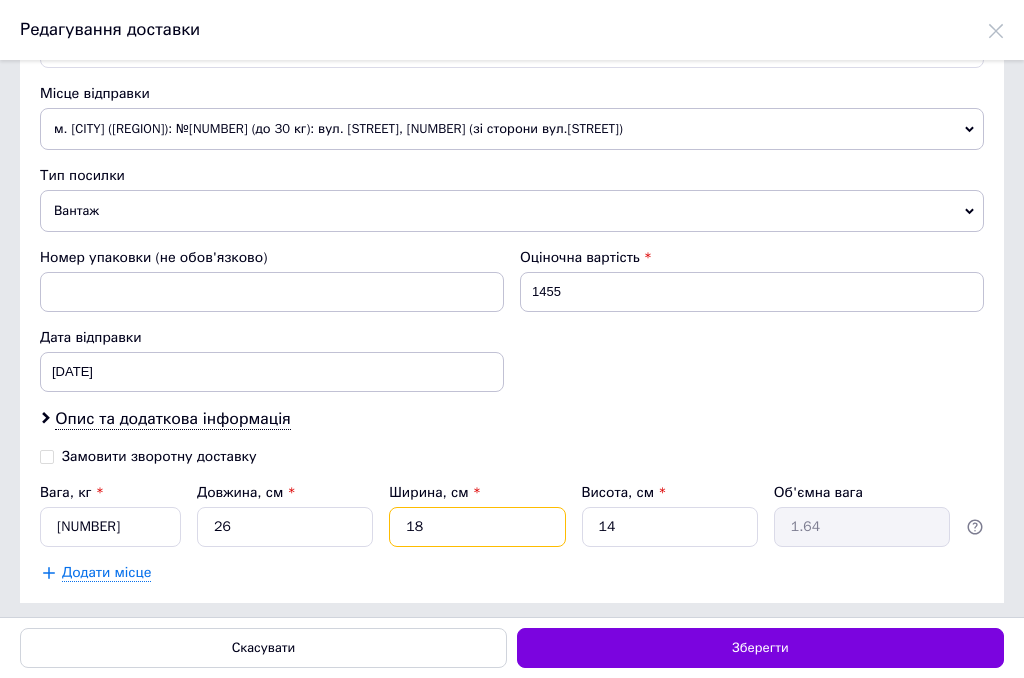 drag, startPoint x: 427, startPoint y: 517, endPoint x: 320, endPoint y: 497, distance: 108.85311 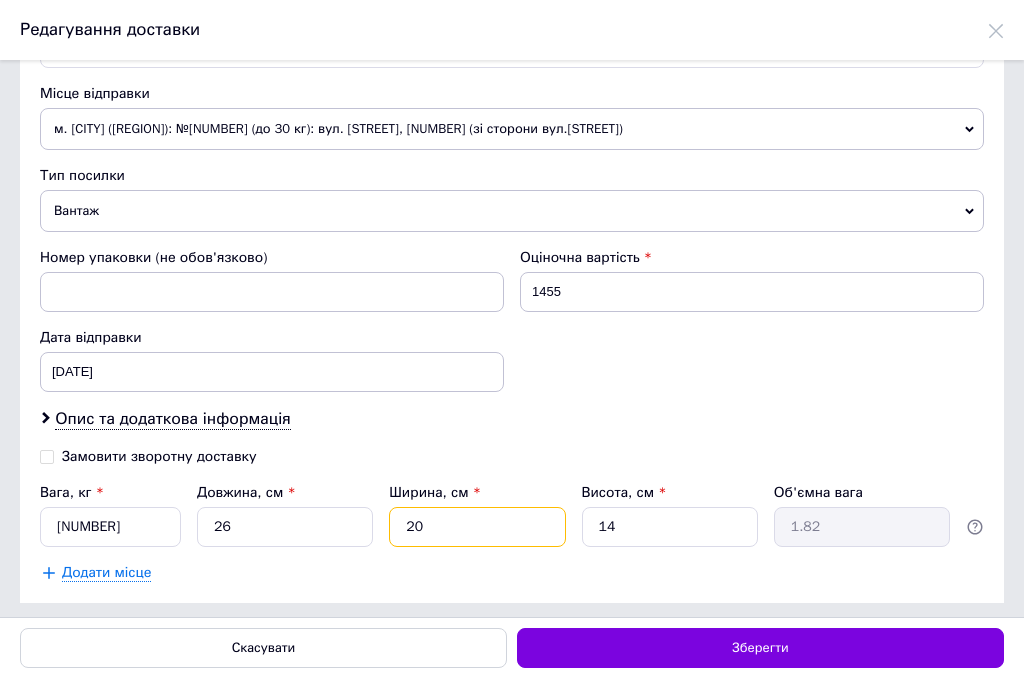 type on "20" 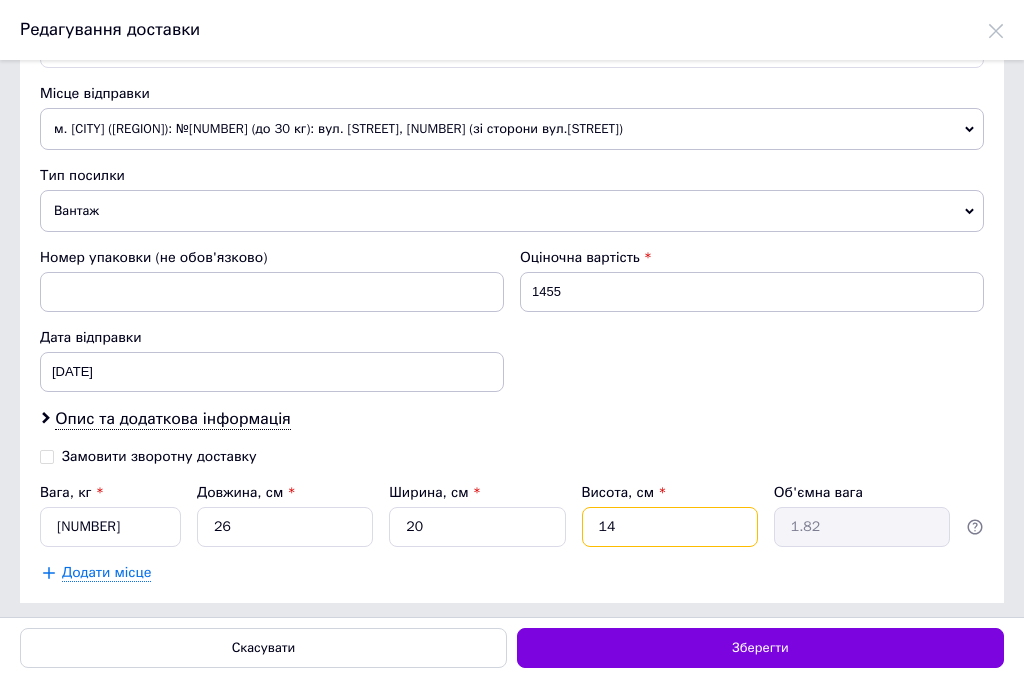 drag, startPoint x: 632, startPoint y: 521, endPoint x: 541, endPoint y: 515, distance: 91.197586 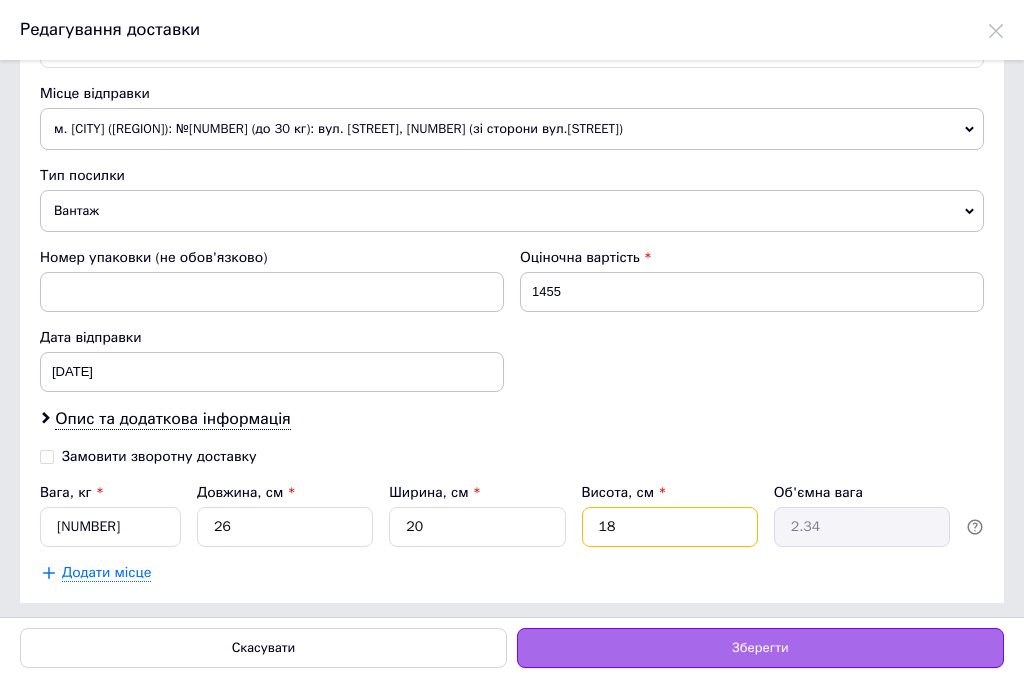 type on "18" 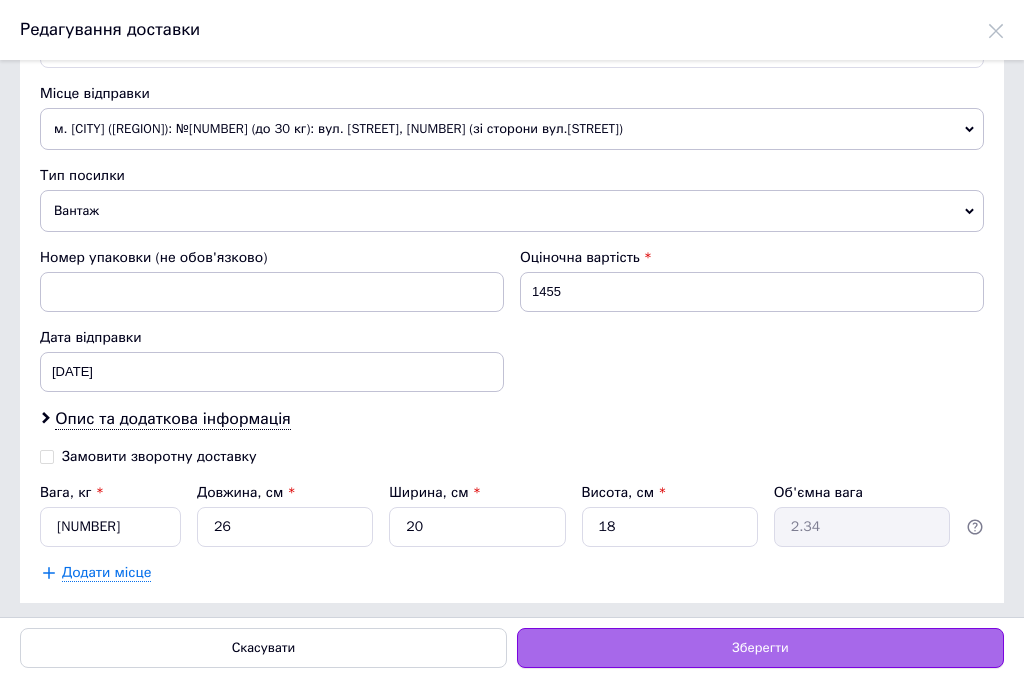click on "Зберегти" at bounding box center (760, 648) 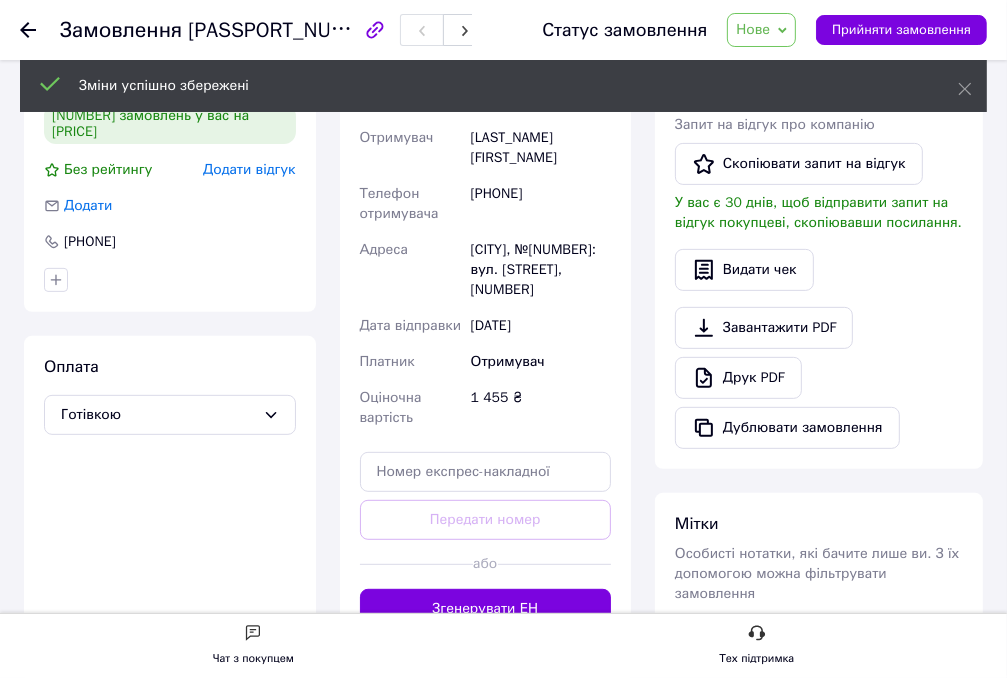 scroll, scrollTop: 510, scrollLeft: 0, axis: vertical 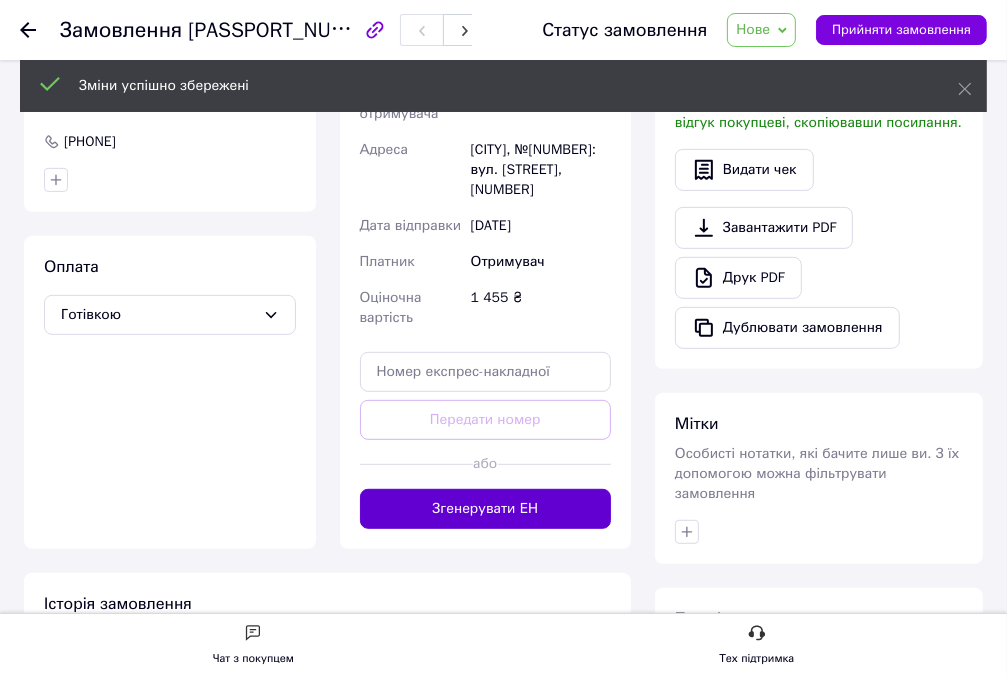 click on "Згенерувати ЕН" at bounding box center (486, 509) 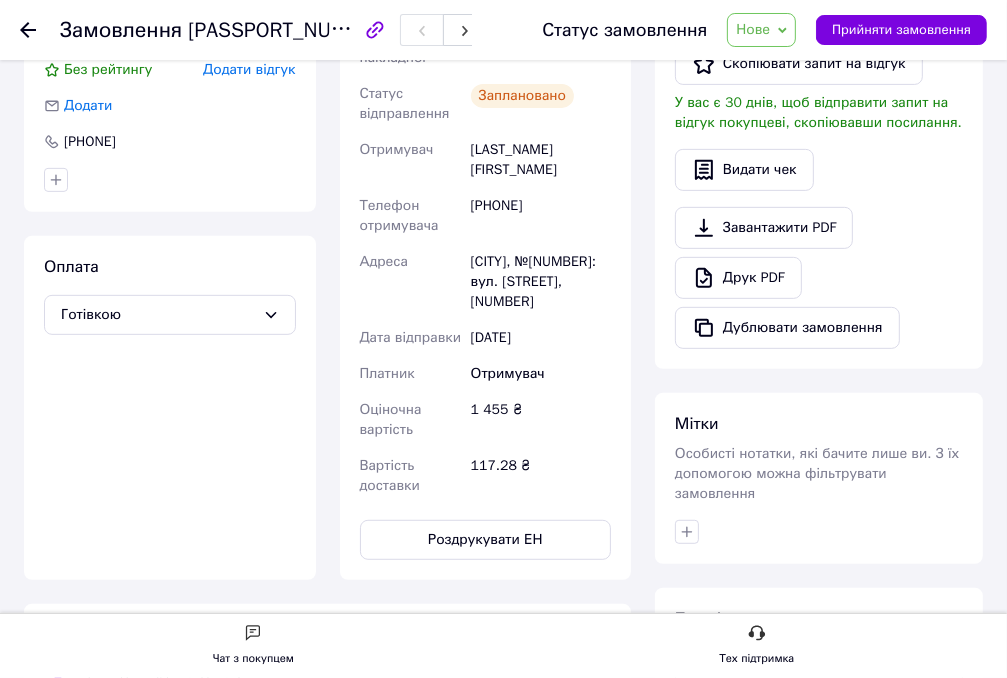 click on "Нове" at bounding box center [753, 29] 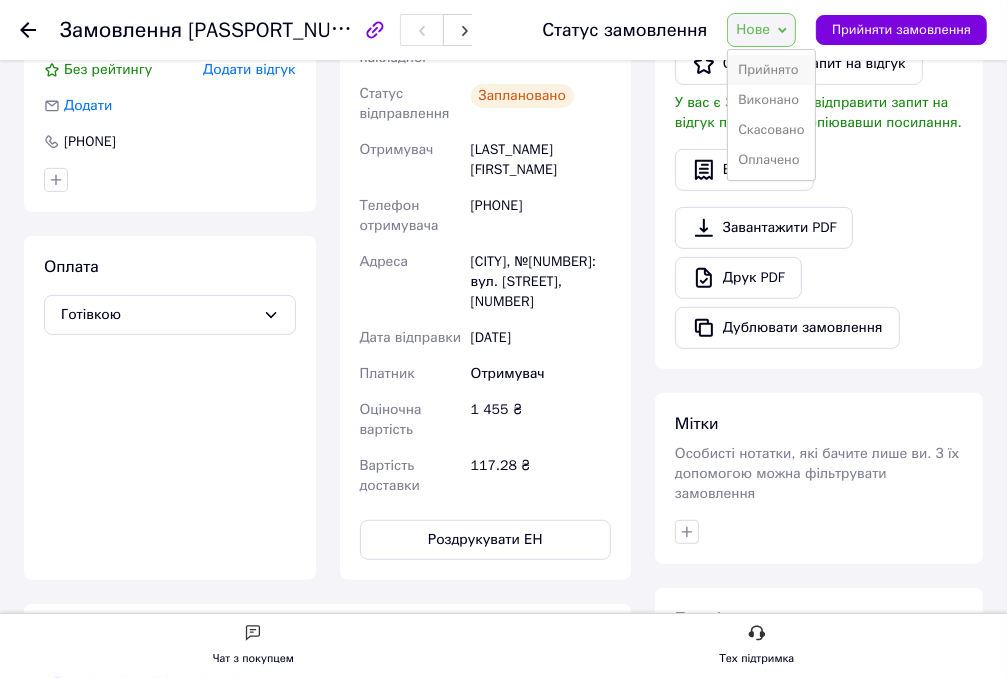 click on "Прийнято" at bounding box center (771, 70) 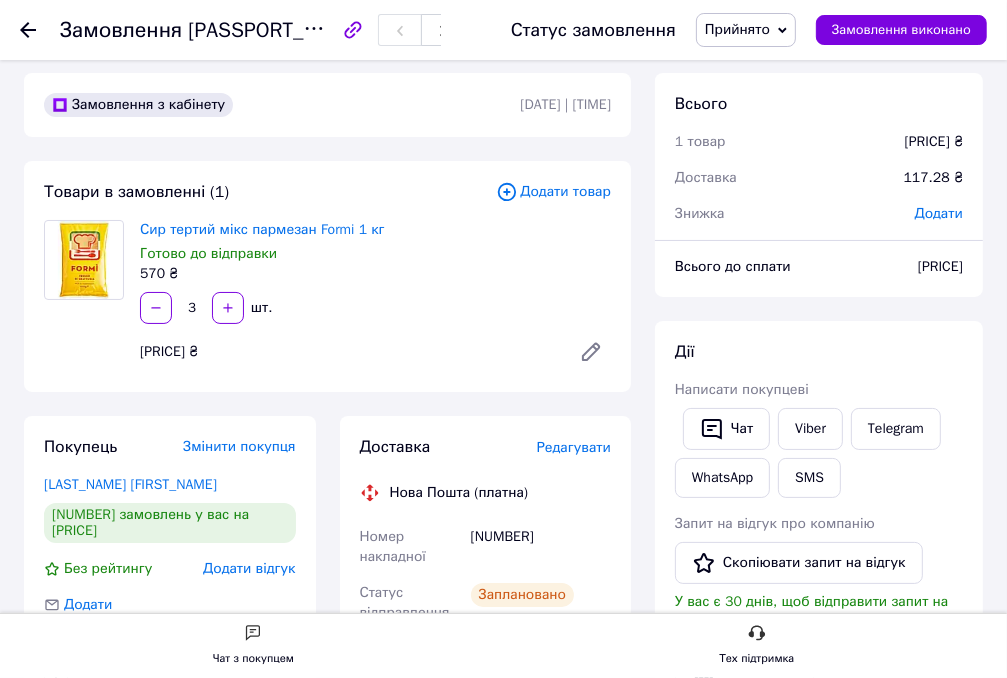 scroll, scrollTop: 10, scrollLeft: 0, axis: vertical 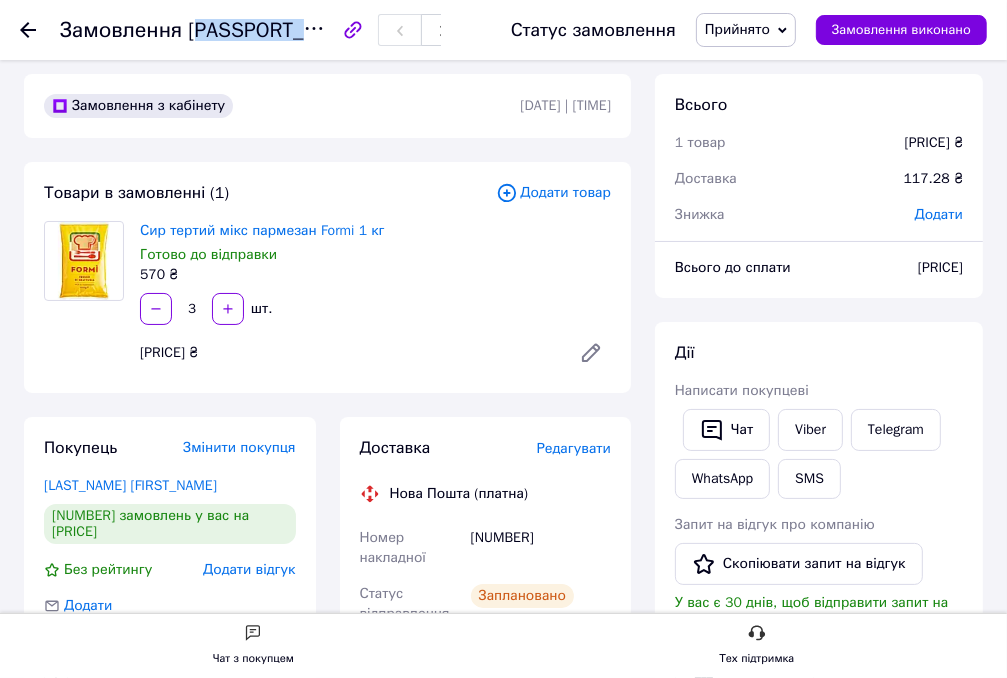 drag, startPoint x: 308, startPoint y: 31, endPoint x: 207, endPoint y: 30, distance: 101.00495 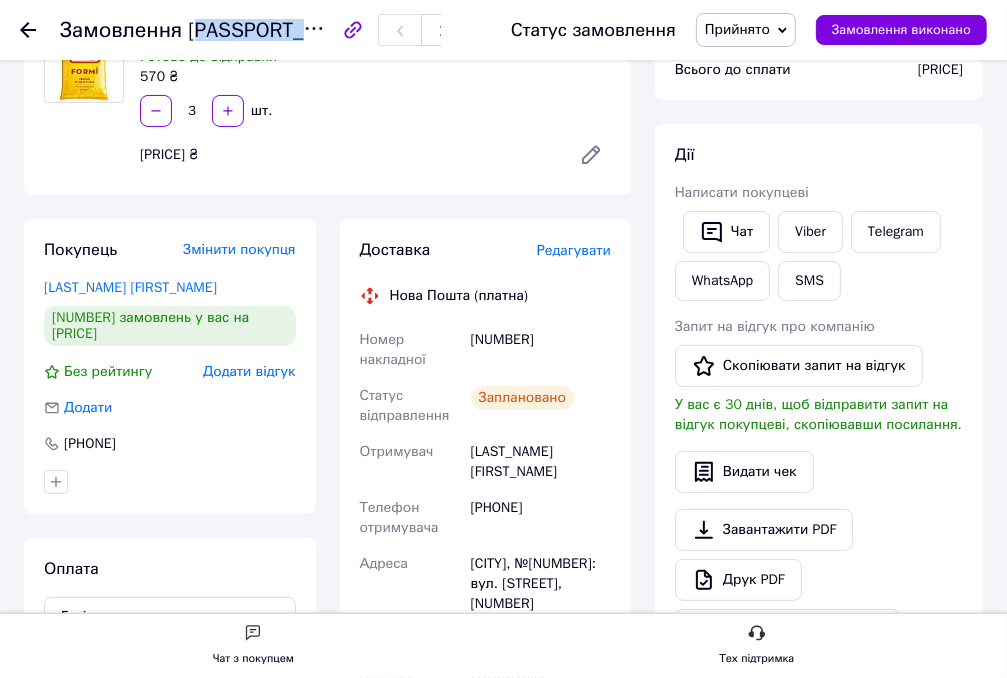 scroll, scrollTop: 210, scrollLeft: 0, axis: vertical 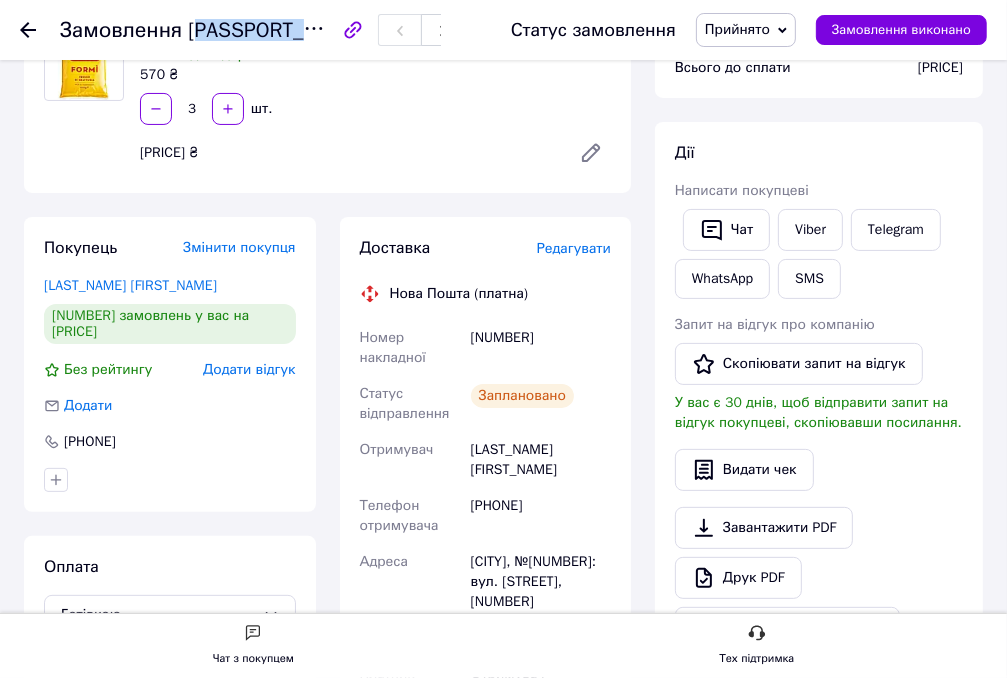 drag, startPoint x: 594, startPoint y: 332, endPoint x: 472, endPoint y: 335, distance: 122.03688 